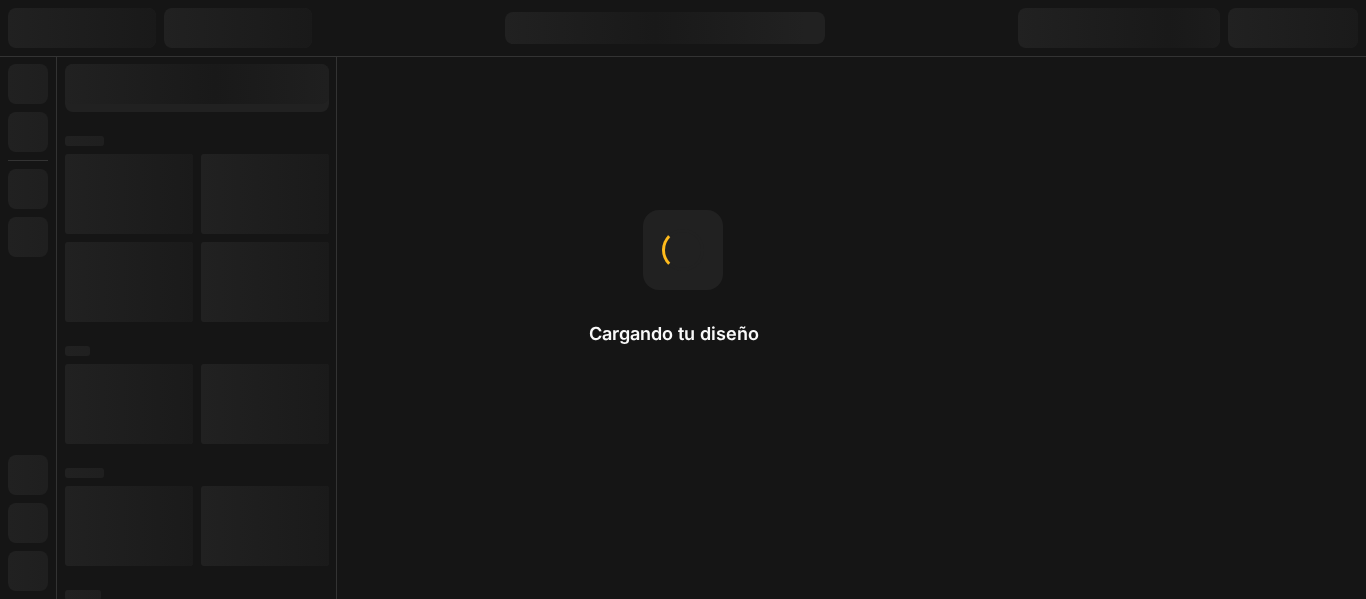 scroll, scrollTop: 0, scrollLeft: 0, axis: both 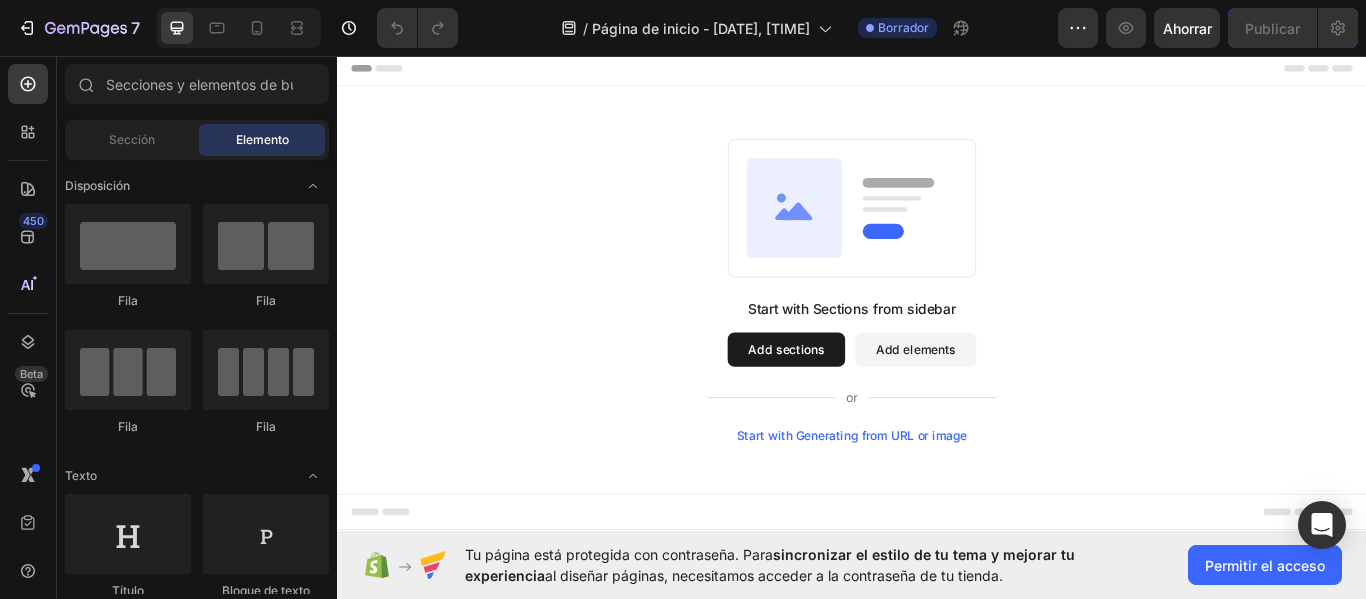 click on "Start with Sections from sidebar Add sections Add elements Start with Generating from URL or image" at bounding box center (937, 330) 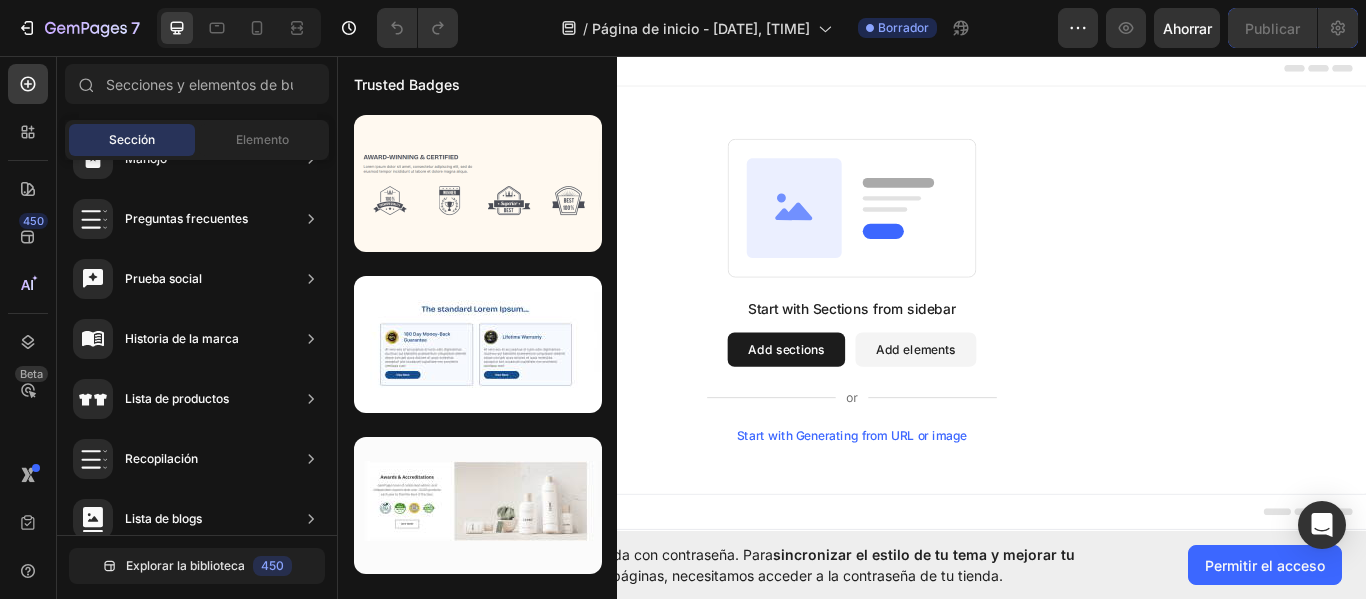 scroll, scrollTop: 0, scrollLeft: 0, axis: both 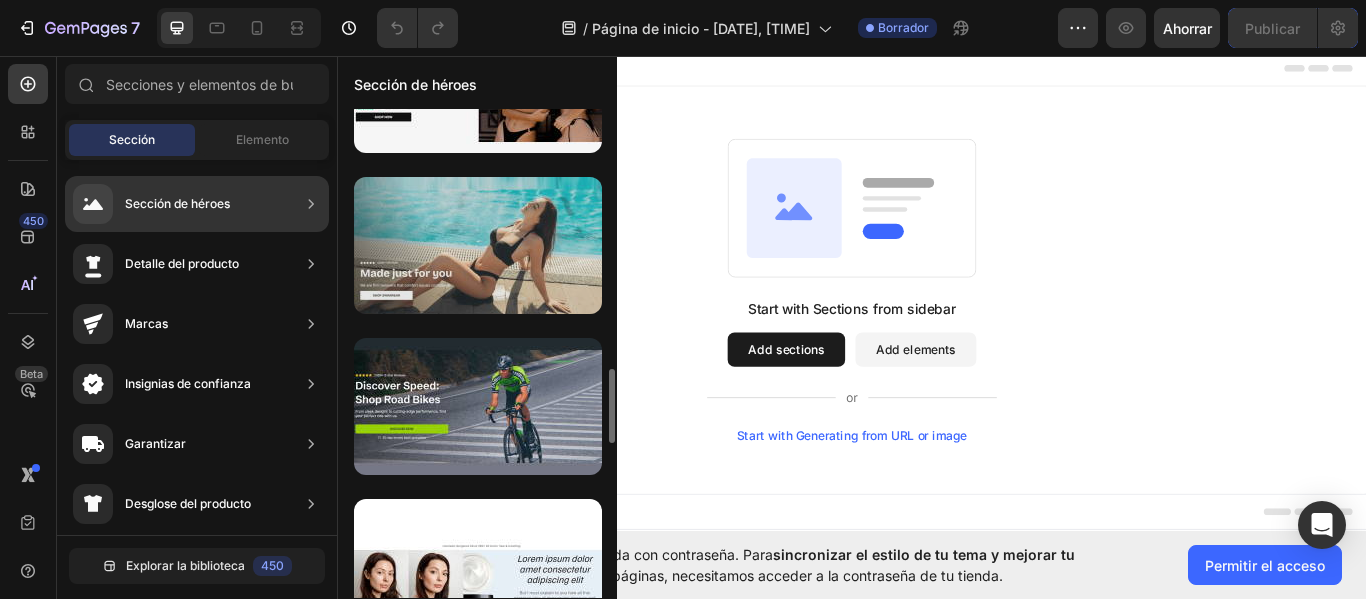 click at bounding box center (478, 245) 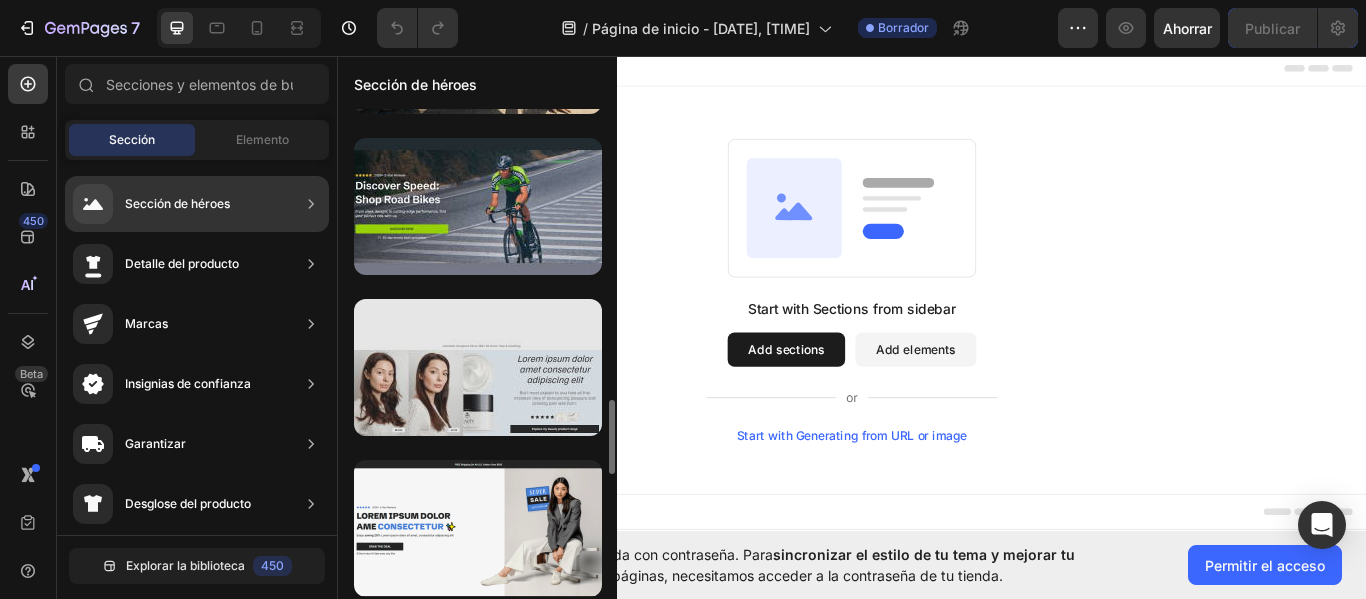 scroll, scrollTop: 1809, scrollLeft: 0, axis: vertical 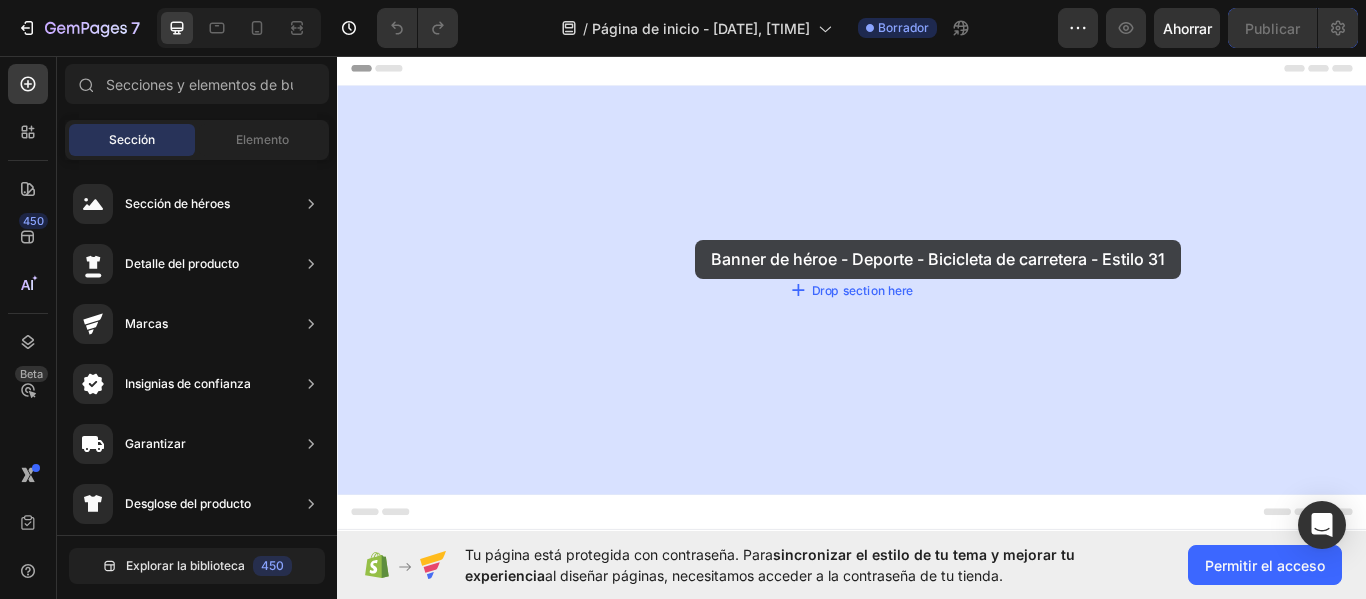 drag, startPoint x: 812, startPoint y: 393, endPoint x: 754, endPoint y: 271, distance: 135.08516 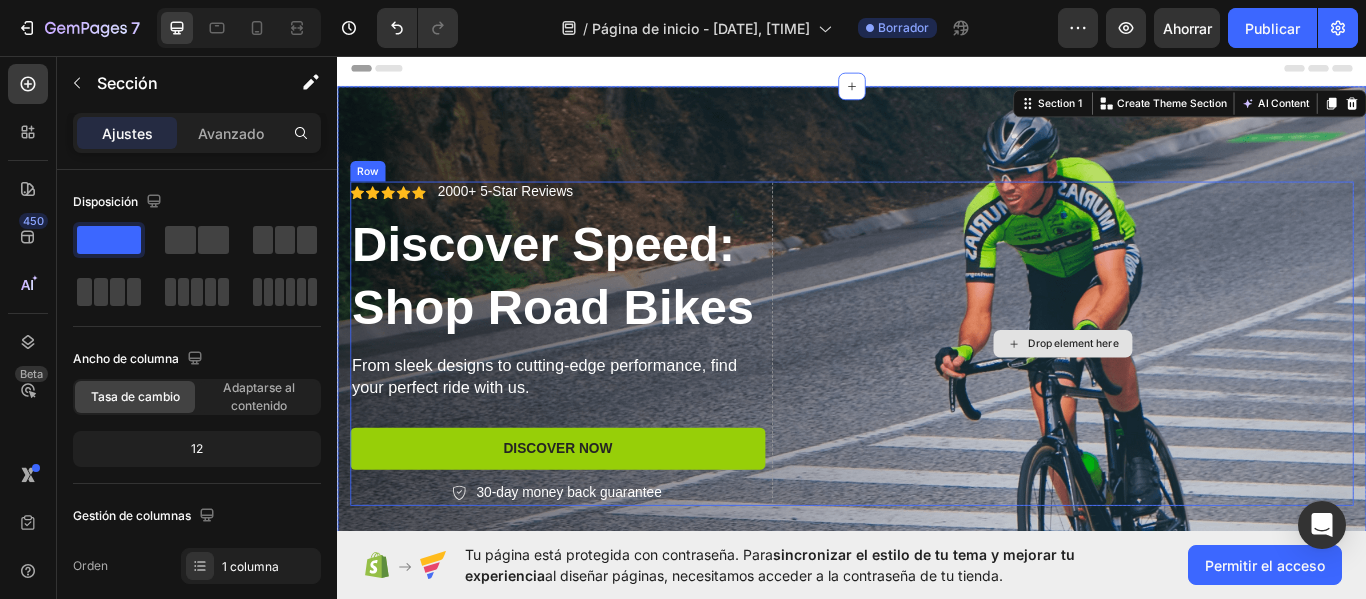scroll, scrollTop: 100, scrollLeft: 0, axis: vertical 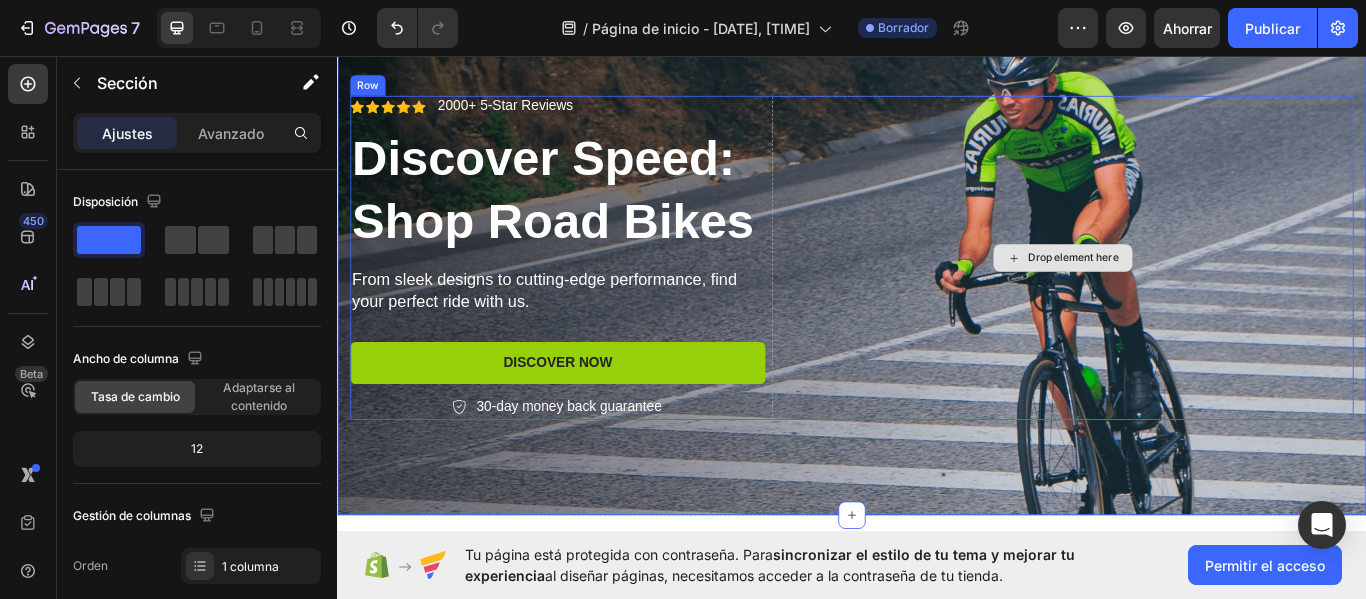 click on "Drop element here" at bounding box center (1183, 291) 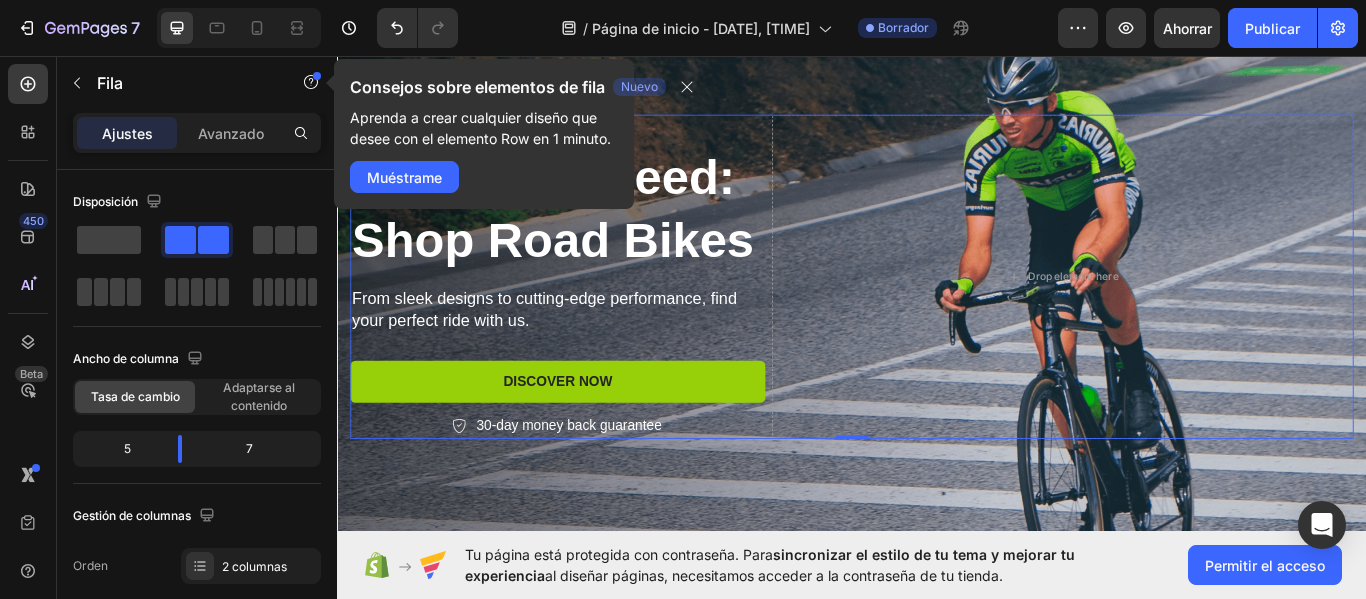 scroll, scrollTop: 100, scrollLeft: 0, axis: vertical 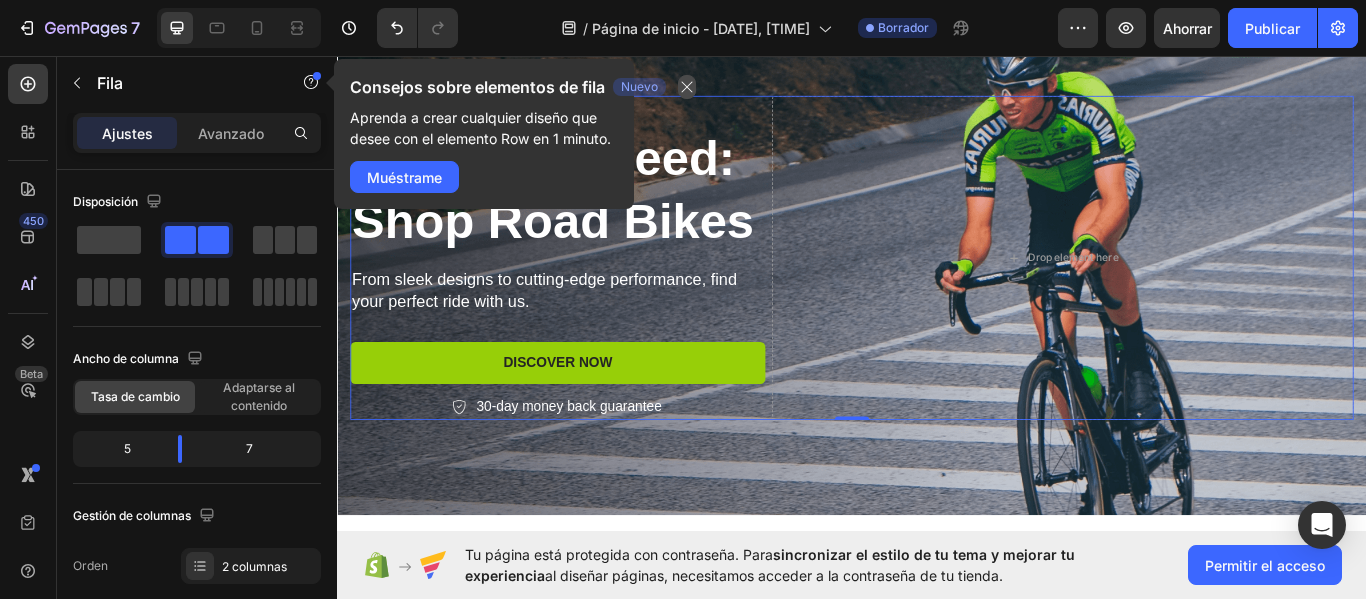 click 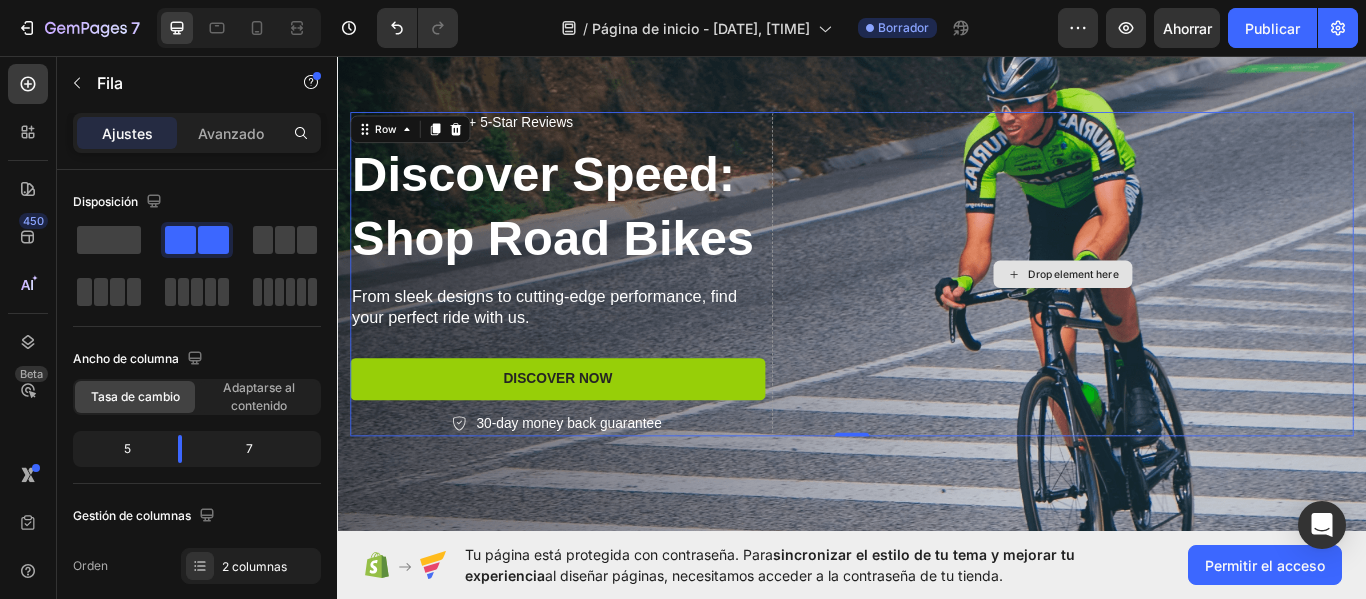 scroll, scrollTop: 100, scrollLeft: 0, axis: vertical 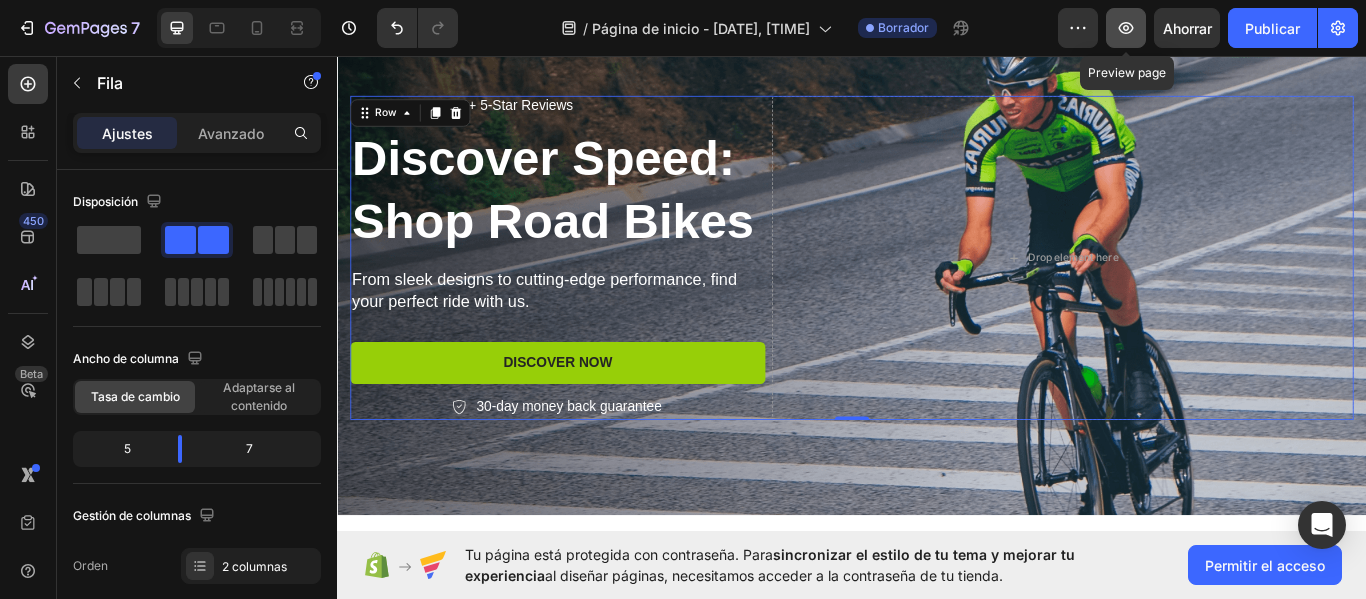click 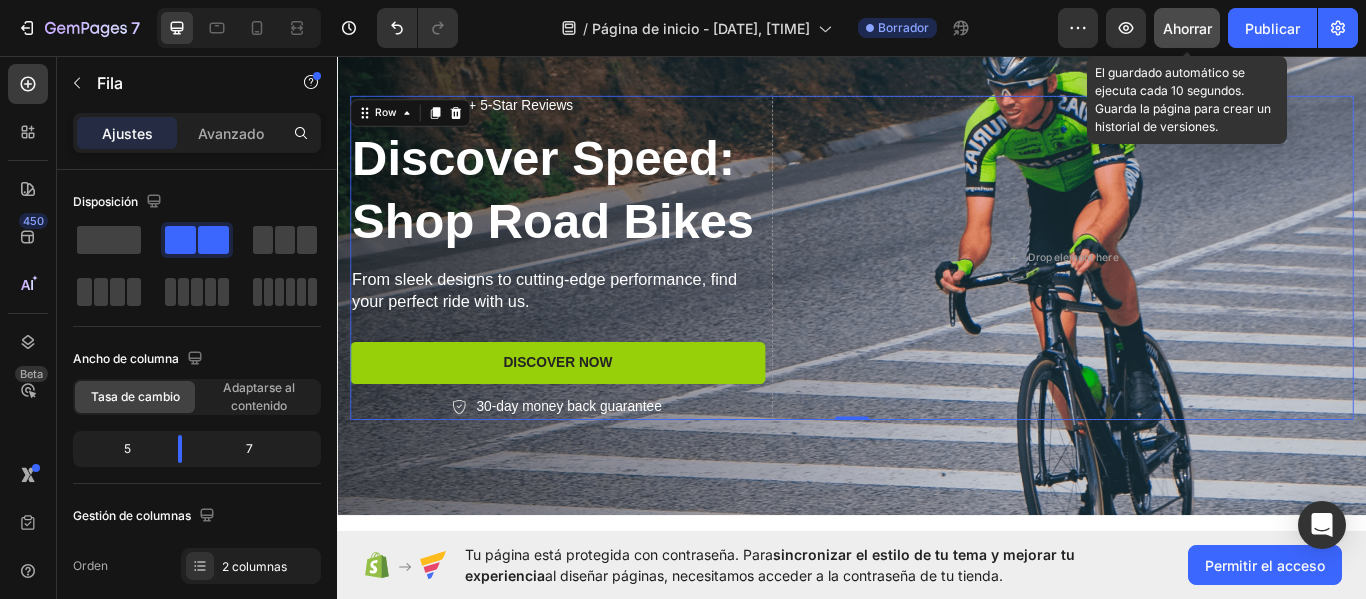 click on "Ahorrar" at bounding box center [1187, 28] 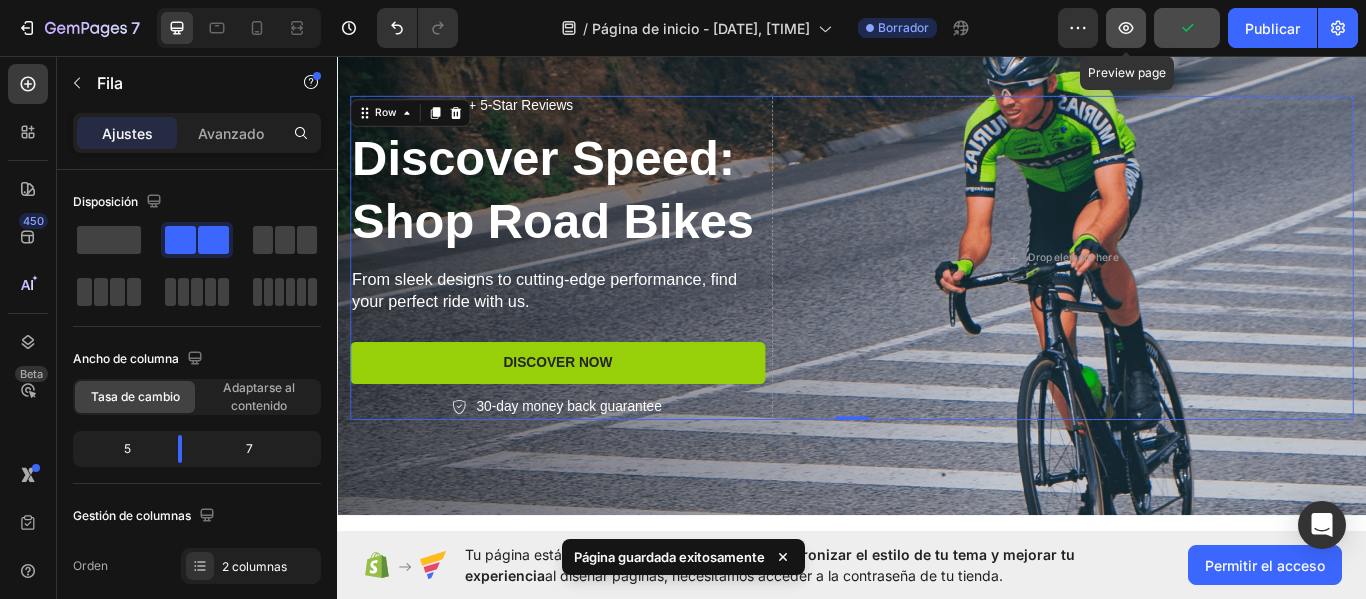 click 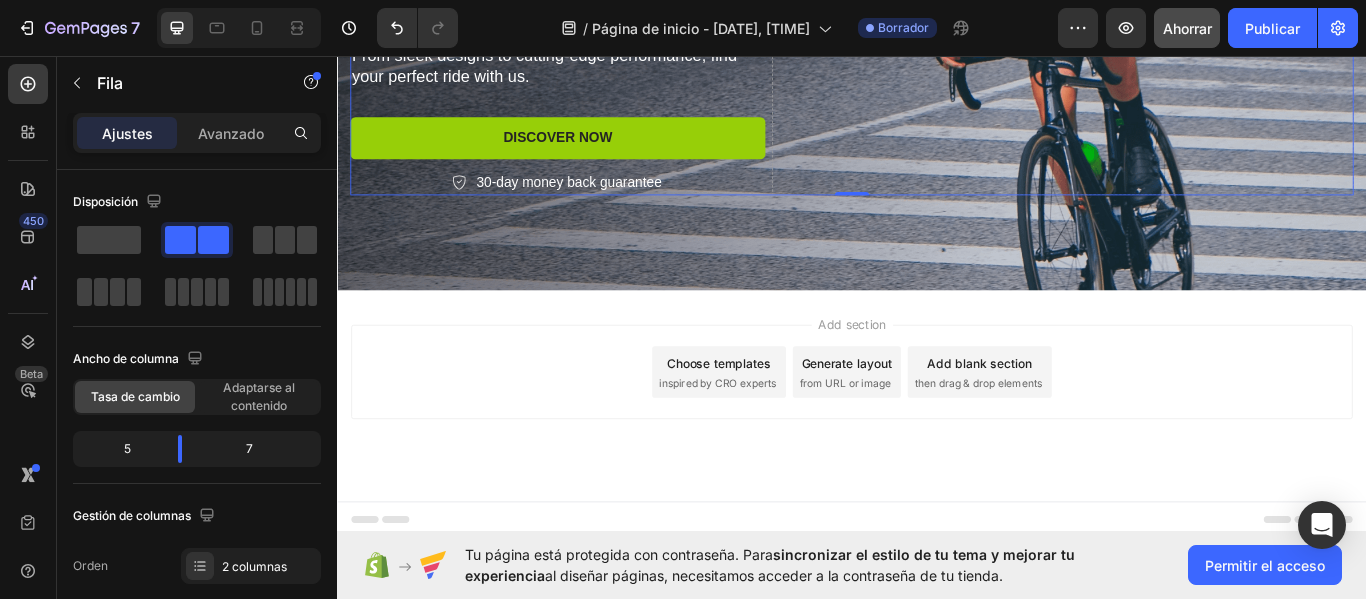 scroll, scrollTop: 364, scrollLeft: 0, axis: vertical 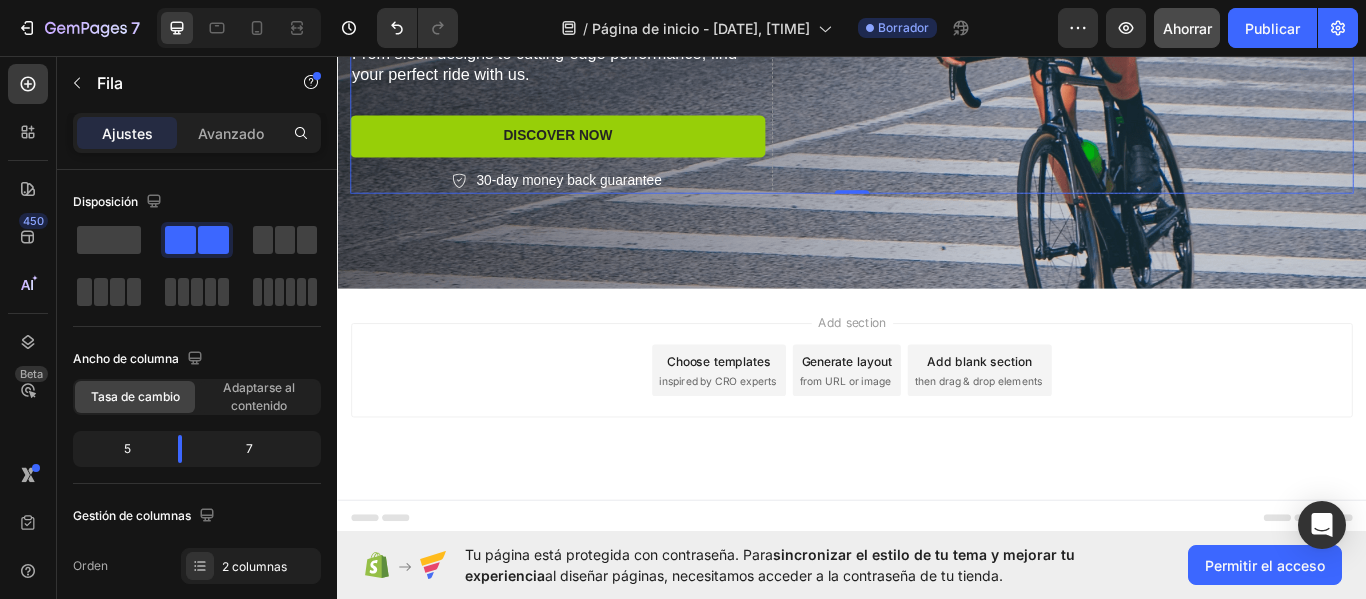 click on "Add section Choose templates inspired by CRO experts Generate layout from URL or image Add blank section then drag & drop elements" at bounding box center [937, 451] 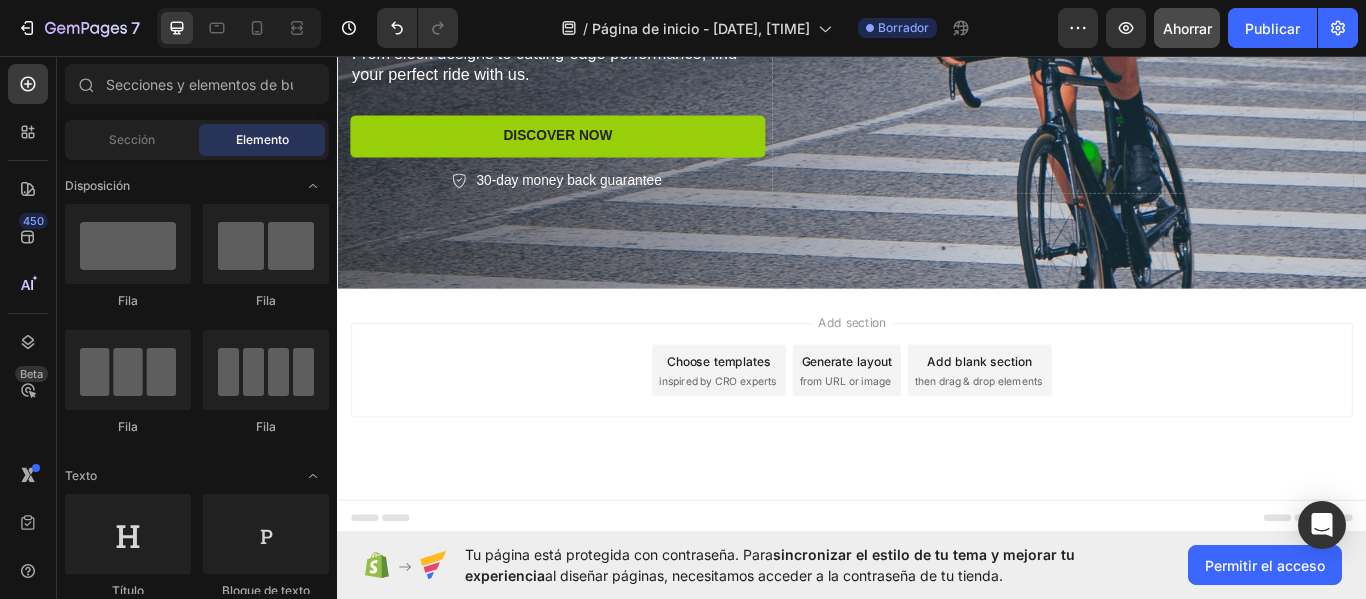 click on "Add section Choose templates inspired by CRO experts Generate layout from URL or image Add blank section then drag & drop elements" at bounding box center (937, 451) 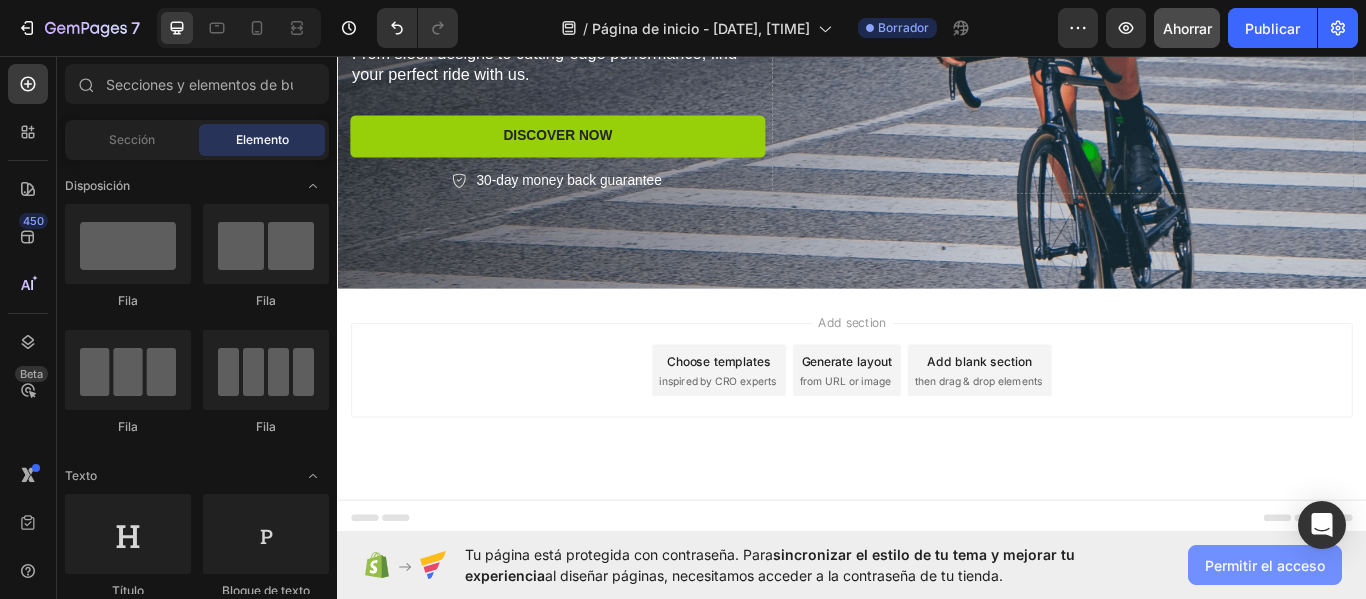click on "Permitir el acceso" at bounding box center [1265, 565] 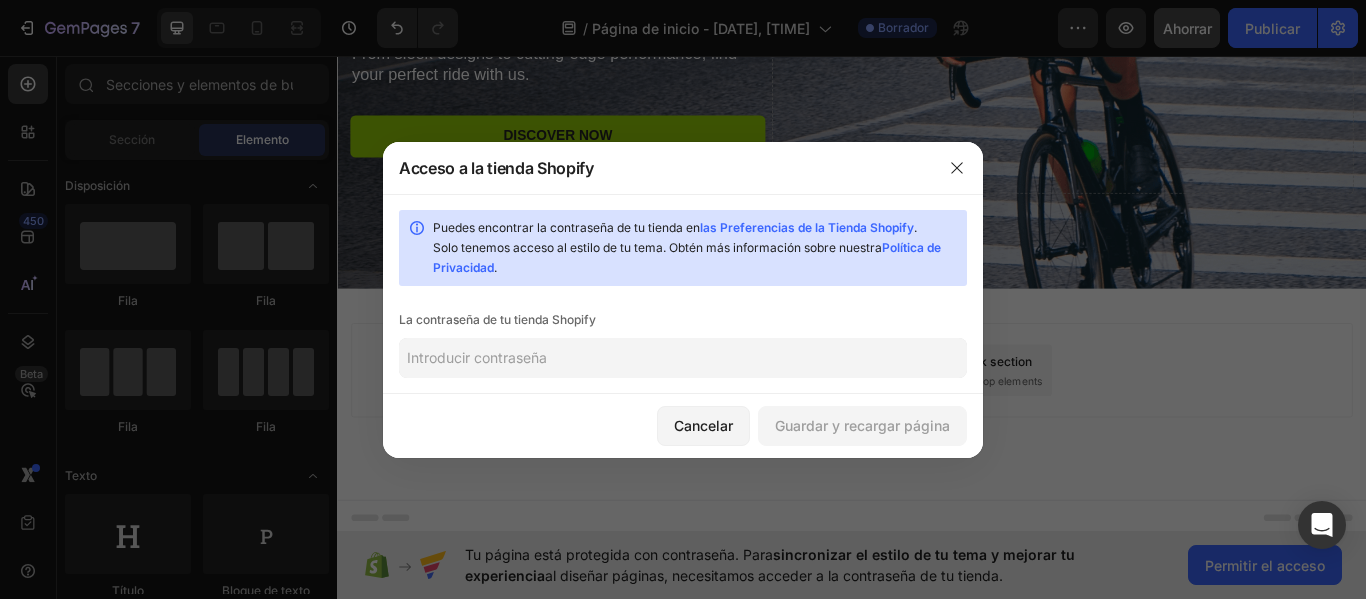 click 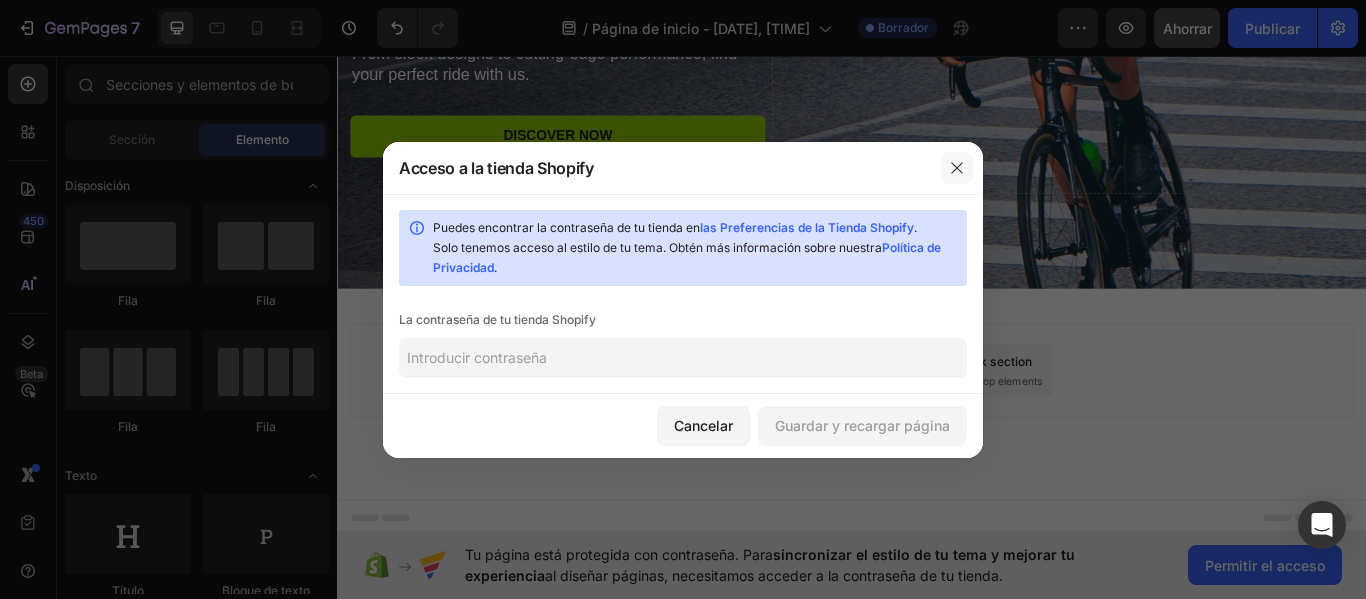 click 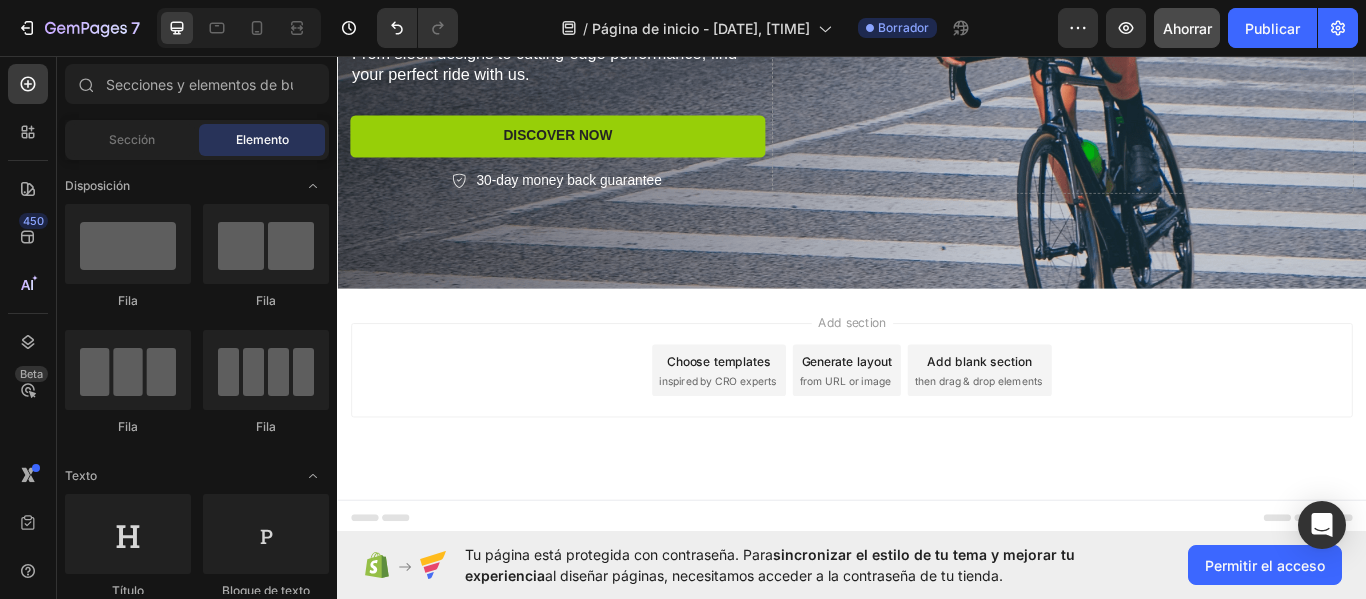 click on "inspired by CRO experts" at bounding box center (780, 436) 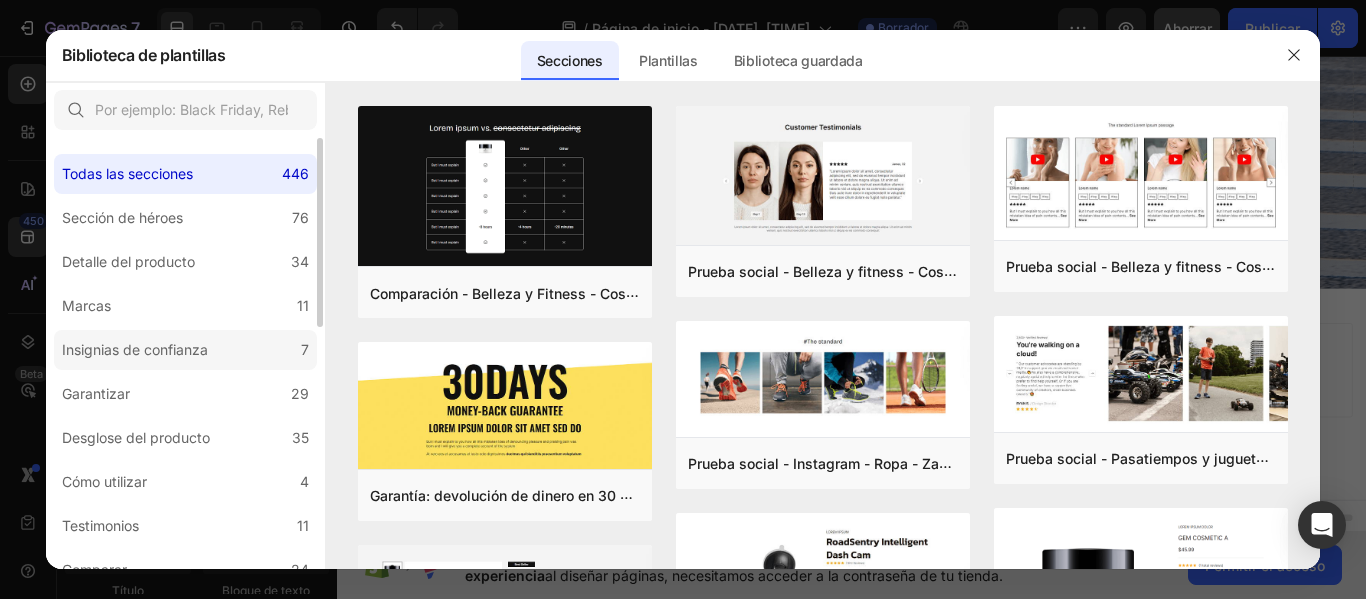 click on "Insignias de confianza 7" 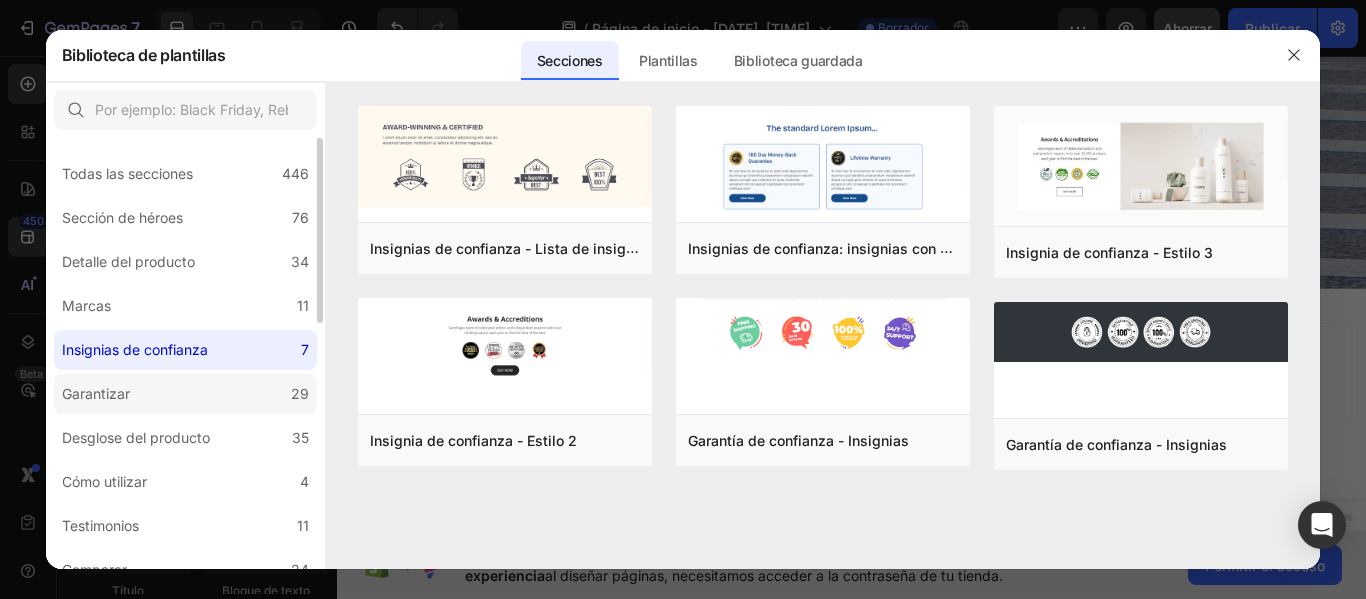 click on "29" at bounding box center [300, 393] 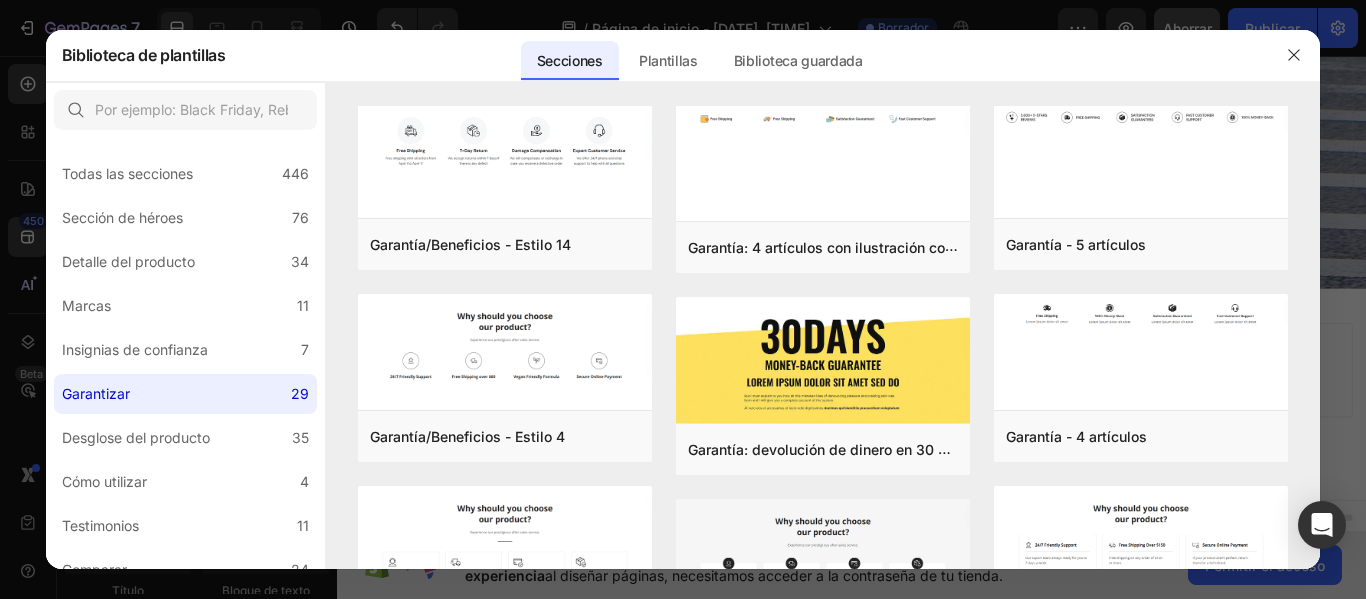 scroll, scrollTop: 0, scrollLeft: 0, axis: both 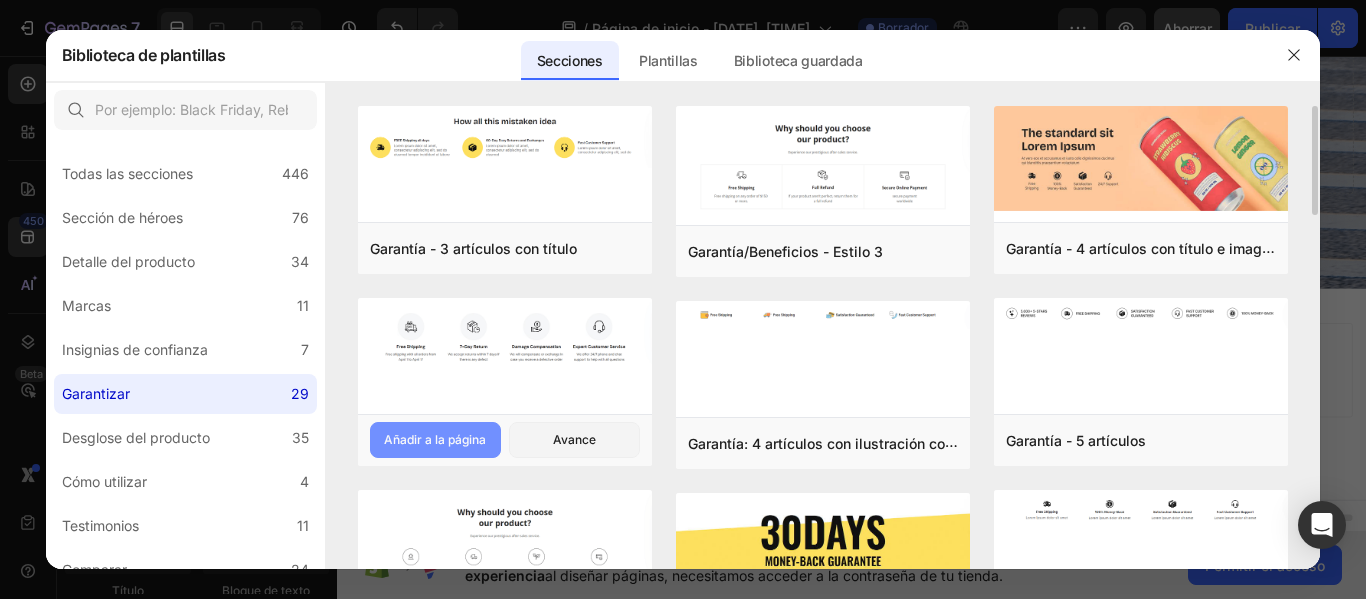 click on "Añadir a la página" at bounding box center [435, 439] 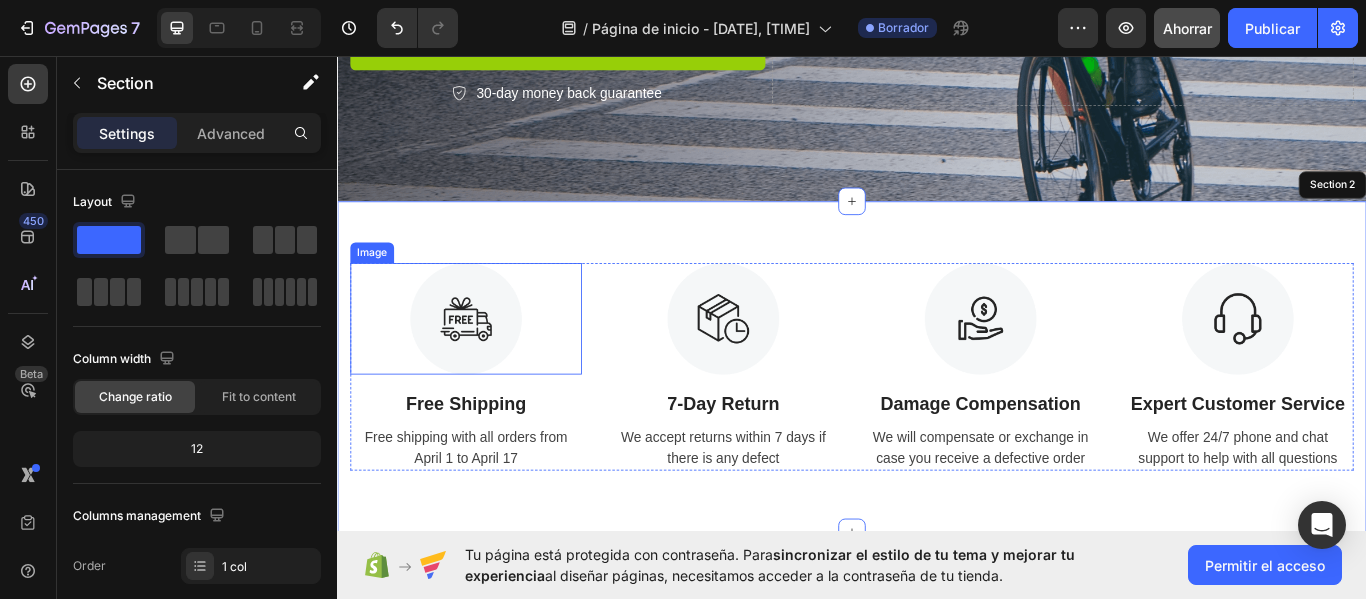 scroll, scrollTop: 620, scrollLeft: 0, axis: vertical 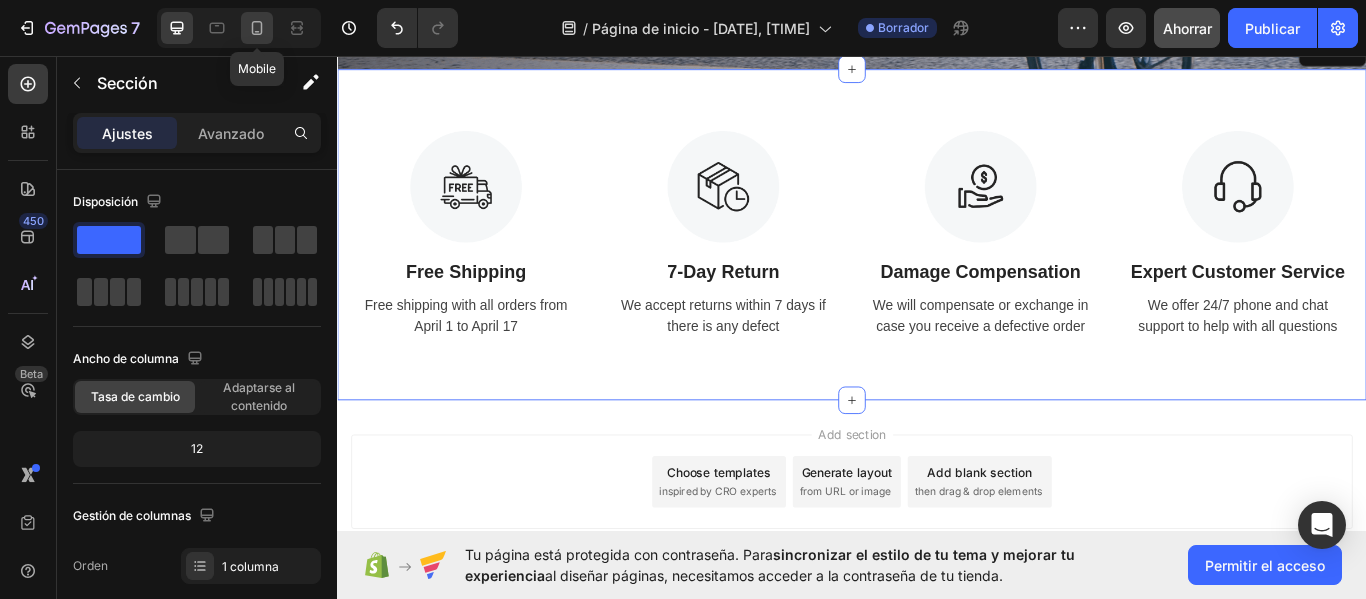 click 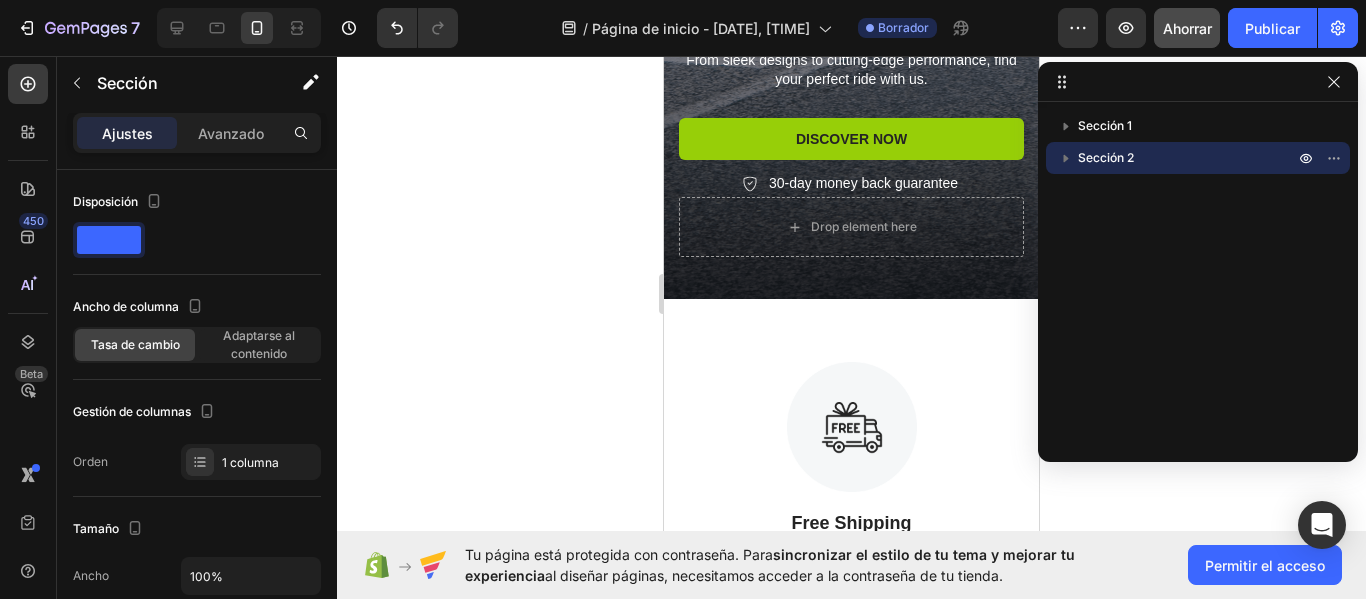 scroll, scrollTop: 500, scrollLeft: 0, axis: vertical 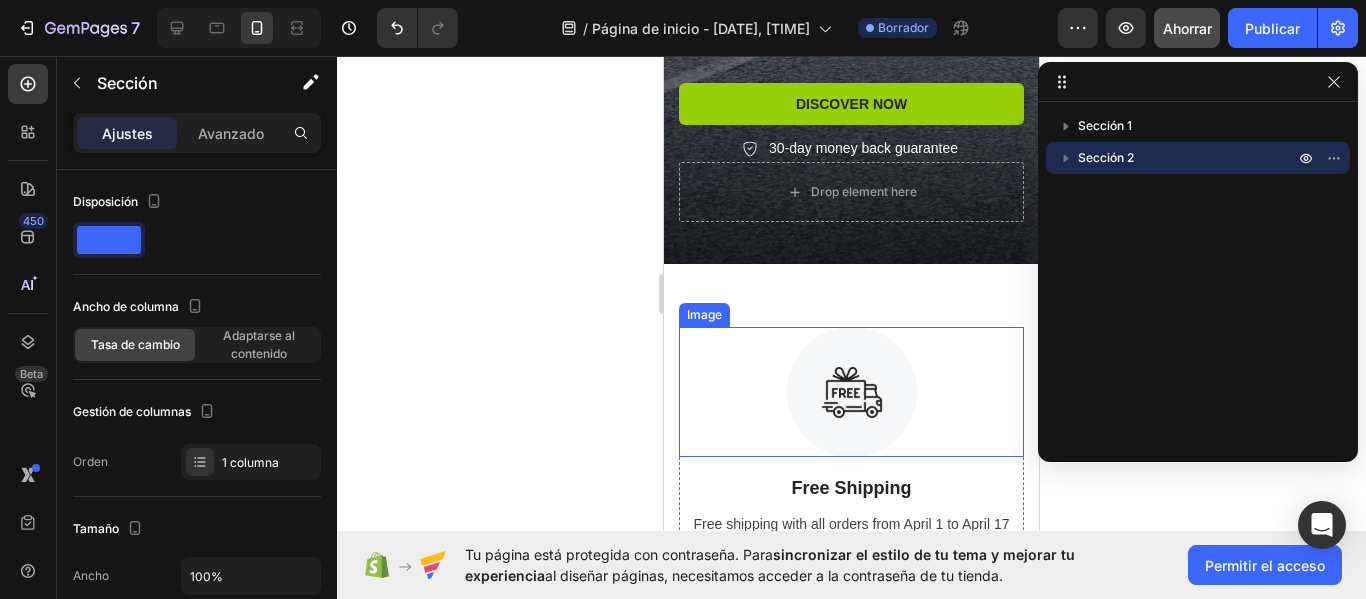 click at bounding box center [851, 392] 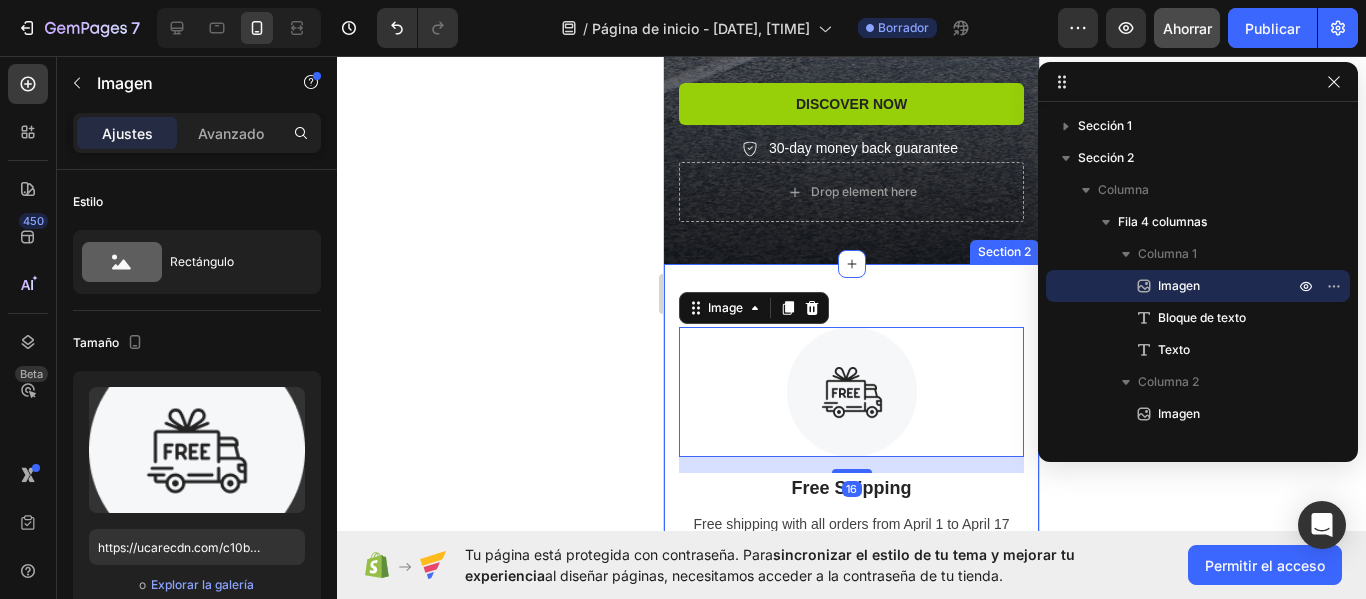 click on "Image   16 Free Shipping Text Block Free shipping with all orders
from April 1 to April 17 Text Image 7-Day Return Text Block We accept returns within 7 days
if there is any defect Text Image Damage Compensation Text Block We will compensate or exchange in case you receive a defective order Text Image Expert Customer Service Text Block We offer 24/7 phone and chat support to help with all questions Text Row Section 2" at bounding box center (851, 824) 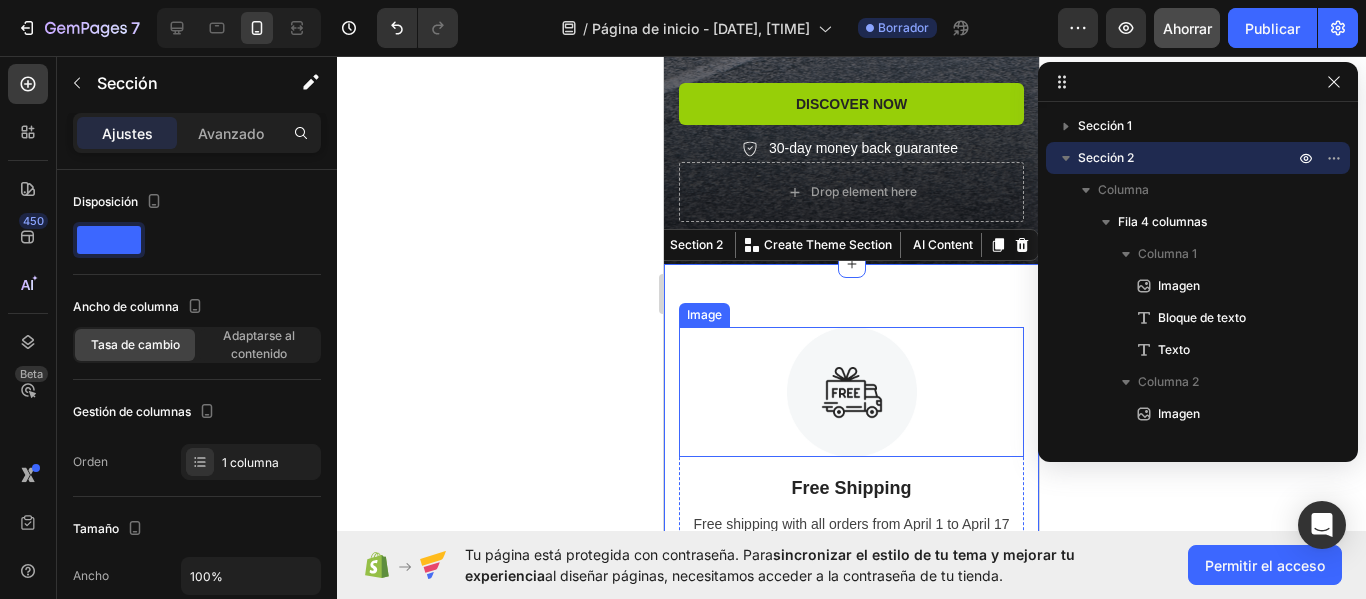 click at bounding box center [851, 392] 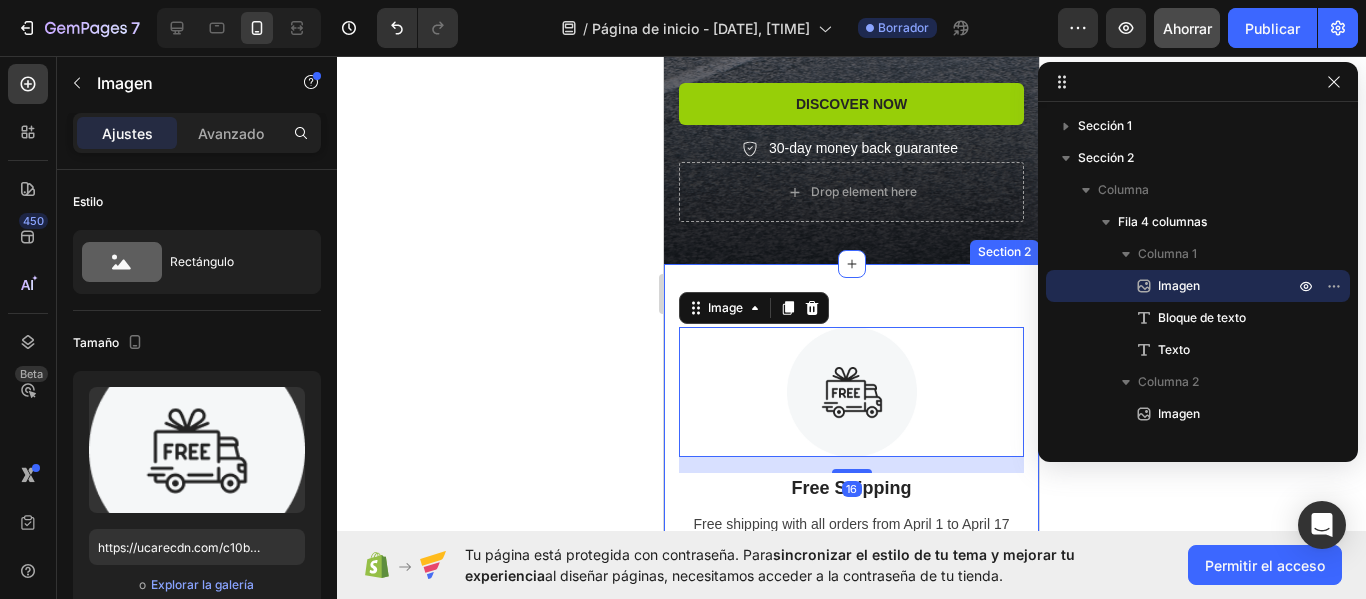 click on "Image   16 Free Shipping Text Block Free shipping with all orders
from April 1 to April 17 Text Image 7-Day Return Text Block We accept returns within 7 days
if there is any defect Text Image Damage Compensation Text Block We will compensate or exchange in case you receive a defective order Text Image Expert Customer Service Text Block We offer 24/7 phone and chat support to help with all questions Text Row Section 2" at bounding box center (851, 824) 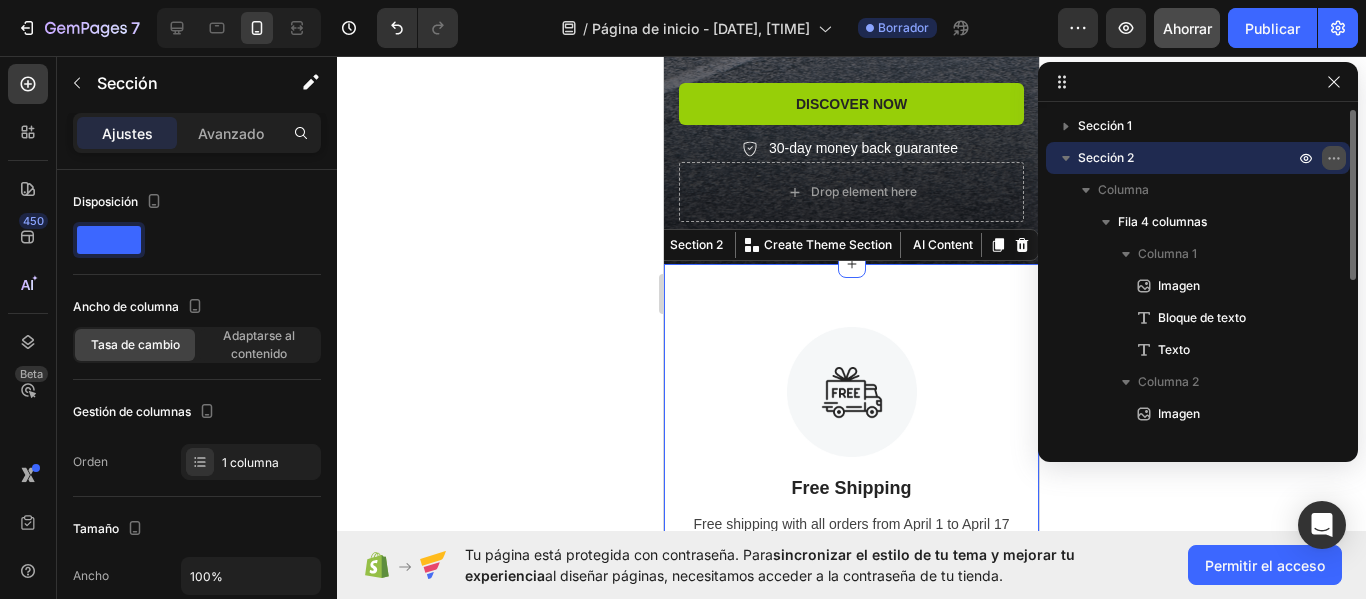 click 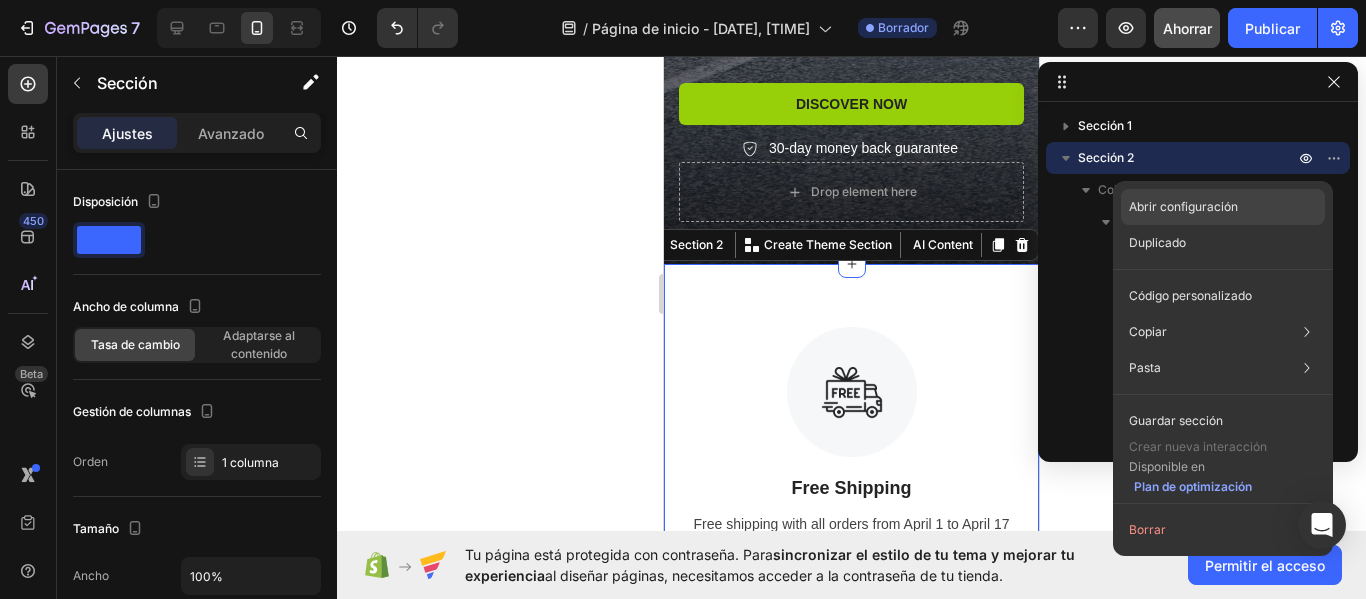 click on "Abrir configuración" 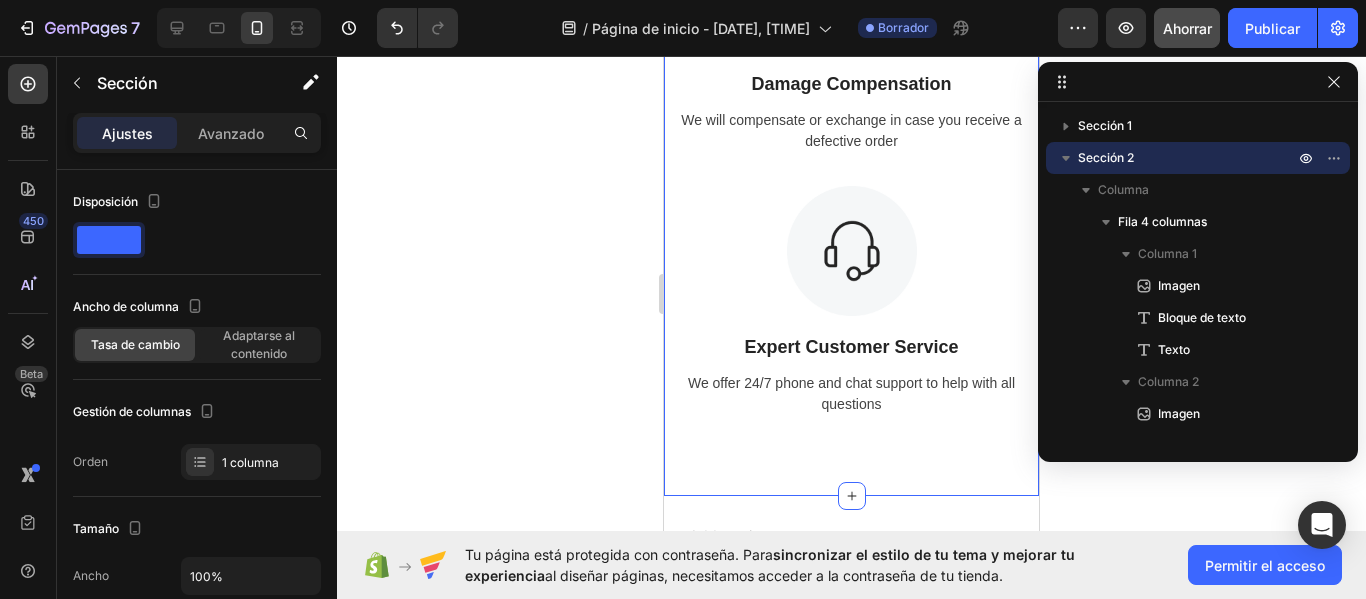 scroll, scrollTop: 1300, scrollLeft: 0, axis: vertical 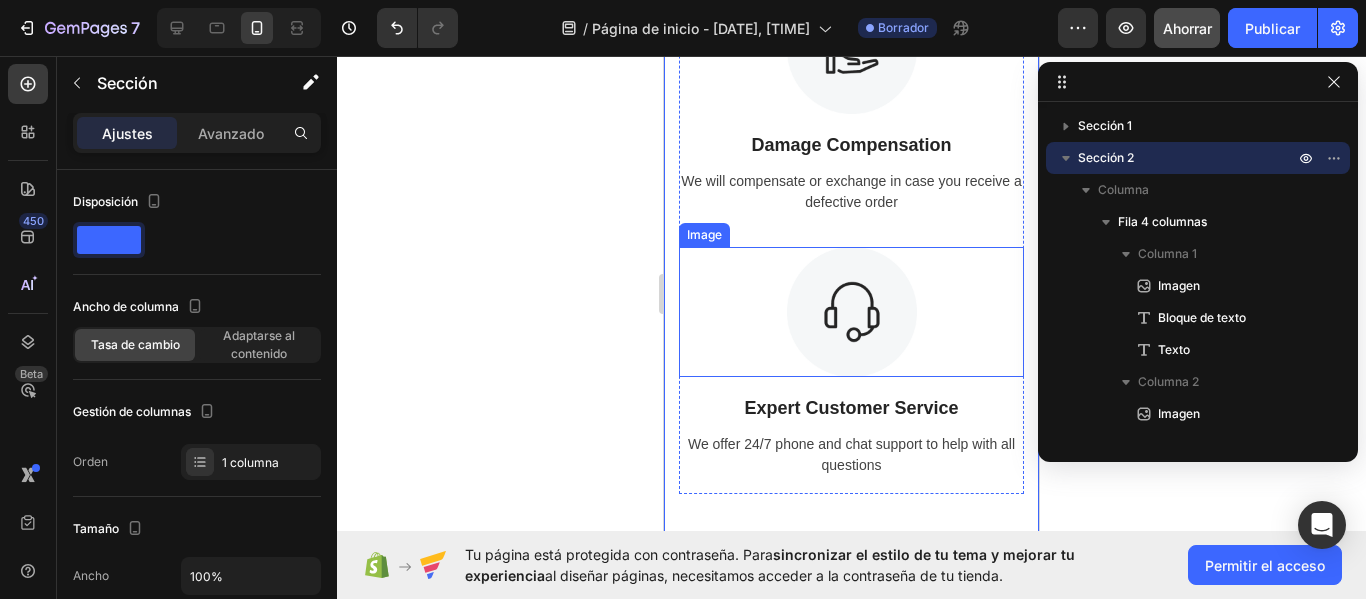 click at bounding box center (852, 312) 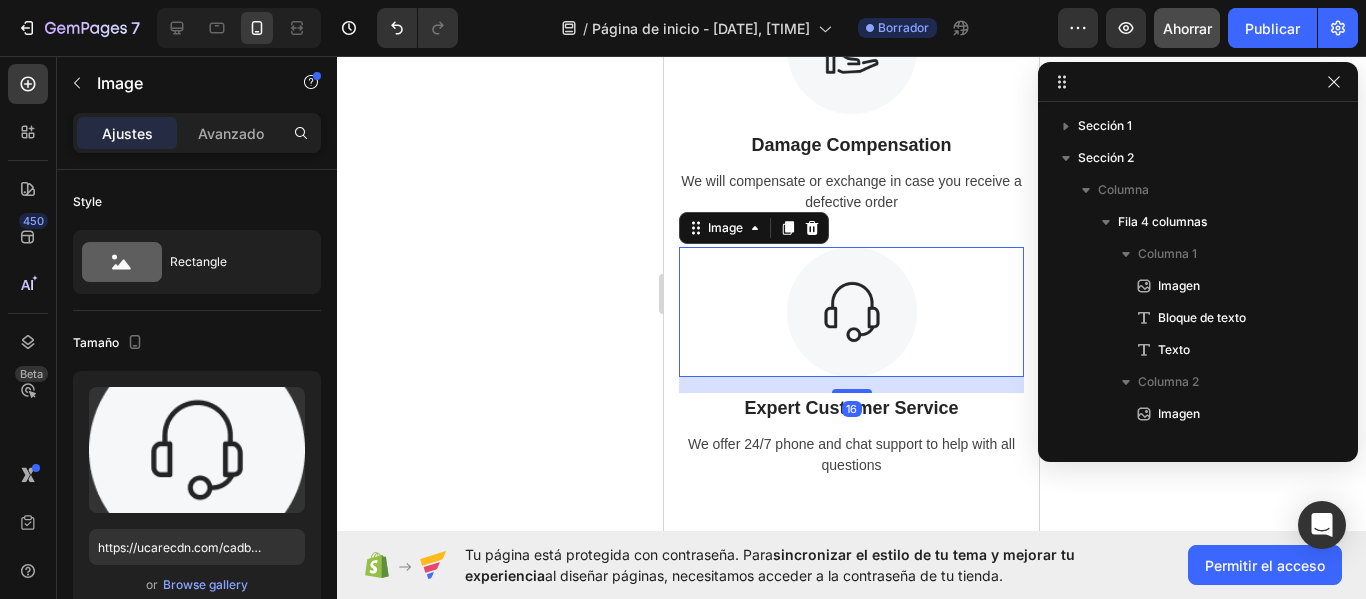 scroll, scrollTop: 310, scrollLeft: 0, axis: vertical 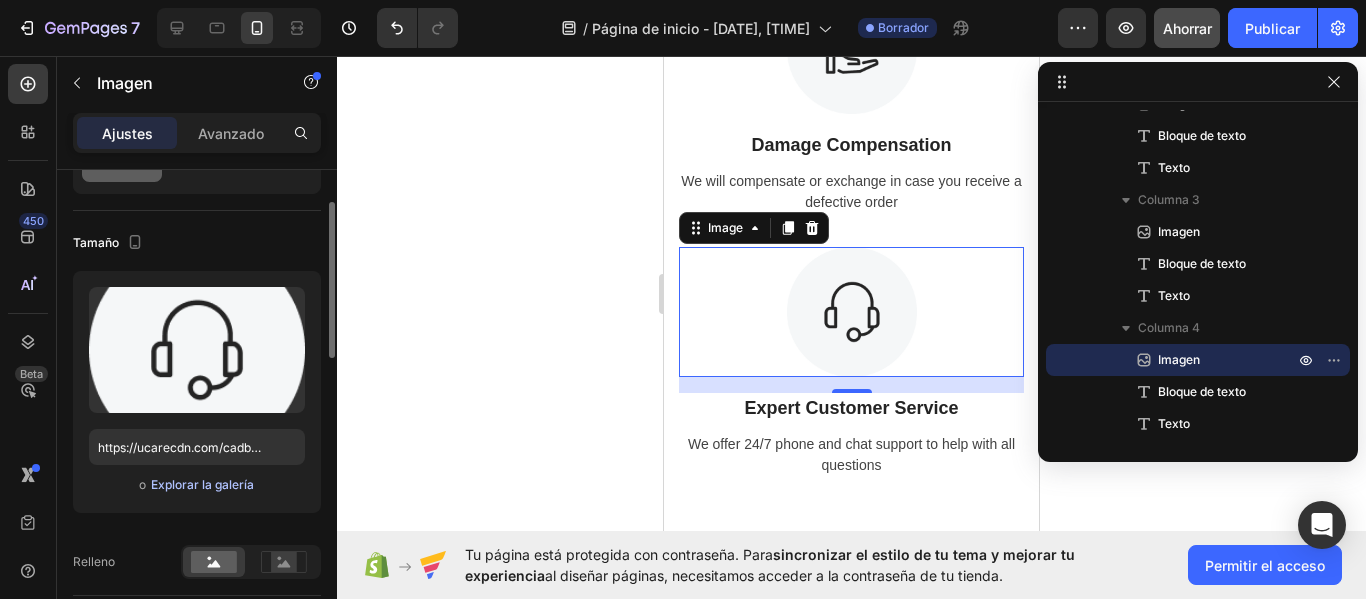 click on "Explorar la galería" at bounding box center (202, 484) 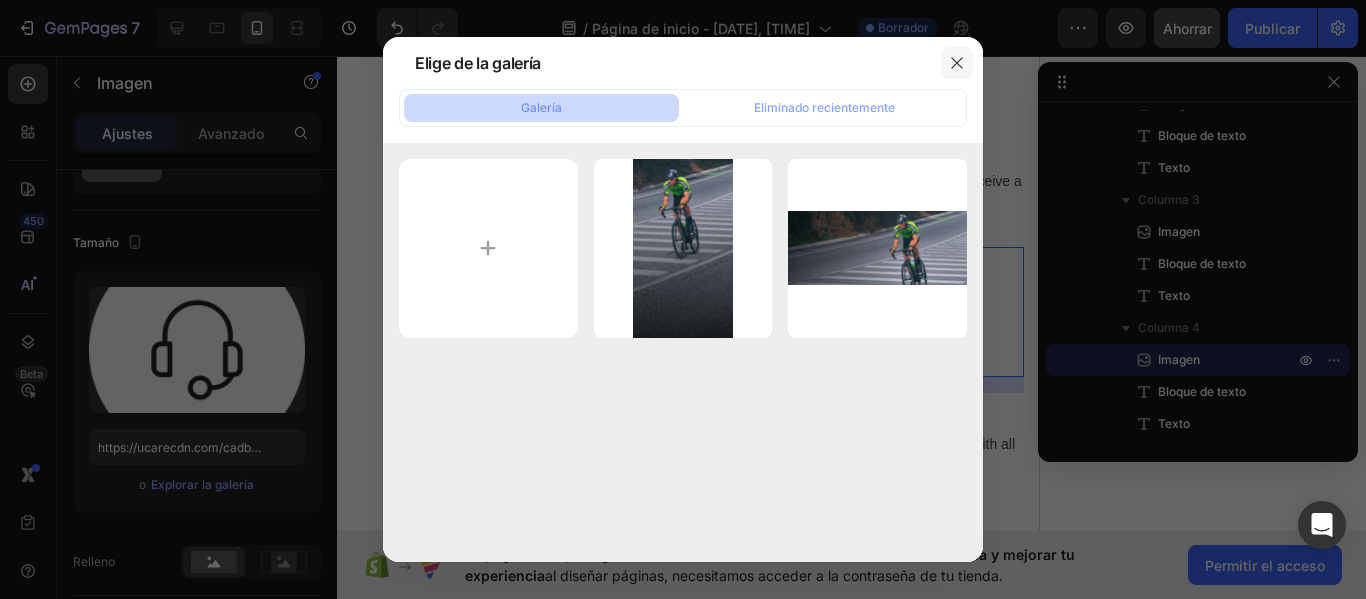 click 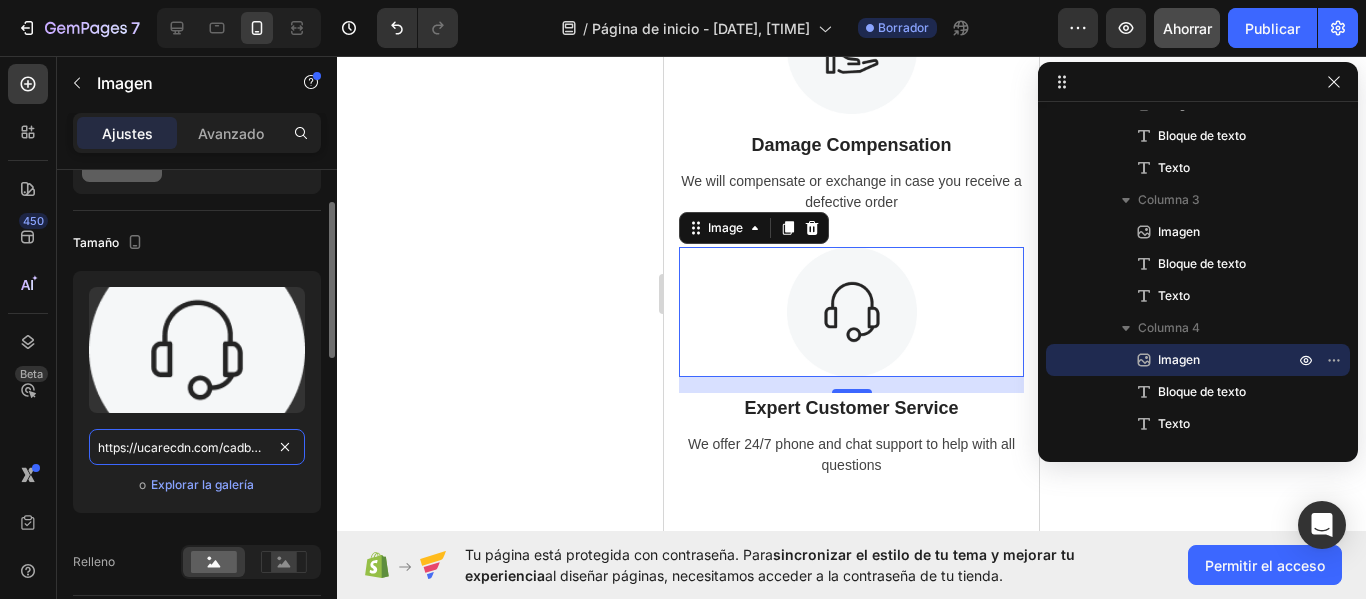 click on "https://ucarecdn.com/cadb03d3-e3db-4553-bd55-6350936642df/-/format/auto/" at bounding box center [197, 447] 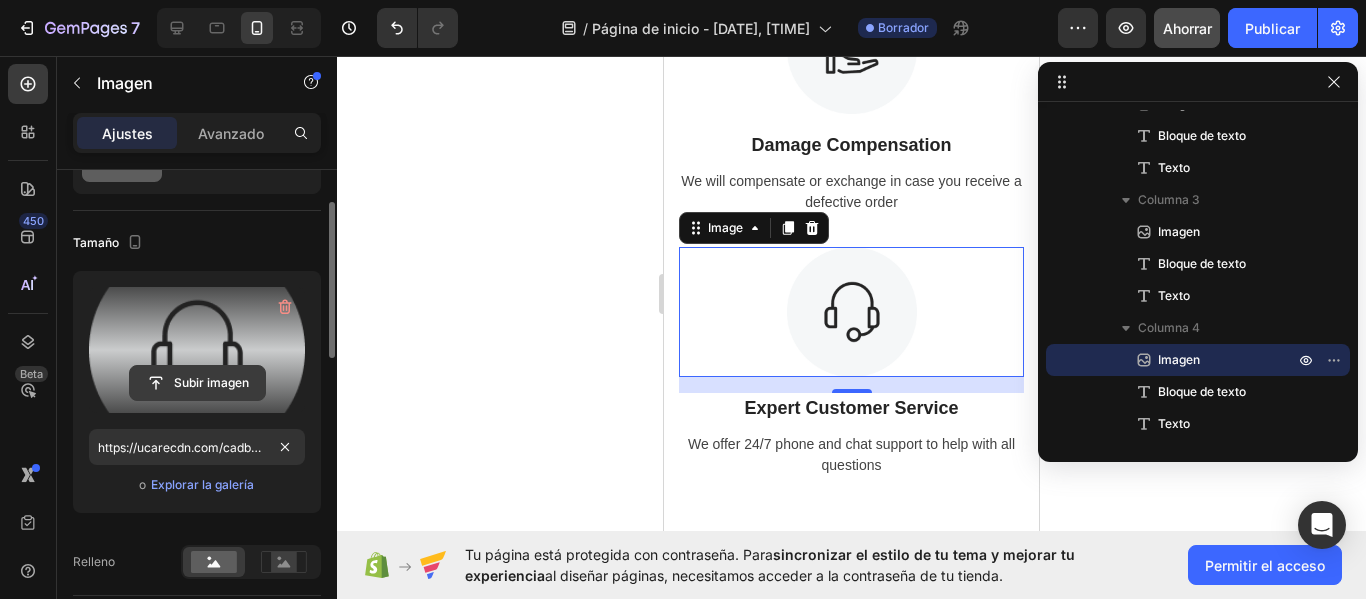 click 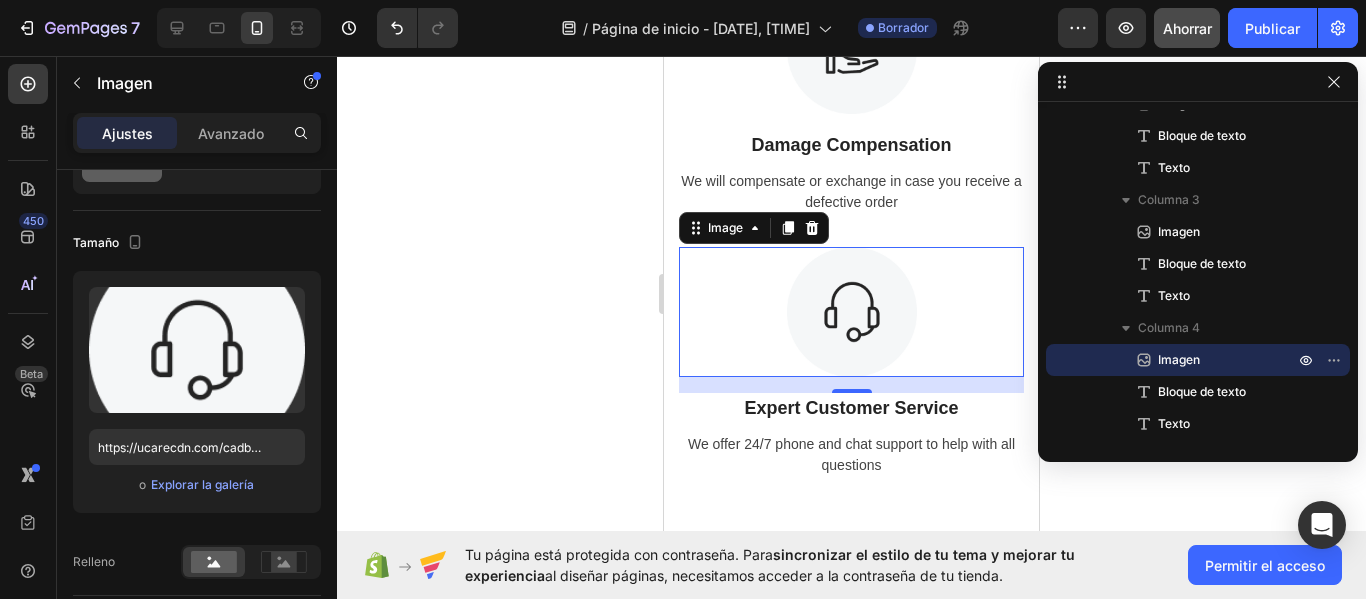 click at bounding box center (852, 312) 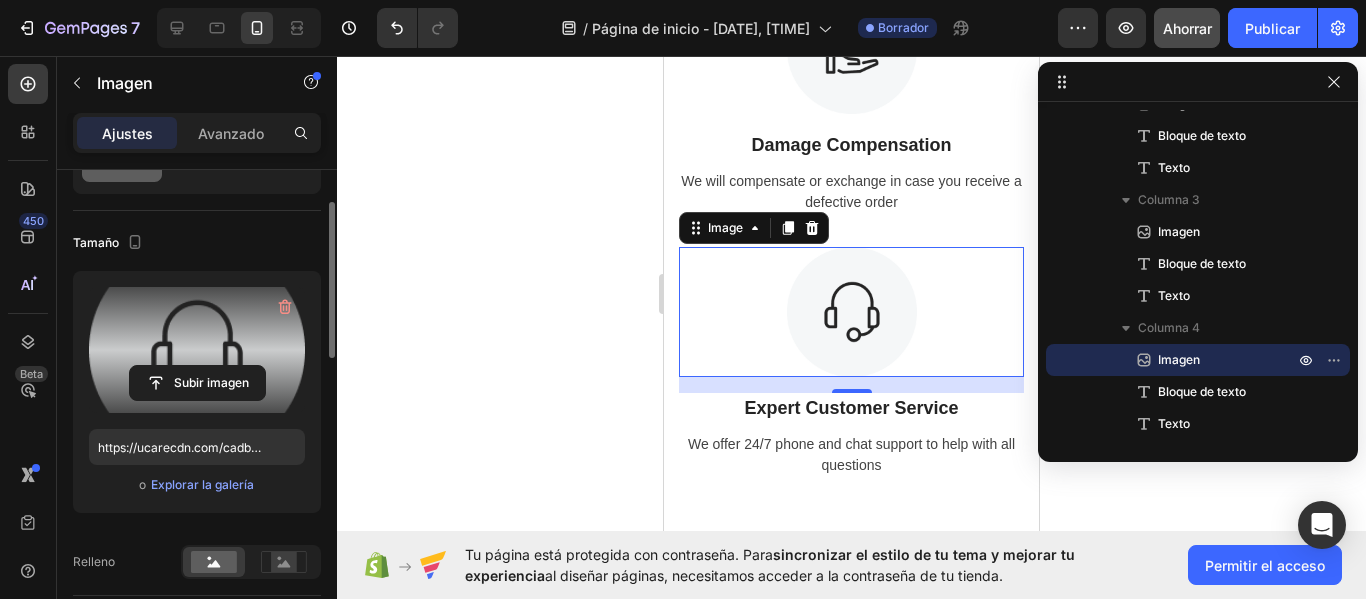click at bounding box center (197, 350) 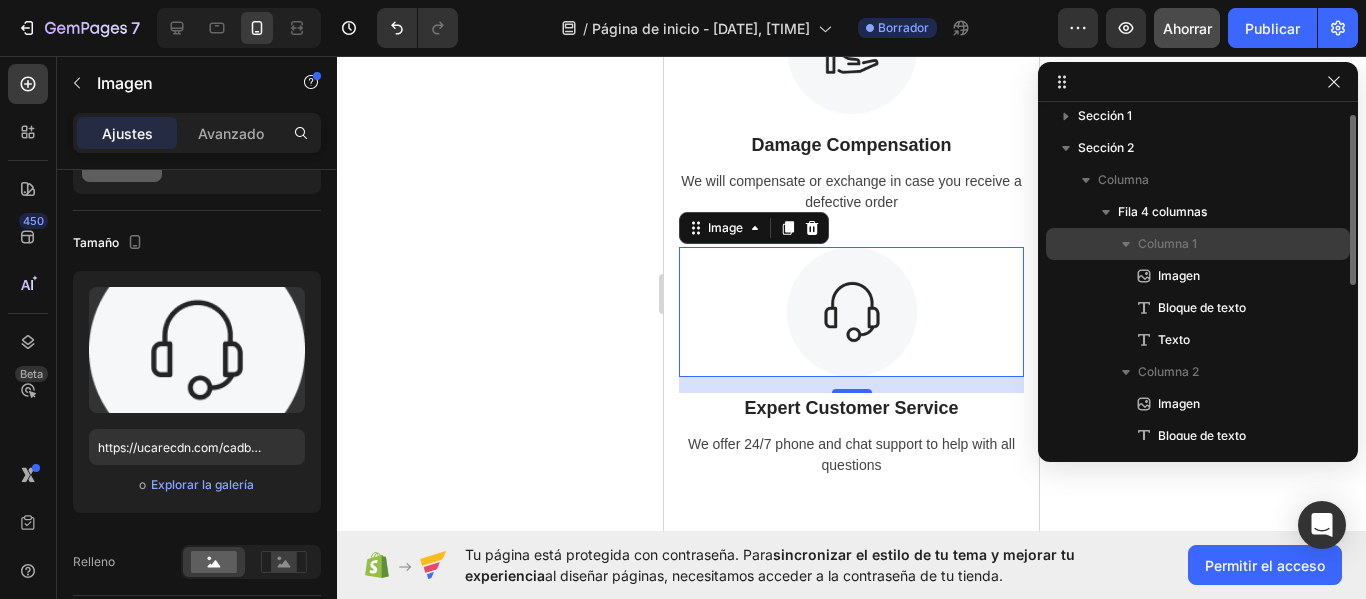 scroll, scrollTop: 0, scrollLeft: 0, axis: both 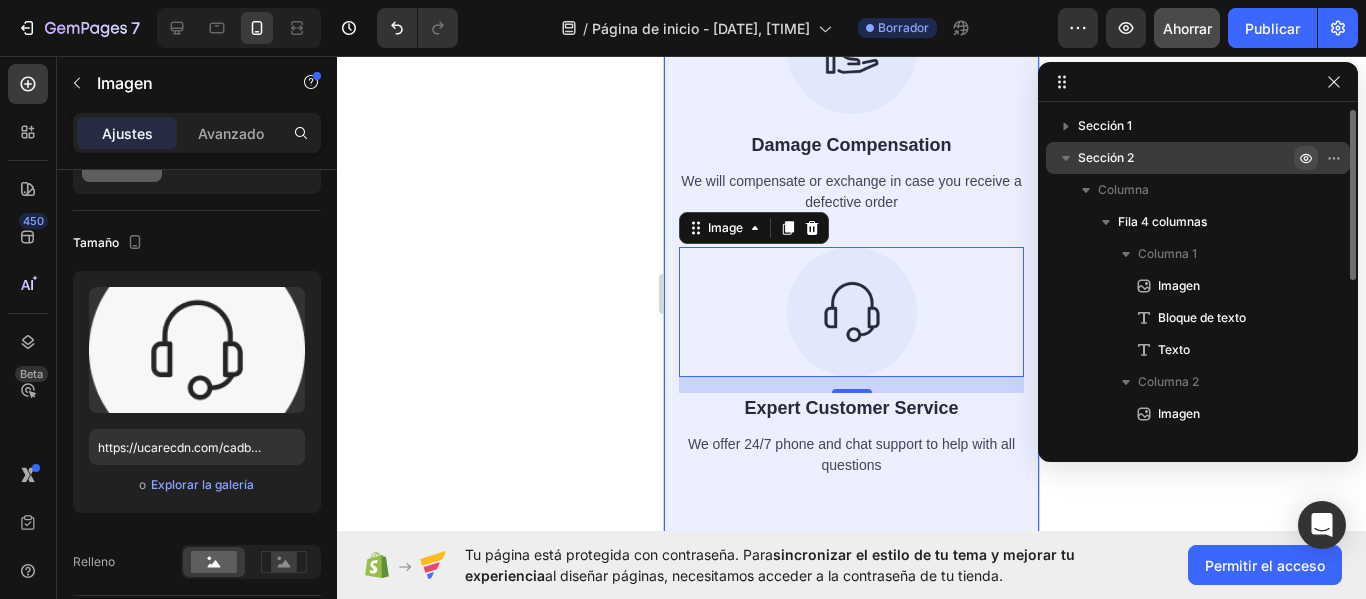 click 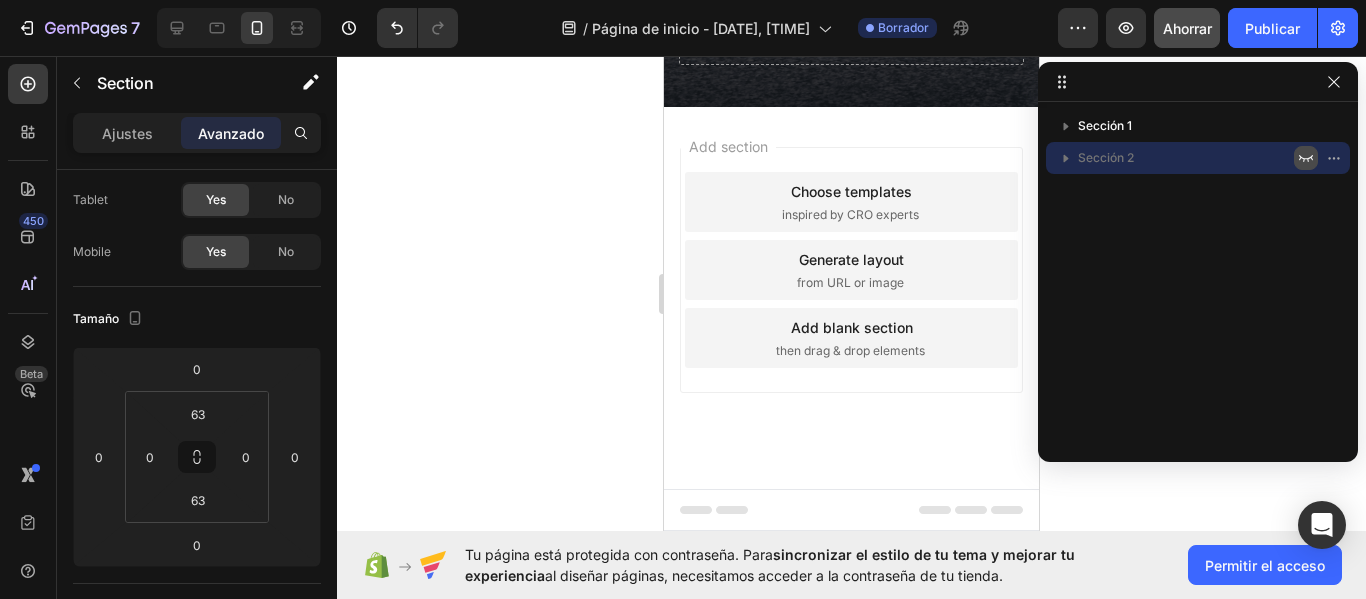 scroll, scrollTop: 0, scrollLeft: 0, axis: both 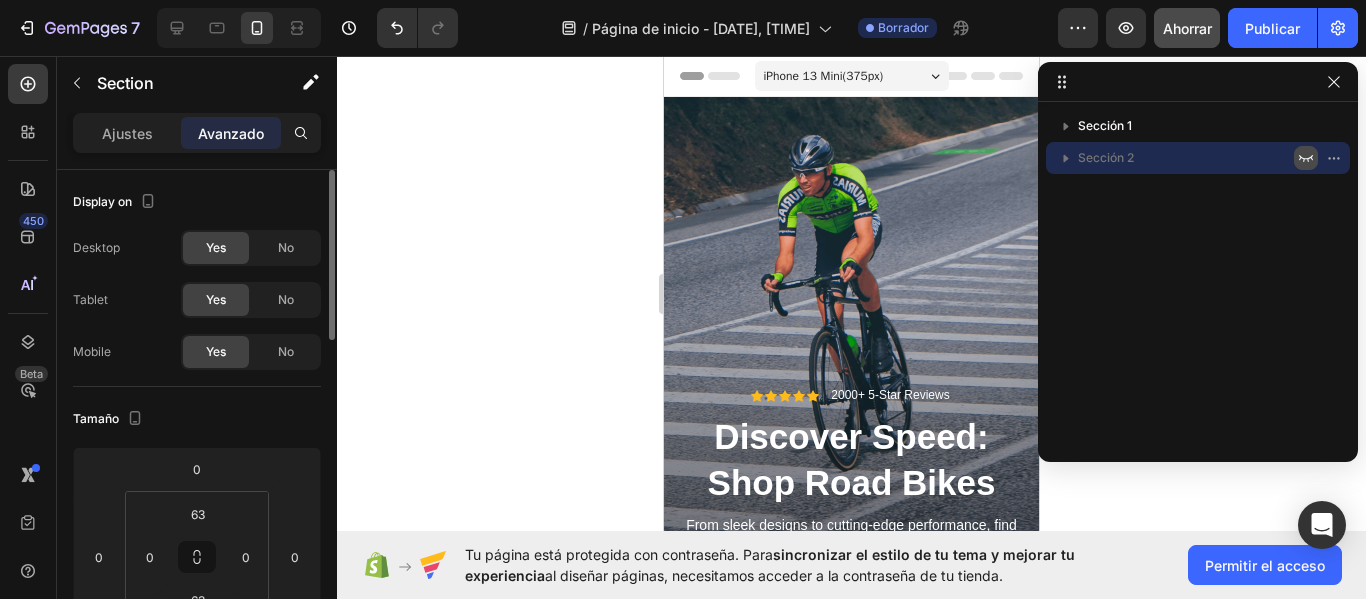 click 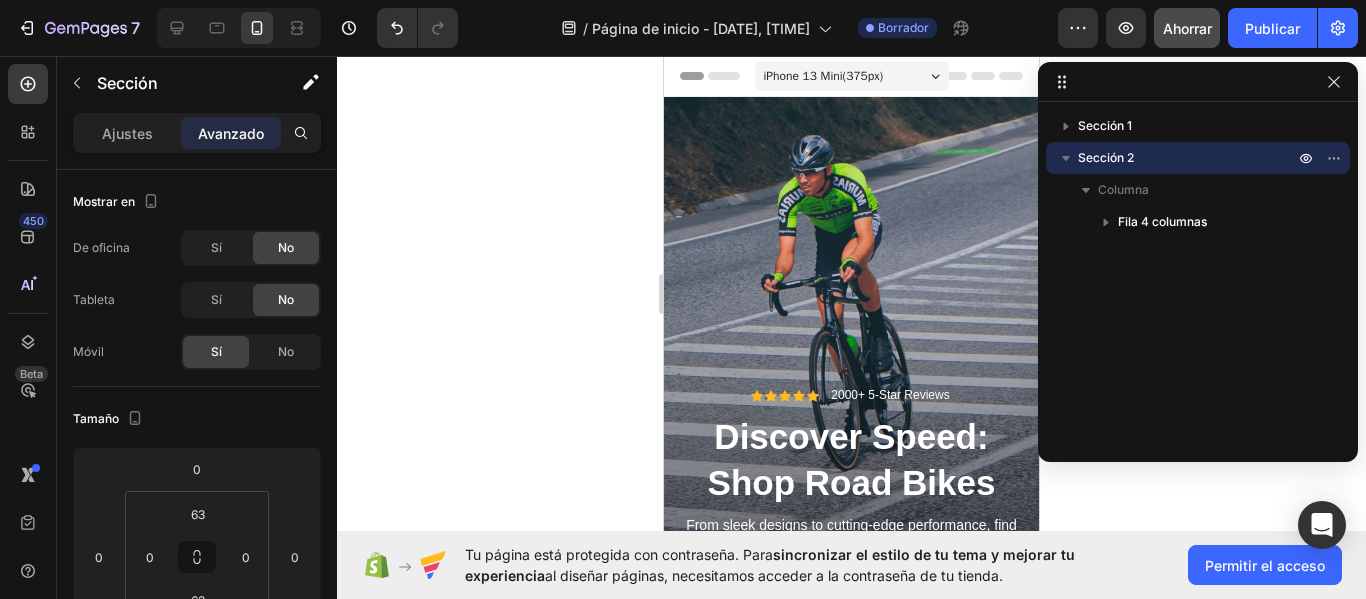 click 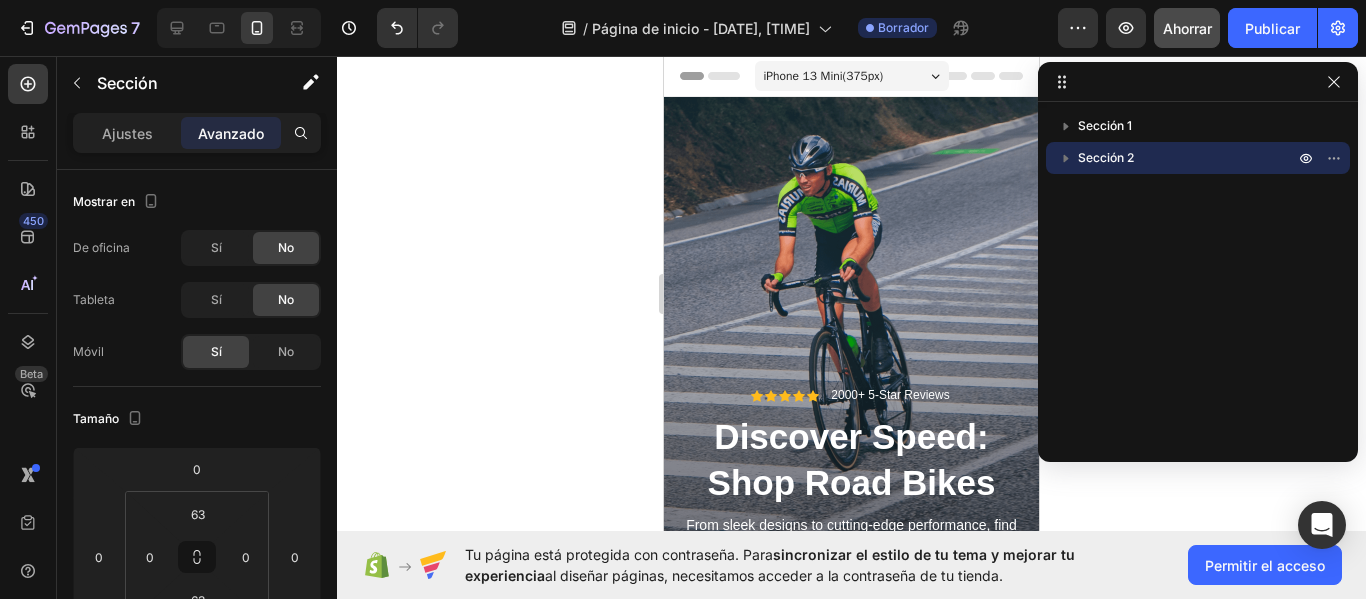 click 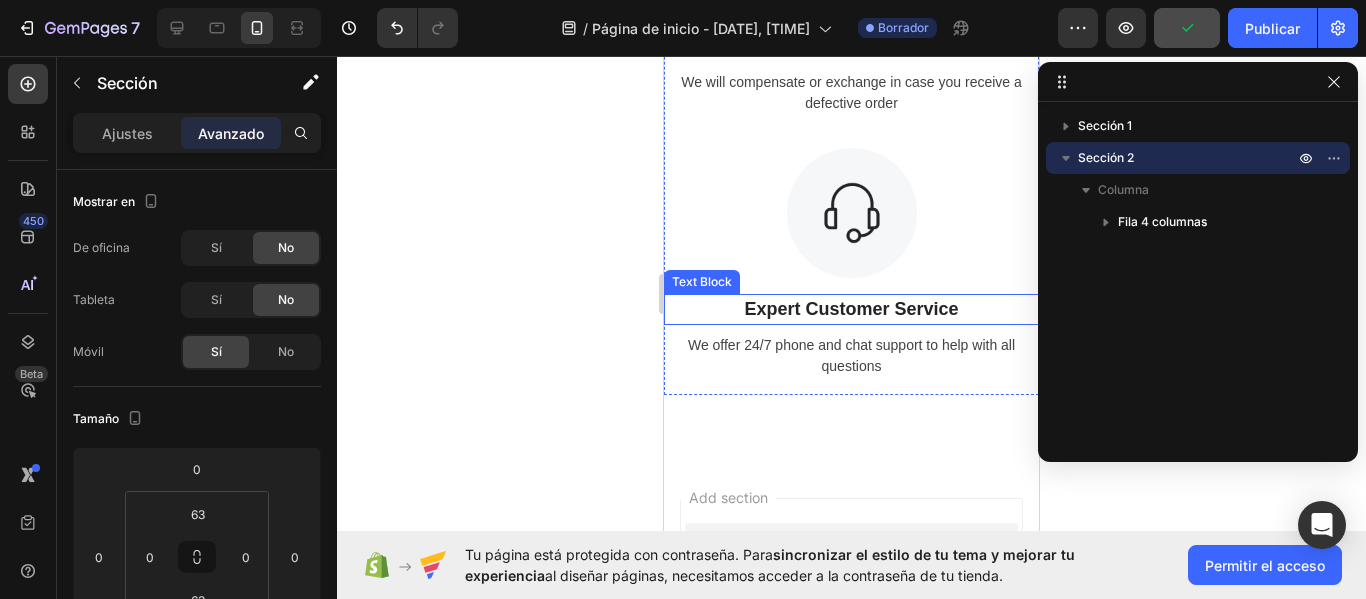 scroll, scrollTop: 1400, scrollLeft: 0, axis: vertical 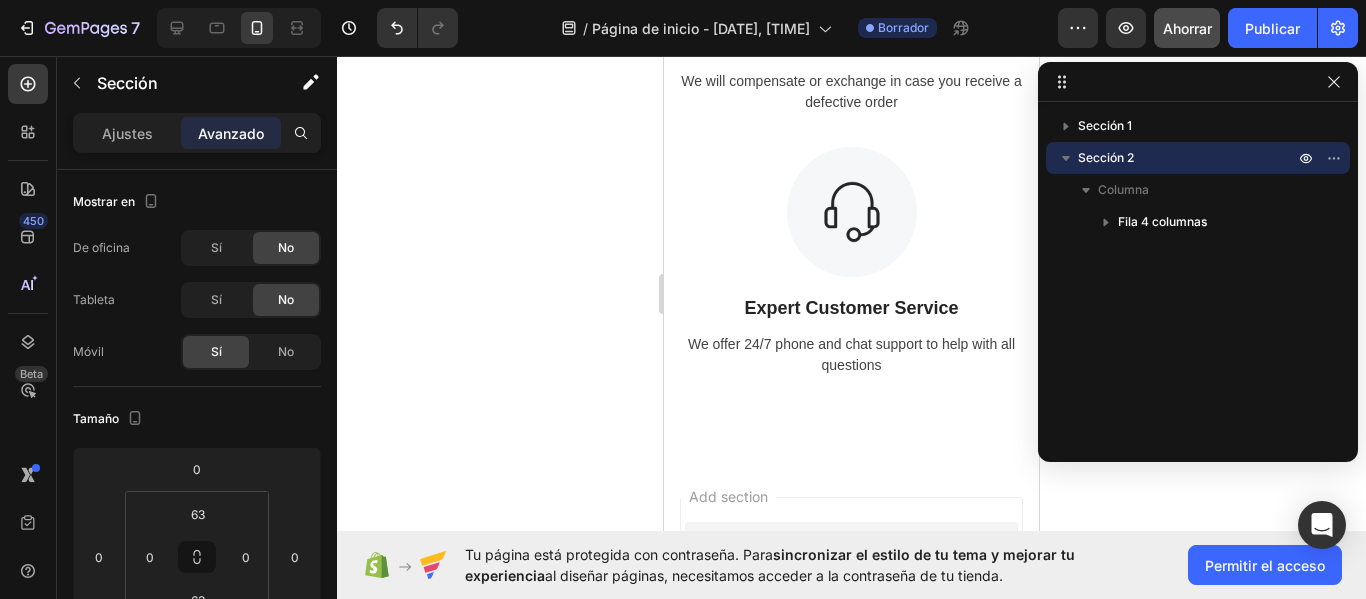 click on "Sección 2" at bounding box center (1188, 158) 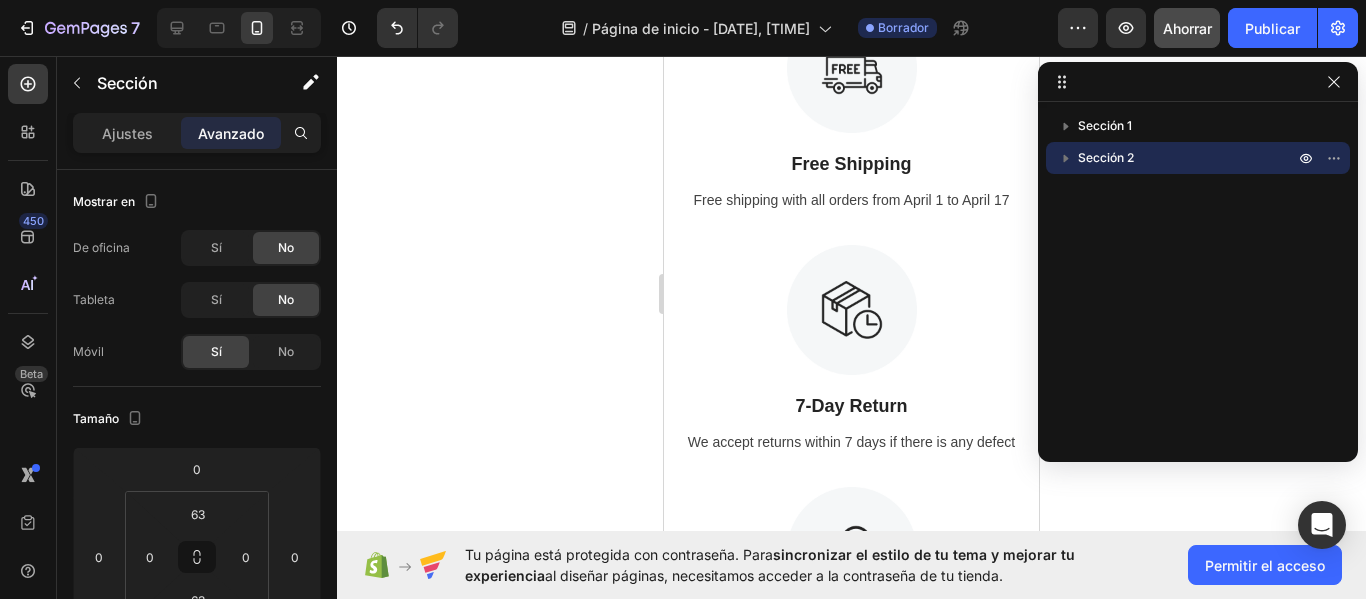 scroll, scrollTop: 611, scrollLeft: 0, axis: vertical 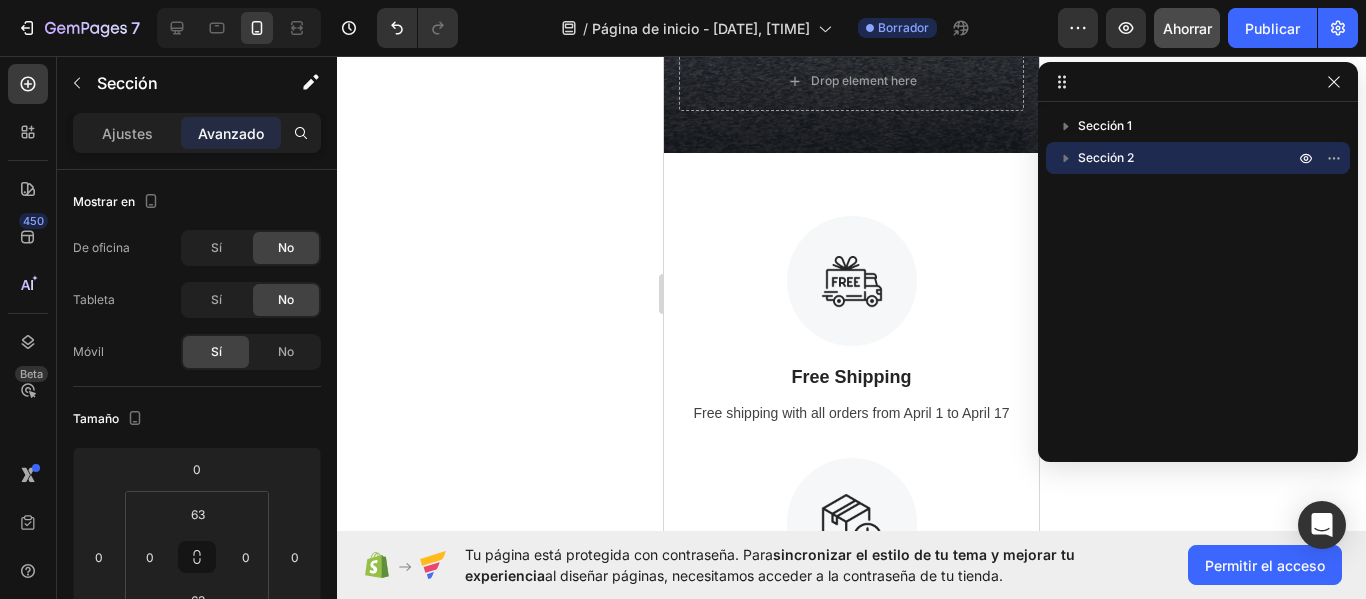 click on "Sección 2" at bounding box center [1188, 158] 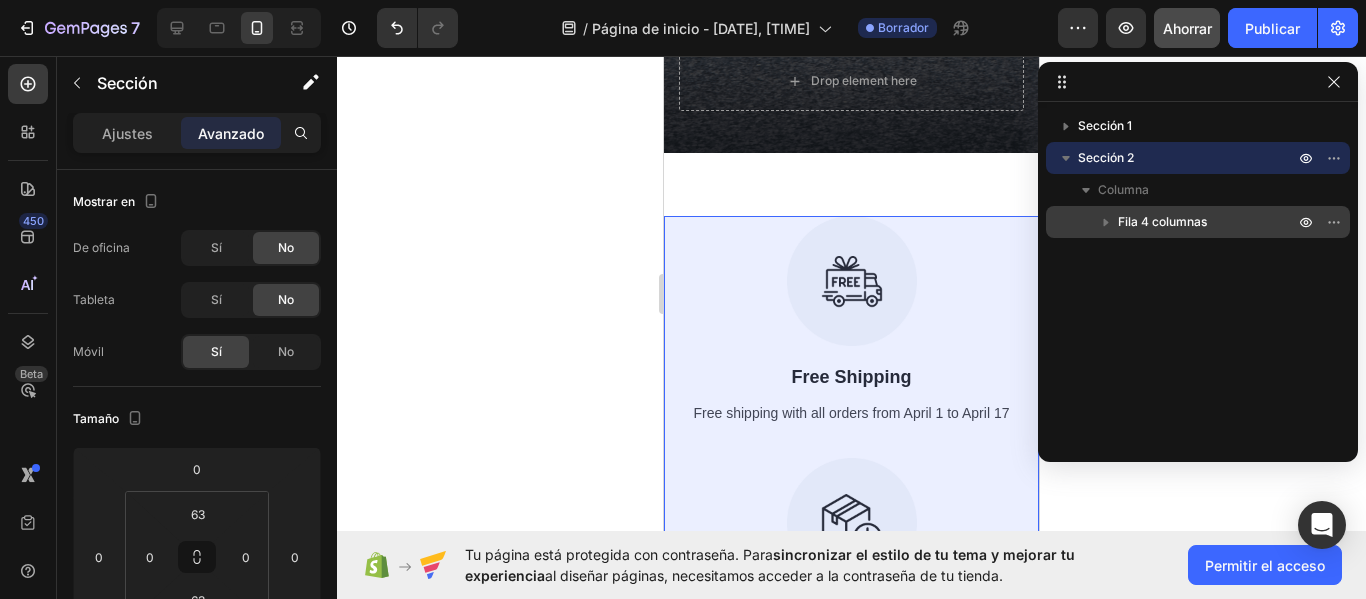 click 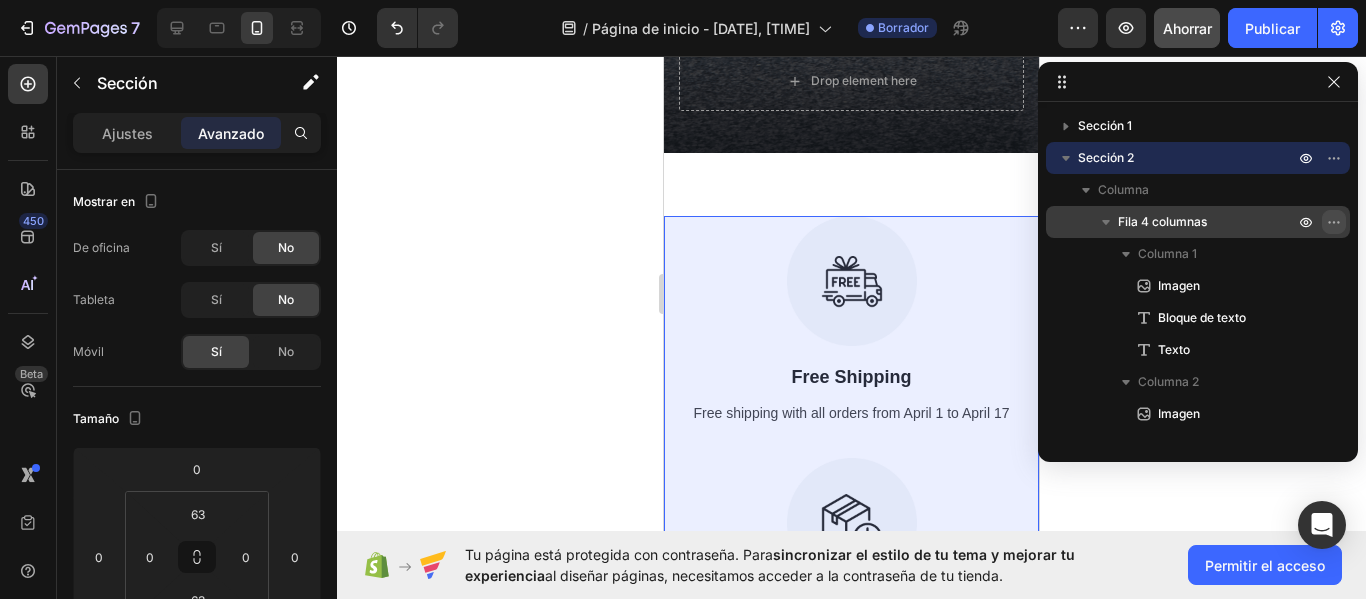click at bounding box center [1334, 222] 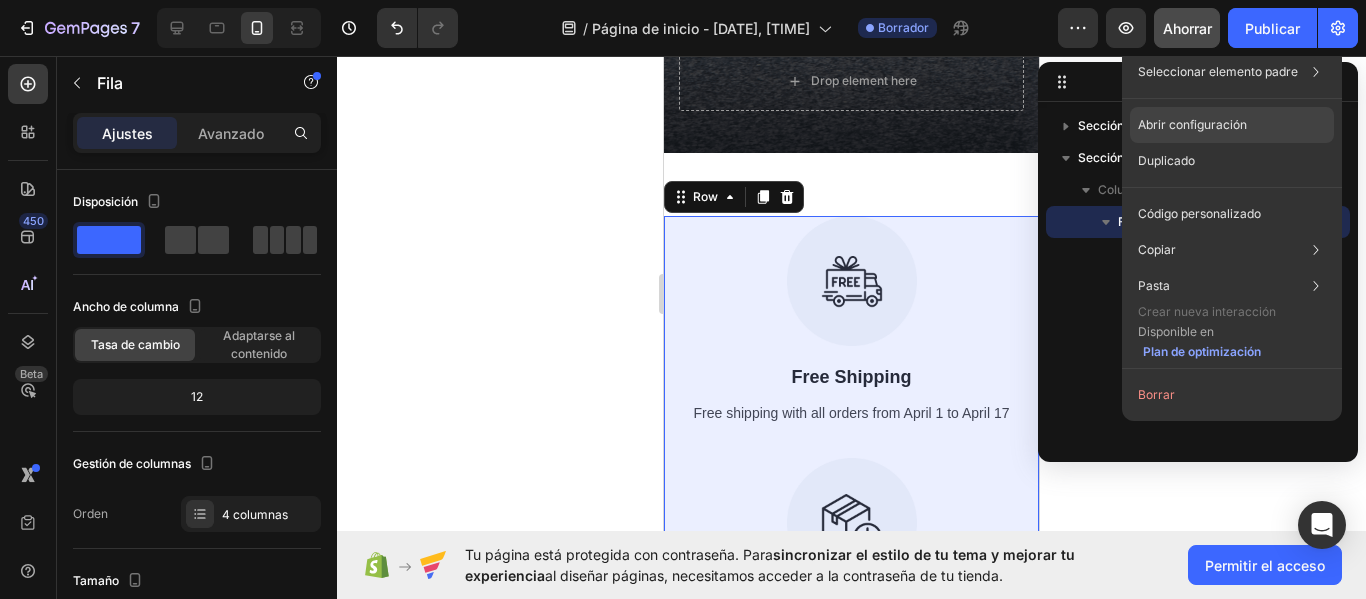 click on "Abrir configuración" 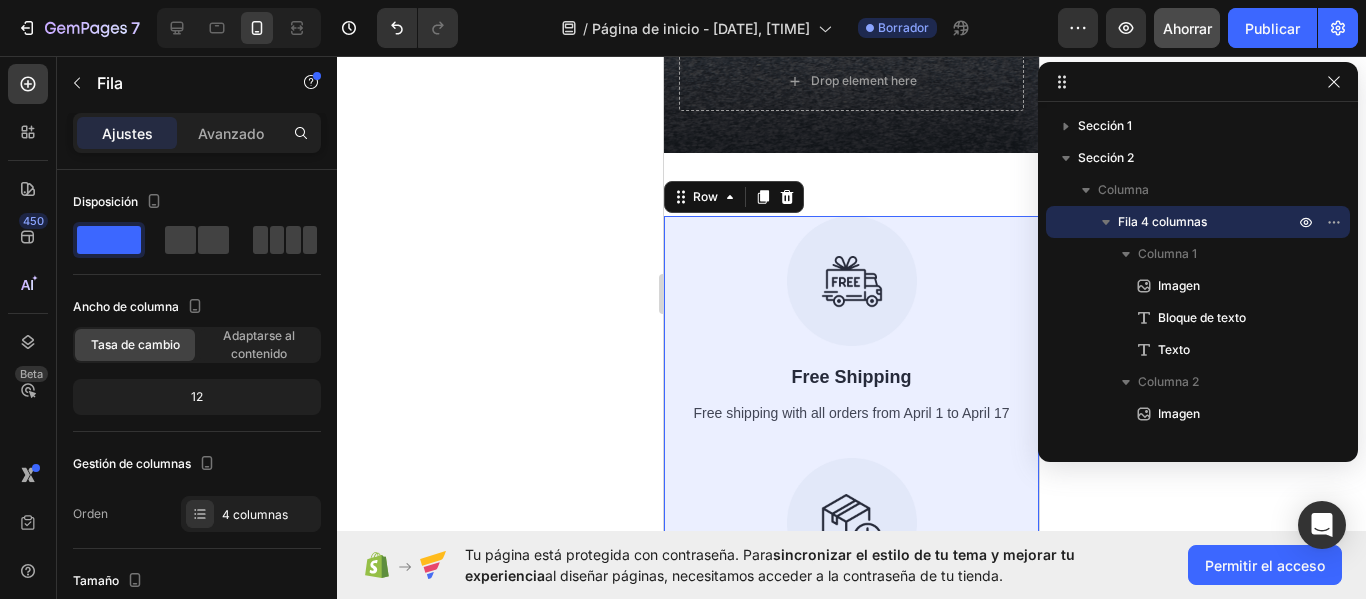 click 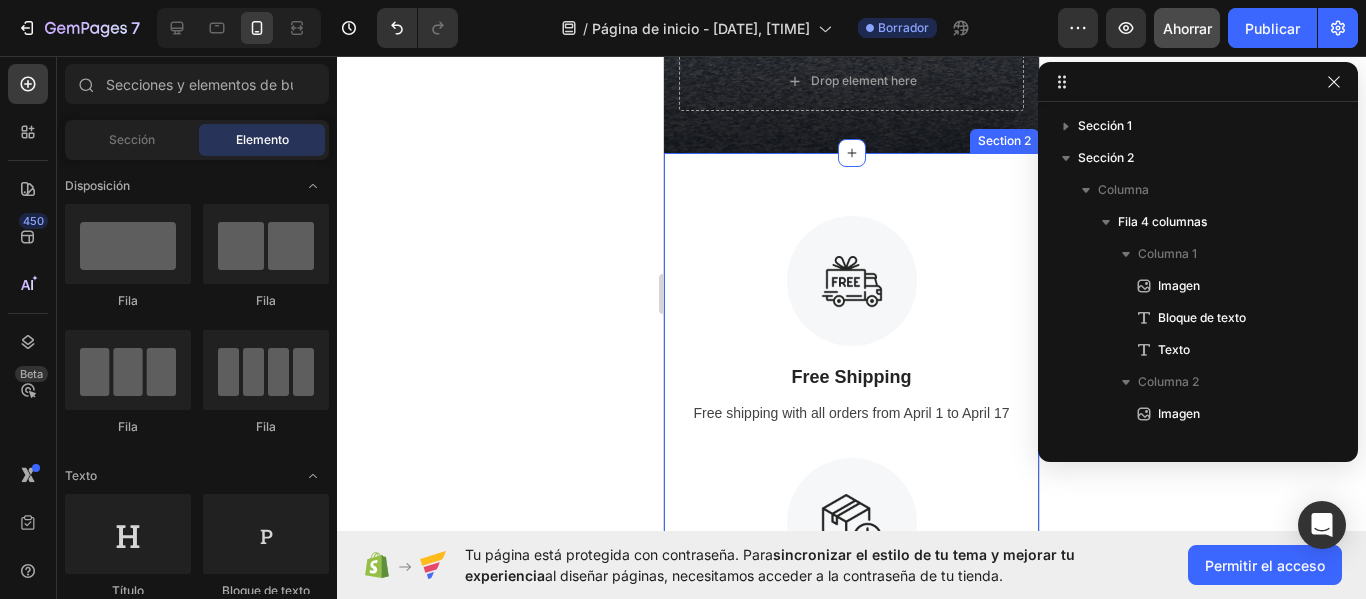 click on "Image Free Shipping Text Block Free shipping with all orders
from April 1 to April 17 Text Image 7-Day Return Text Block We accept returns within 7 days
if there is any defect Text Image Damage Compensation Text Block We will compensate or exchange in case you receive a defective order Text Image Expert Customer Service Text Block We offer 24/7 phone and chat support to help with all questions Text Row Section 2" at bounding box center [851, 713] 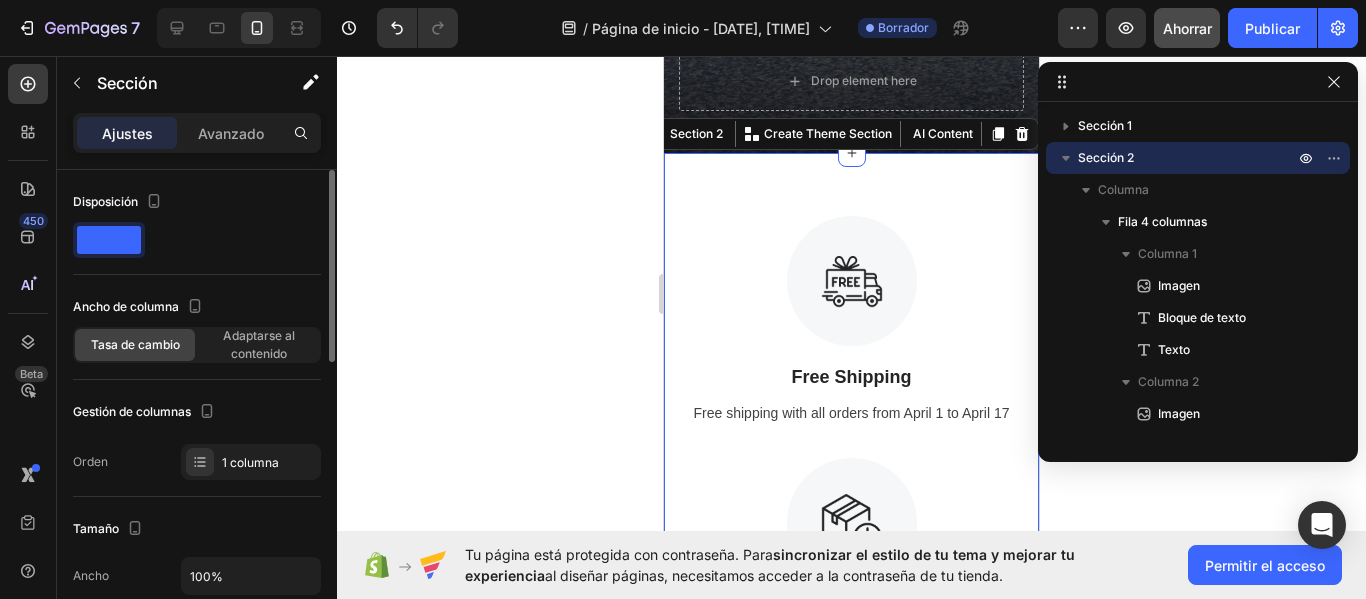 click 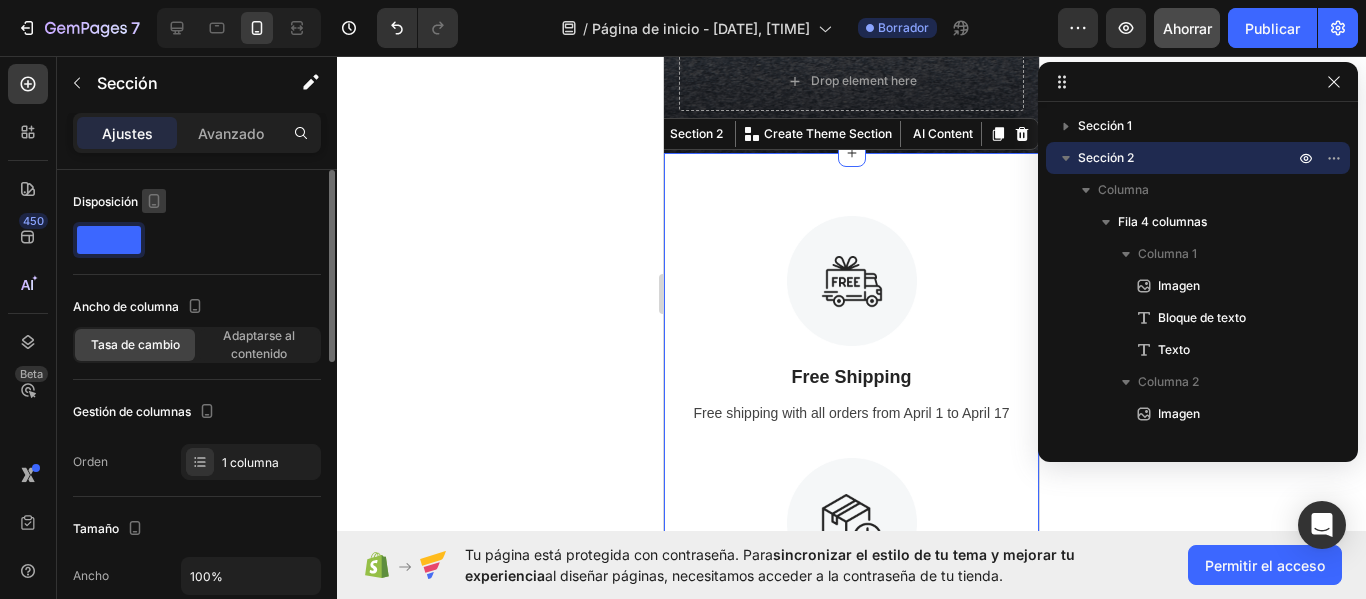 click 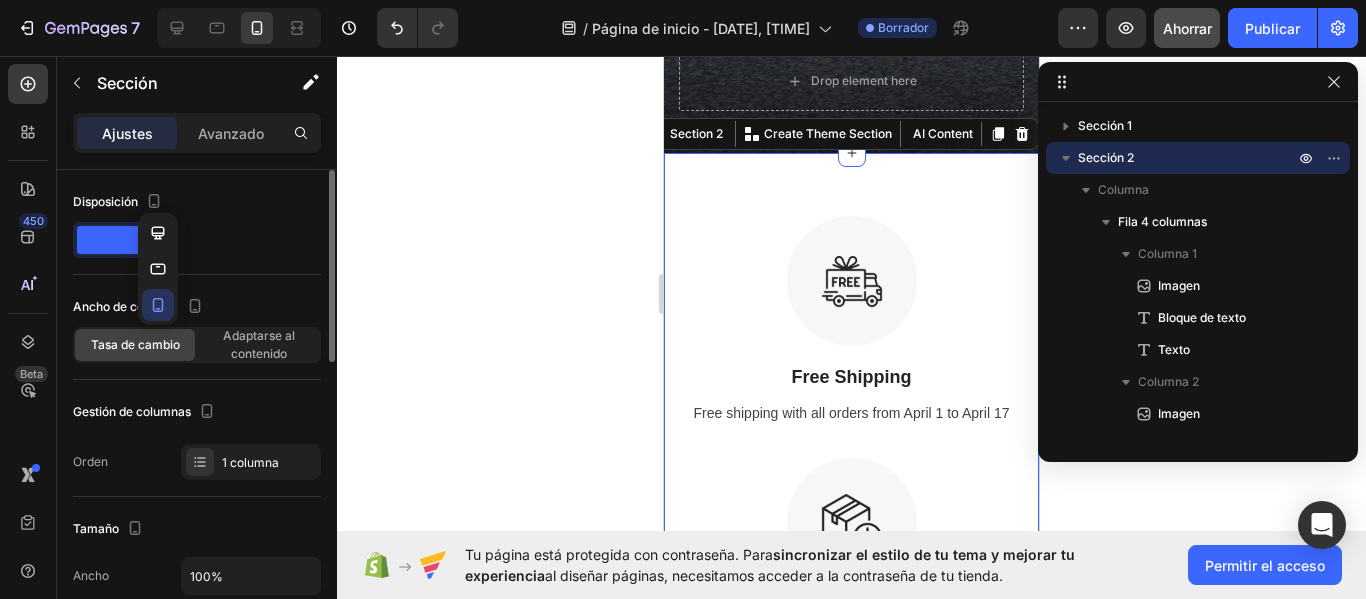 click on "Disposición" at bounding box center [197, 222] 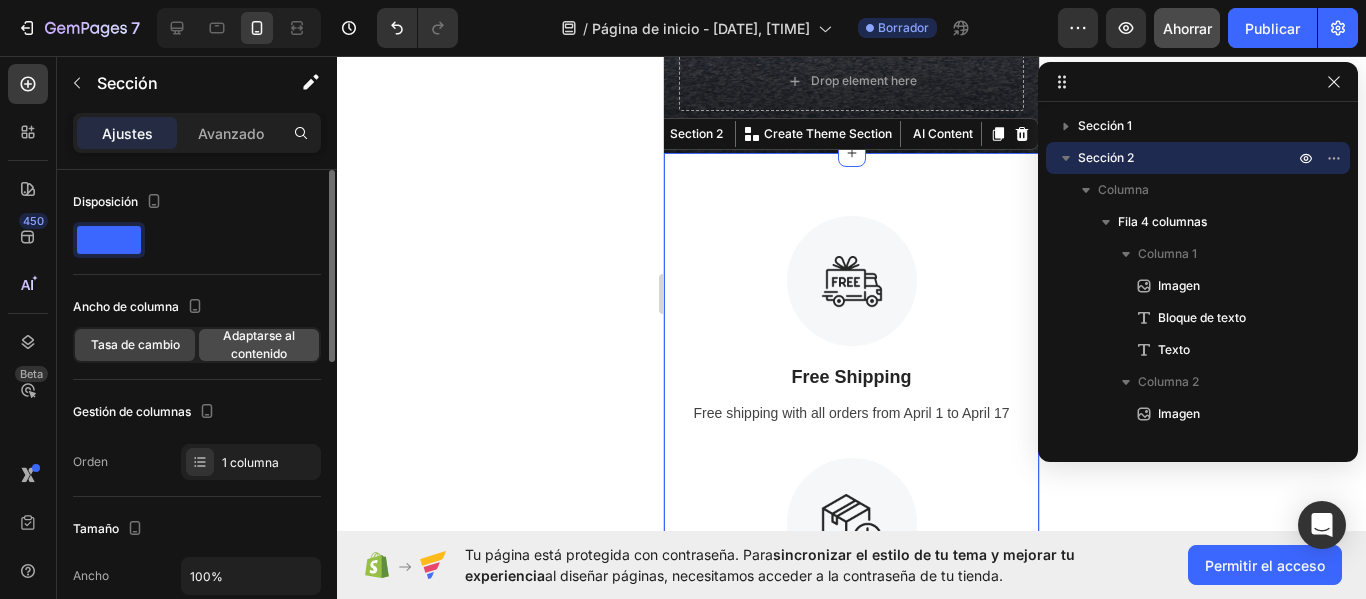 click on "Adaptarse al contenido" at bounding box center (259, 344) 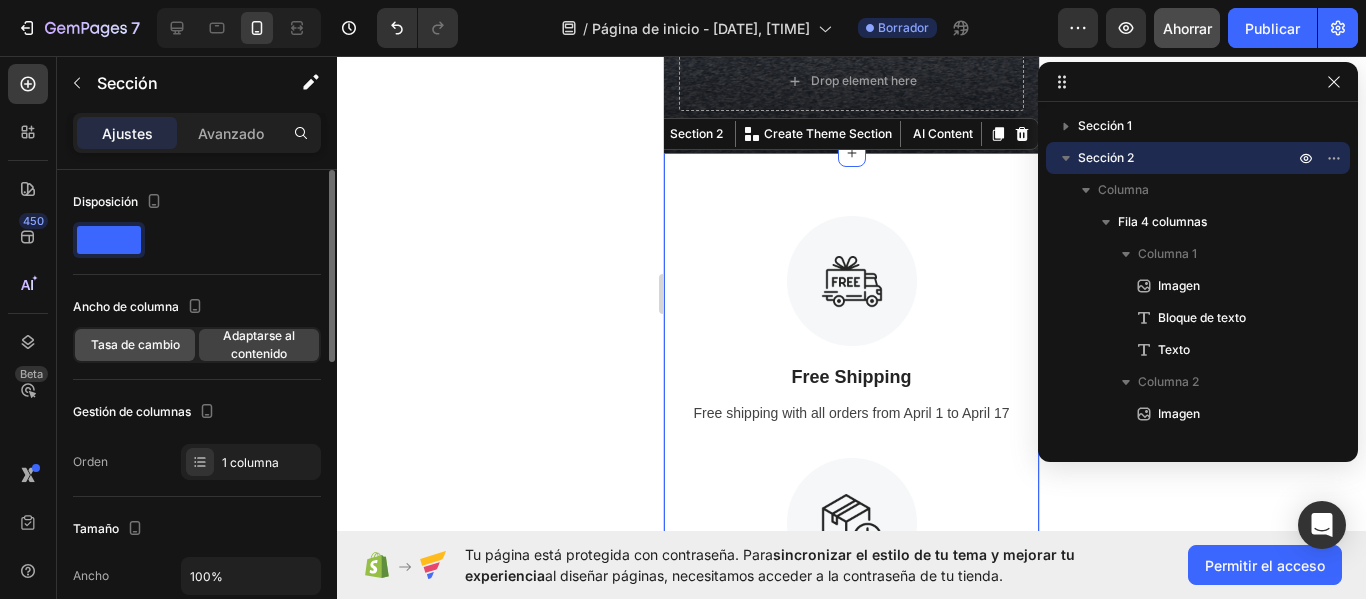 click on "Tasa de cambio" at bounding box center (135, 344) 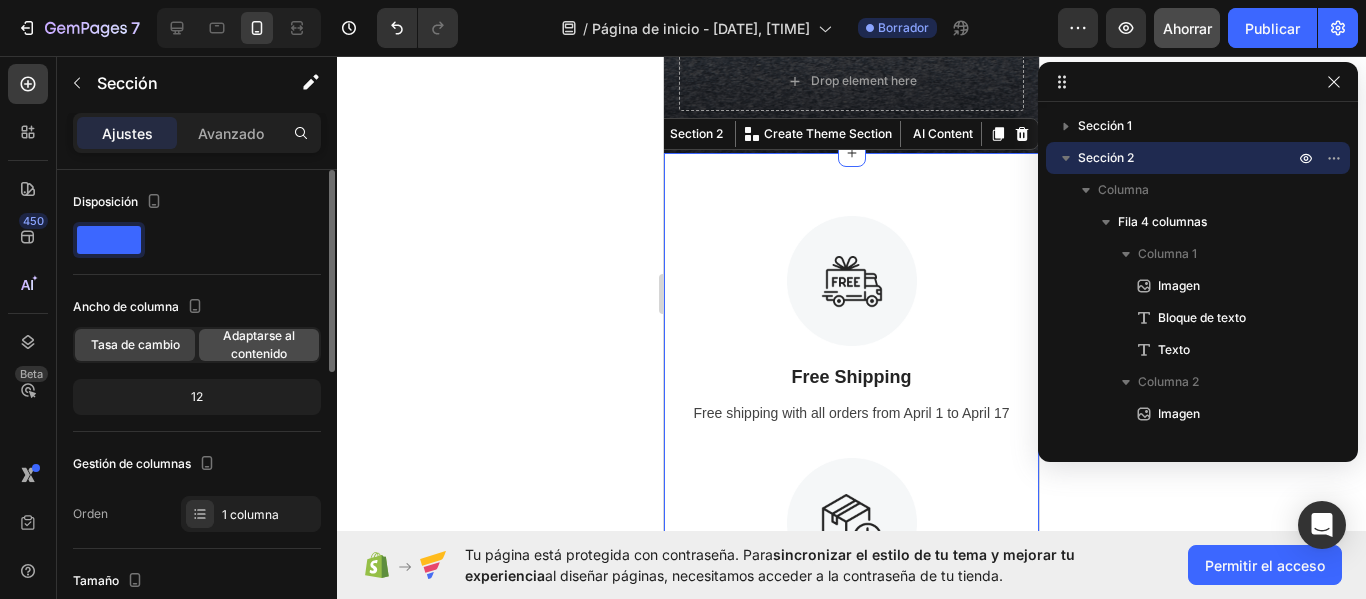 click on "Adaptarse al contenido" at bounding box center (259, 344) 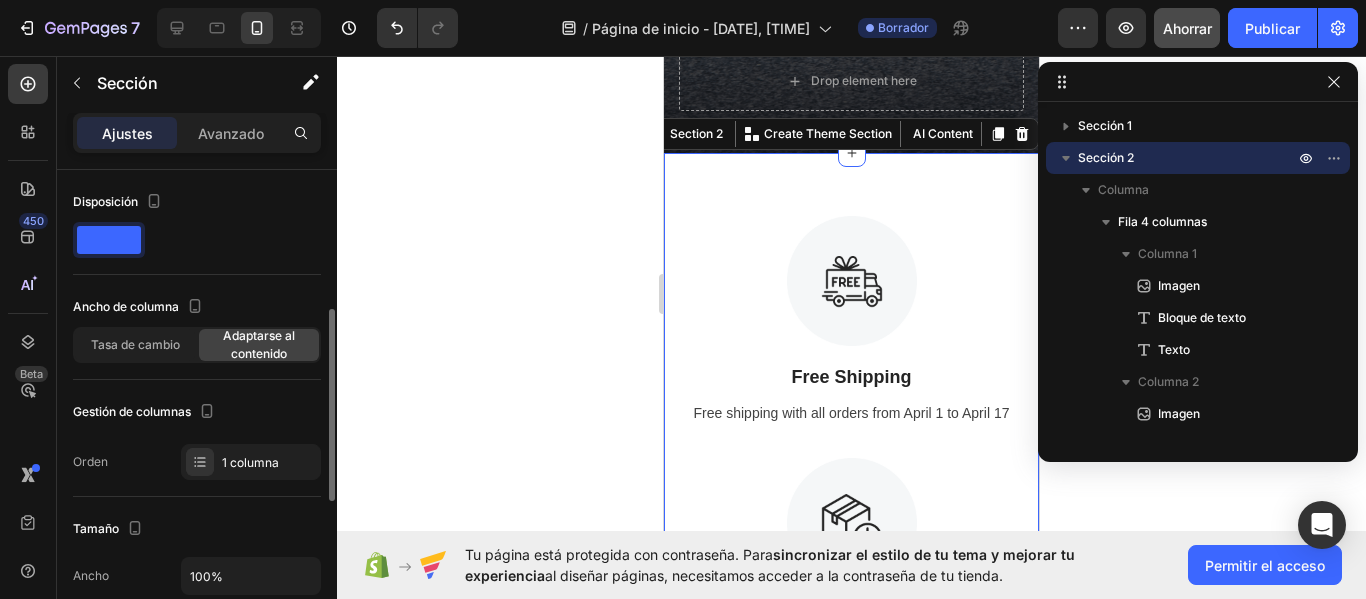 scroll, scrollTop: 100, scrollLeft: 0, axis: vertical 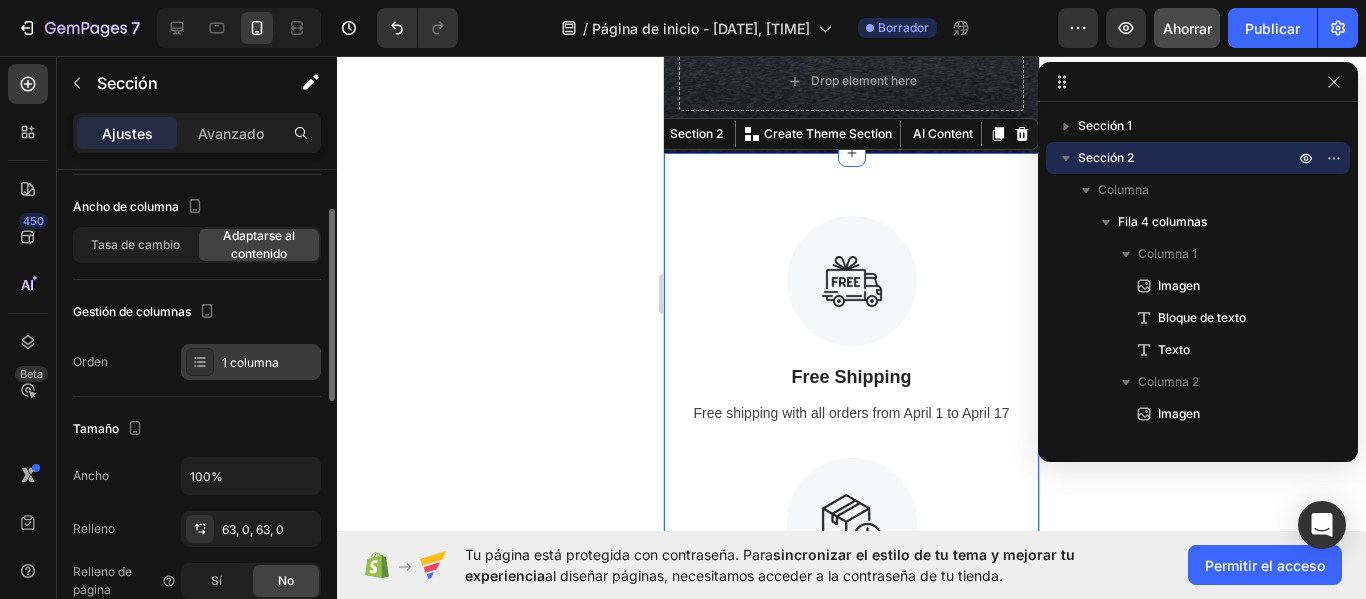 click 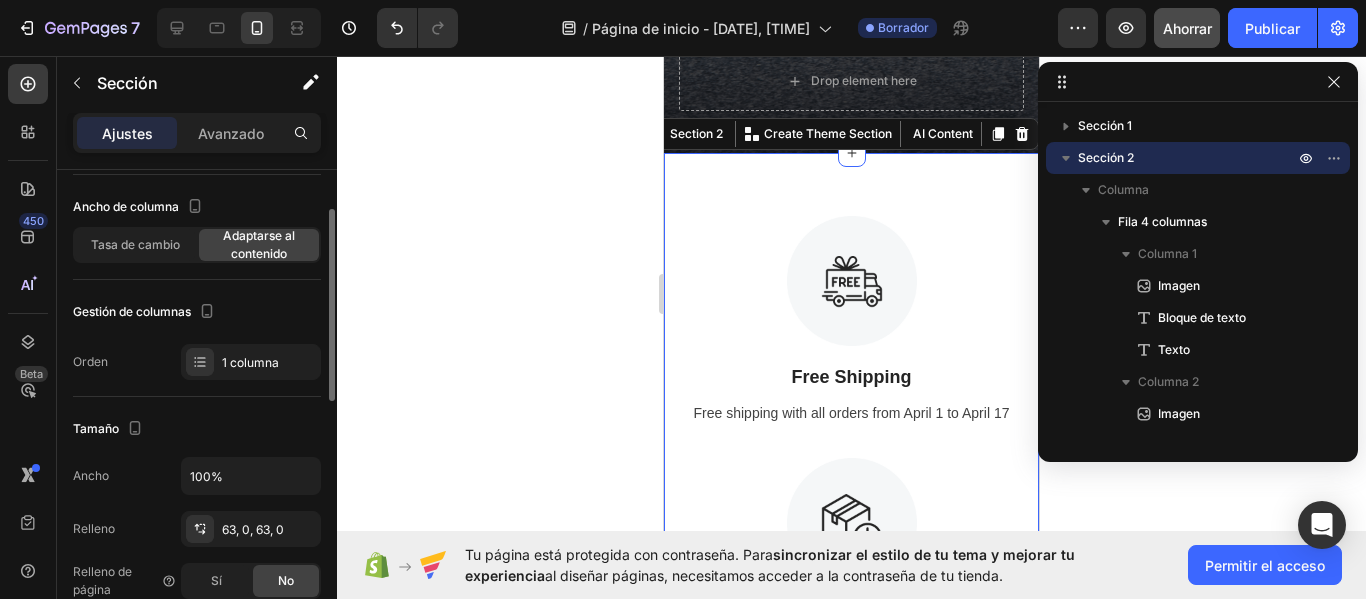 click on "Tamaño" at bounding box center (197, 429) 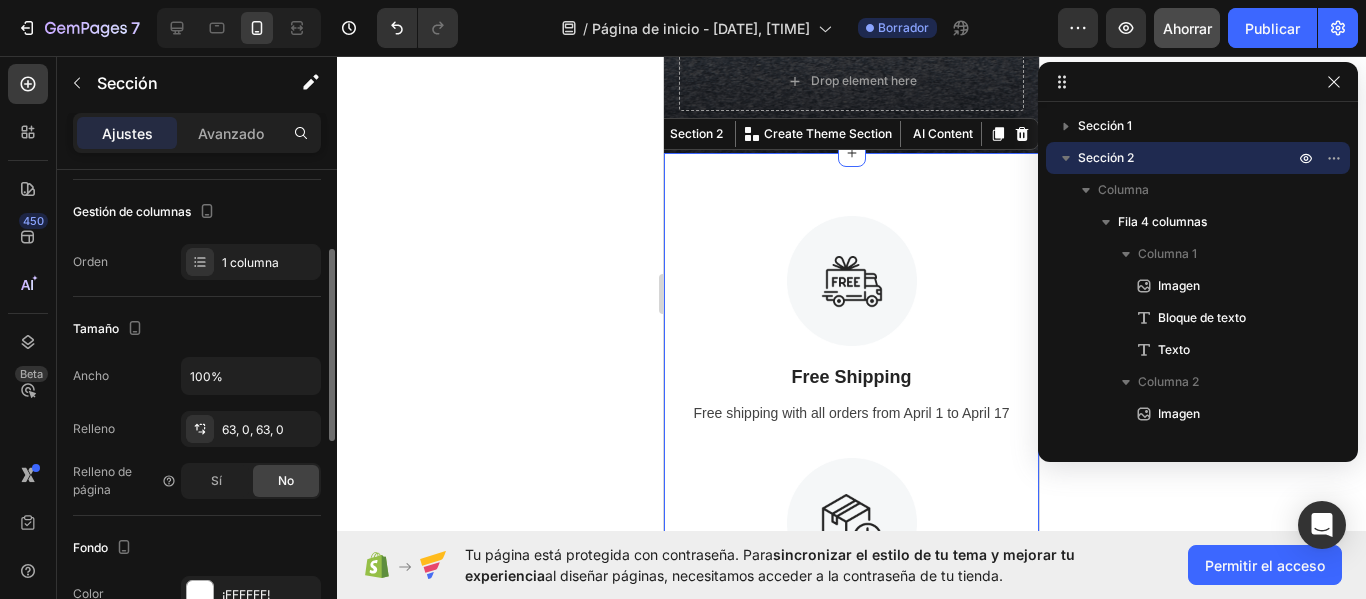 scroll, scrollTop: 300, scrollLeft: 0, axis: vertical 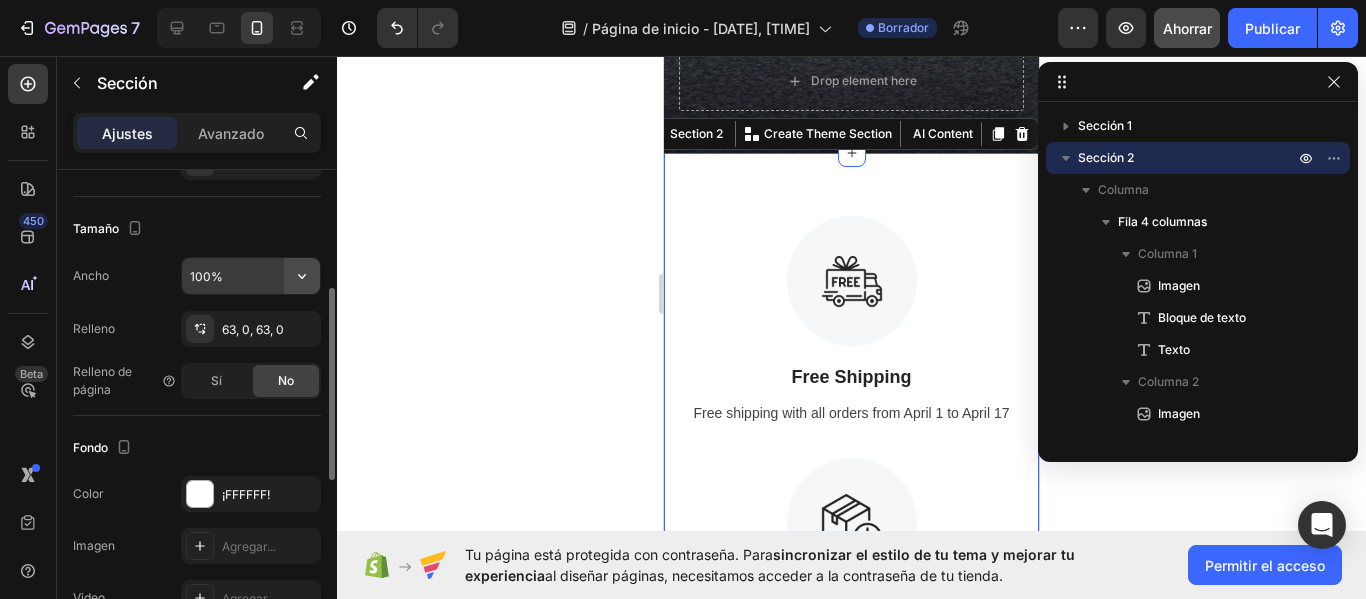 click 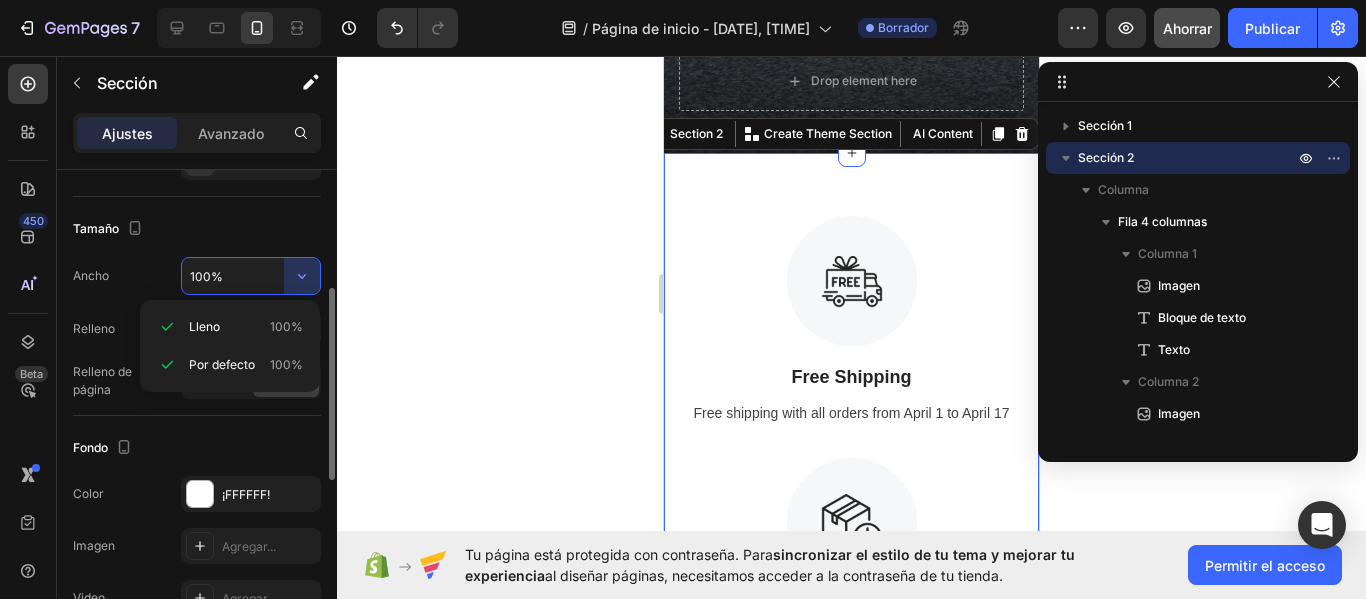 click on "Tamaño Ancho 100% Relleno 63, 0, 63, 0 Relleno de página Sí No" 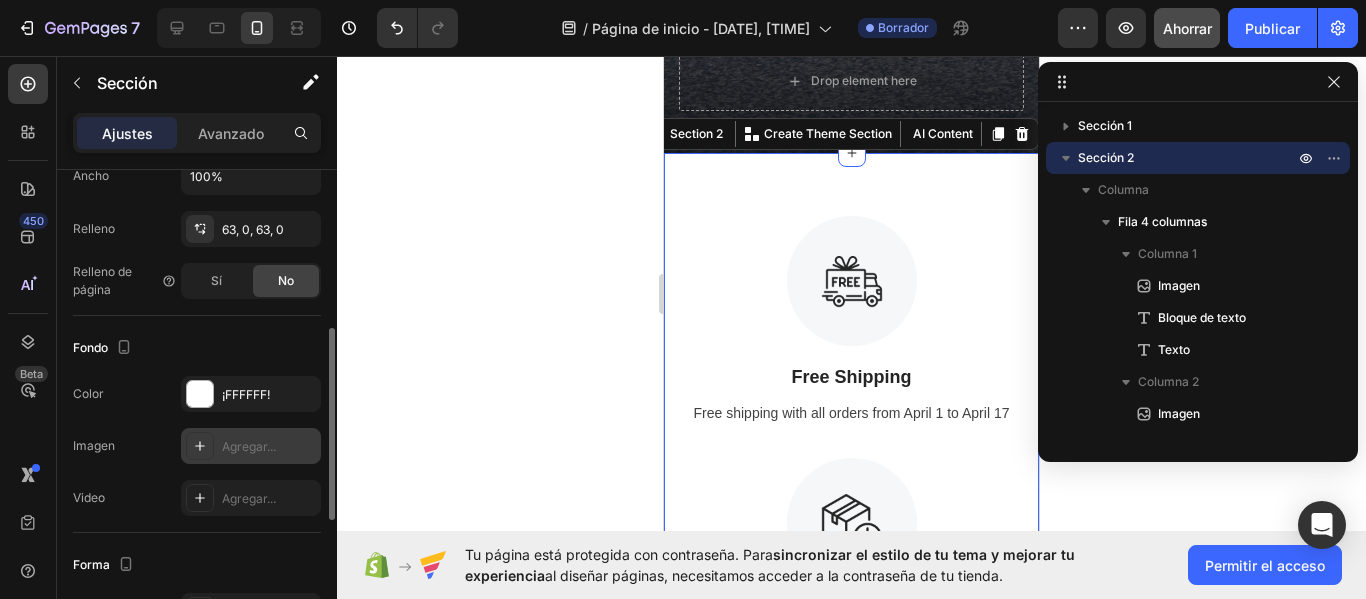 scroll, scrollTop: 500, scrollLeft: 0, axis: vertical 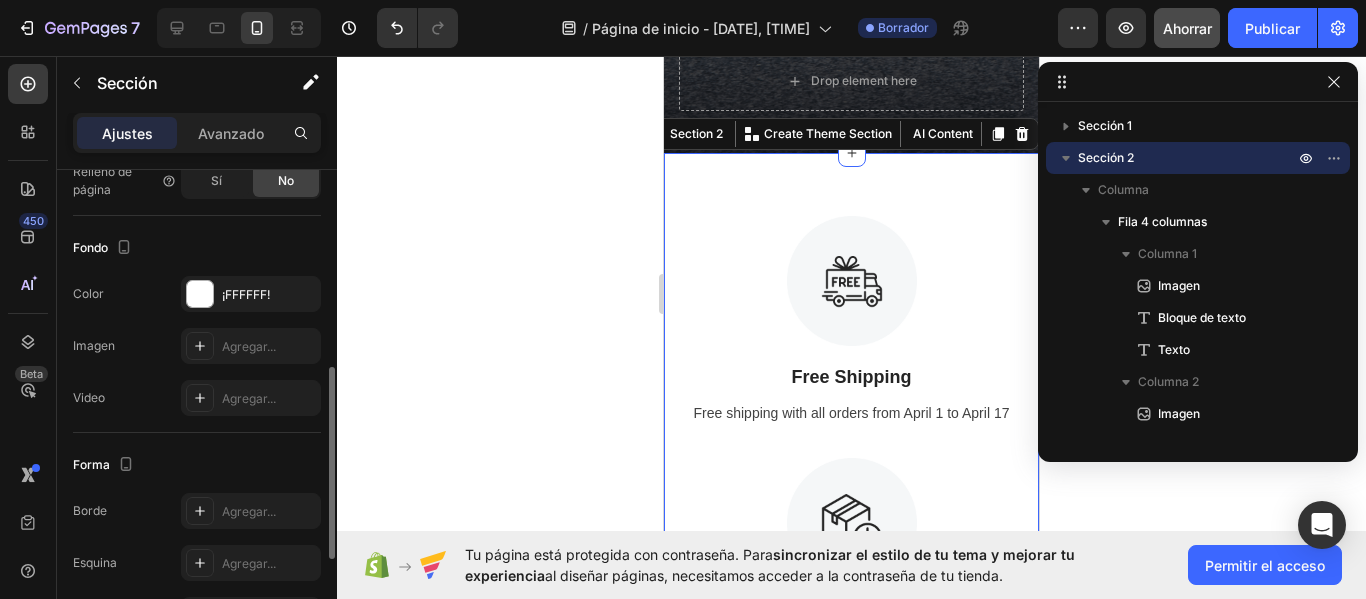 click on "Imagen Agregar..." at bounding box center (197, 346) 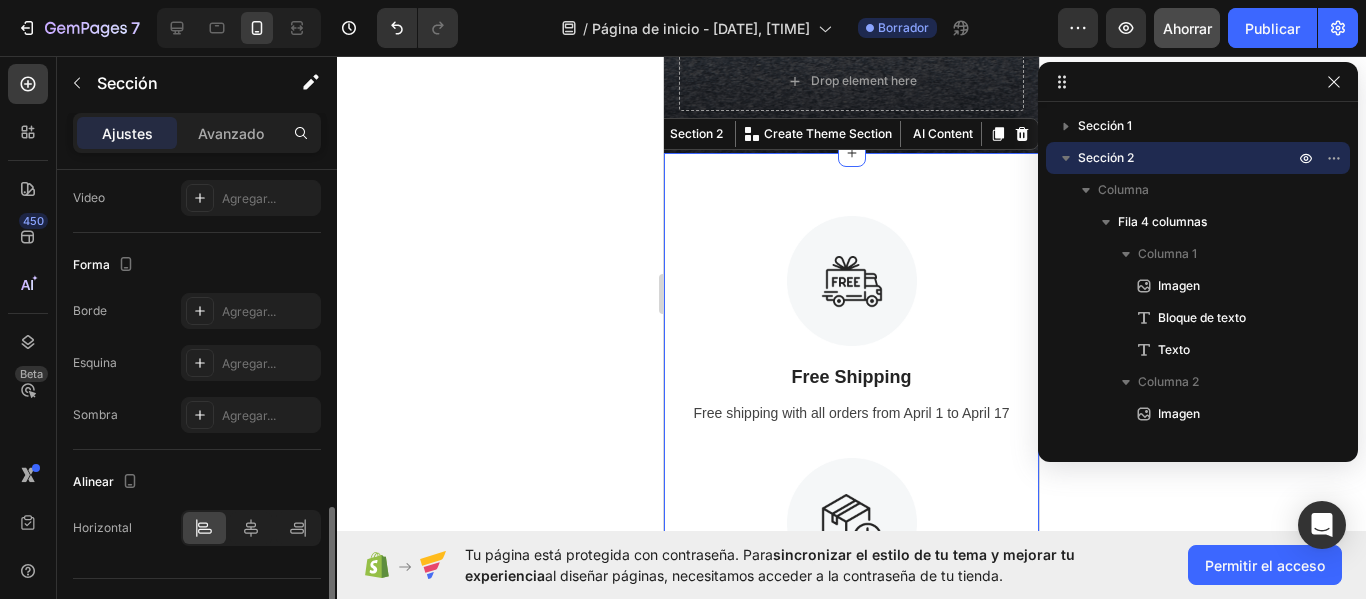 scroll, scrollTop: 743, scrollLeft: 0, axis: vertical 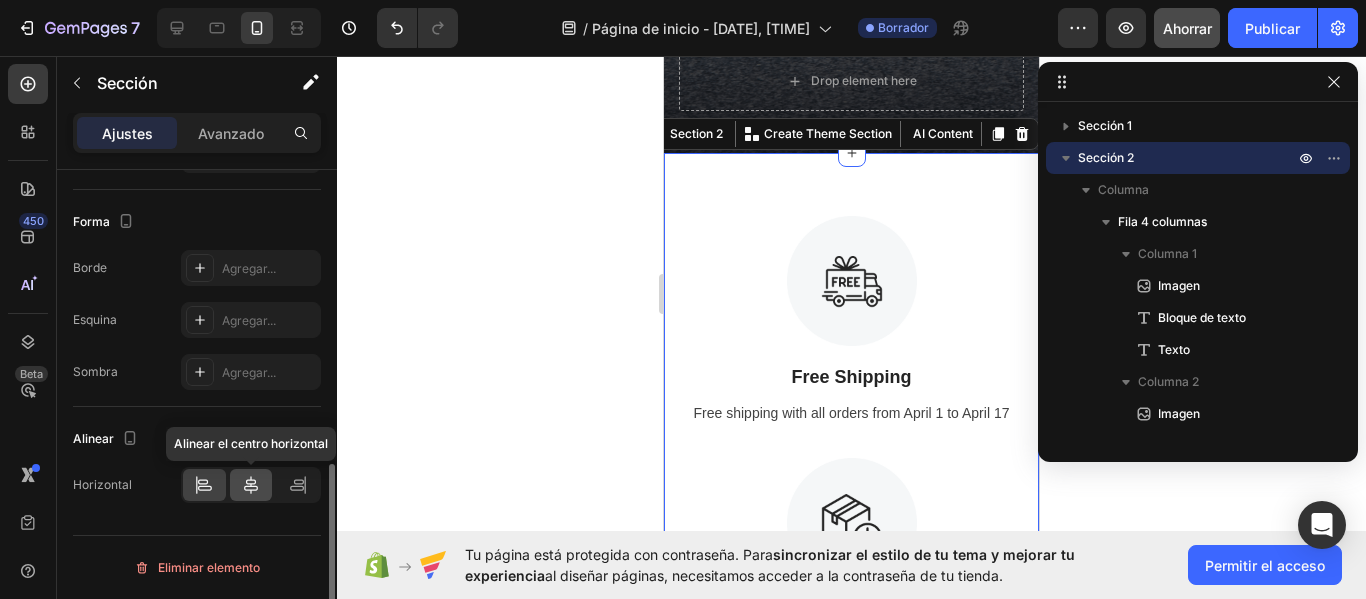 click 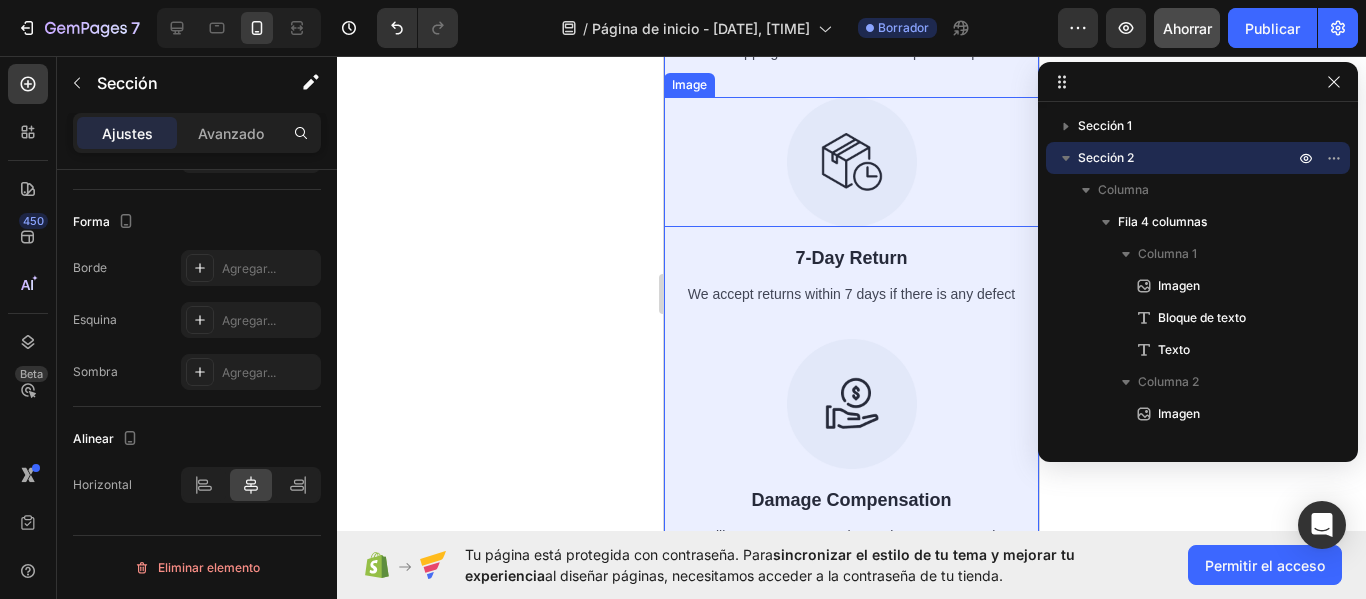 scroll, scrollTop: 1011, scrollLeft: 0, axis: vertical 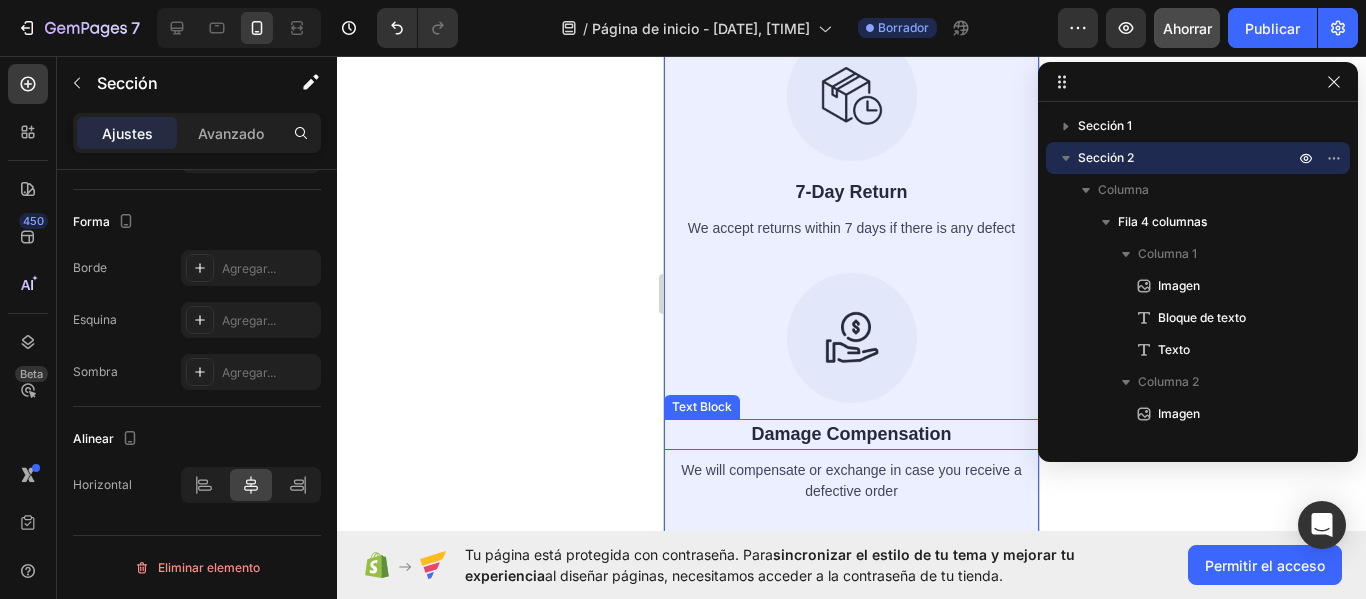 click on "Damage Compensation" at bounding box center [851, 434] 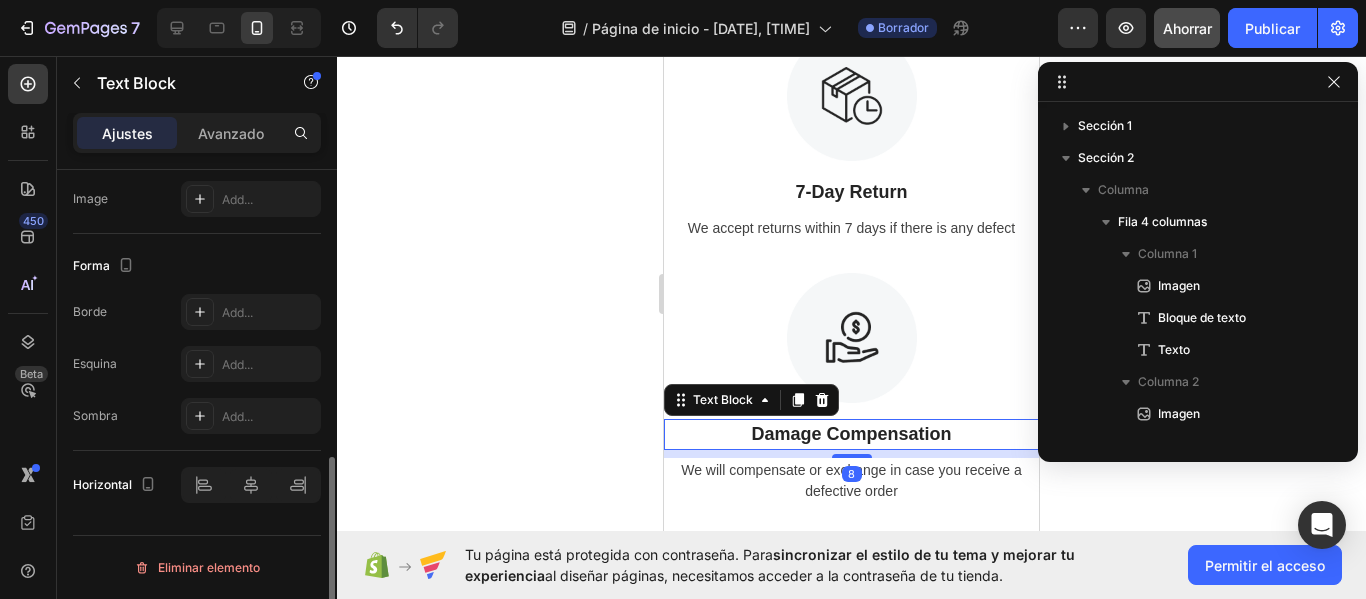 scroll, scrollTop: 310, scrollLeft: 0, axis: vertical 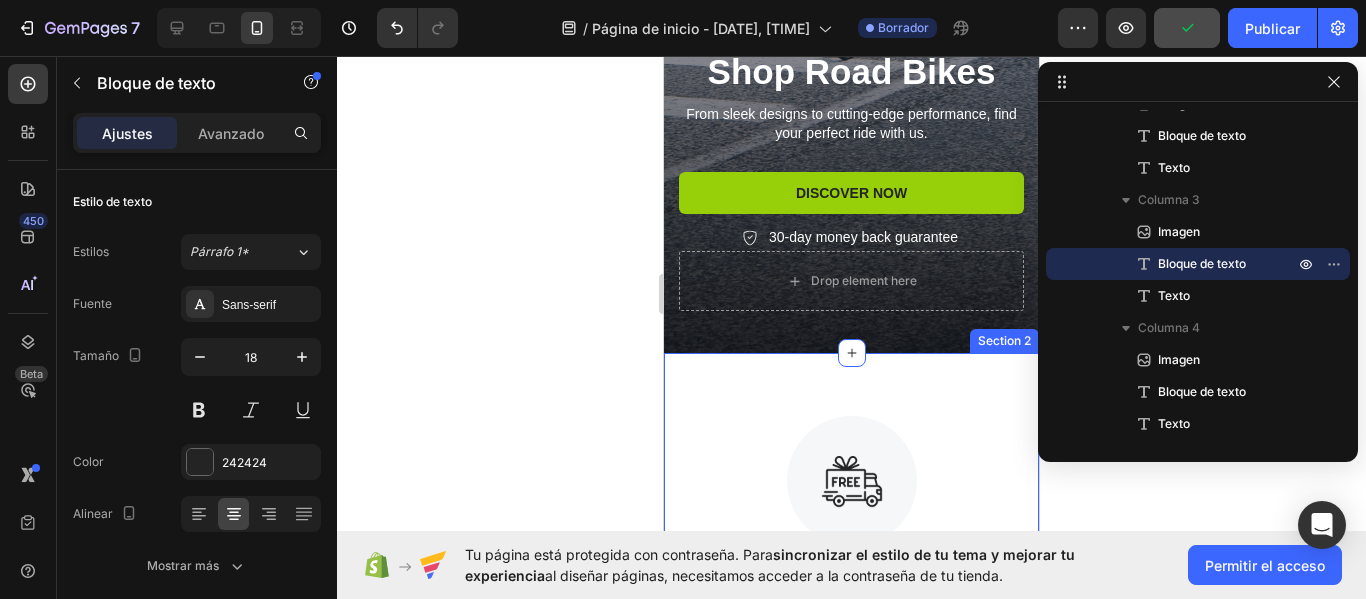 click on "Image Free Shipping Text Block Free shipping with all orders
from April 1 to April 17 Text Image 7-Day Return Text Block We accept returns within 7 days
if there is any defect Text Image Damage Compensation Text Block   8 We will compensate or exchange in case you receive a defective order Text Image Expert Customer Service Text Block We offer 24/7 phone and chat support to help with all questions Text Row Section 2" at bounding box center [851, 913] 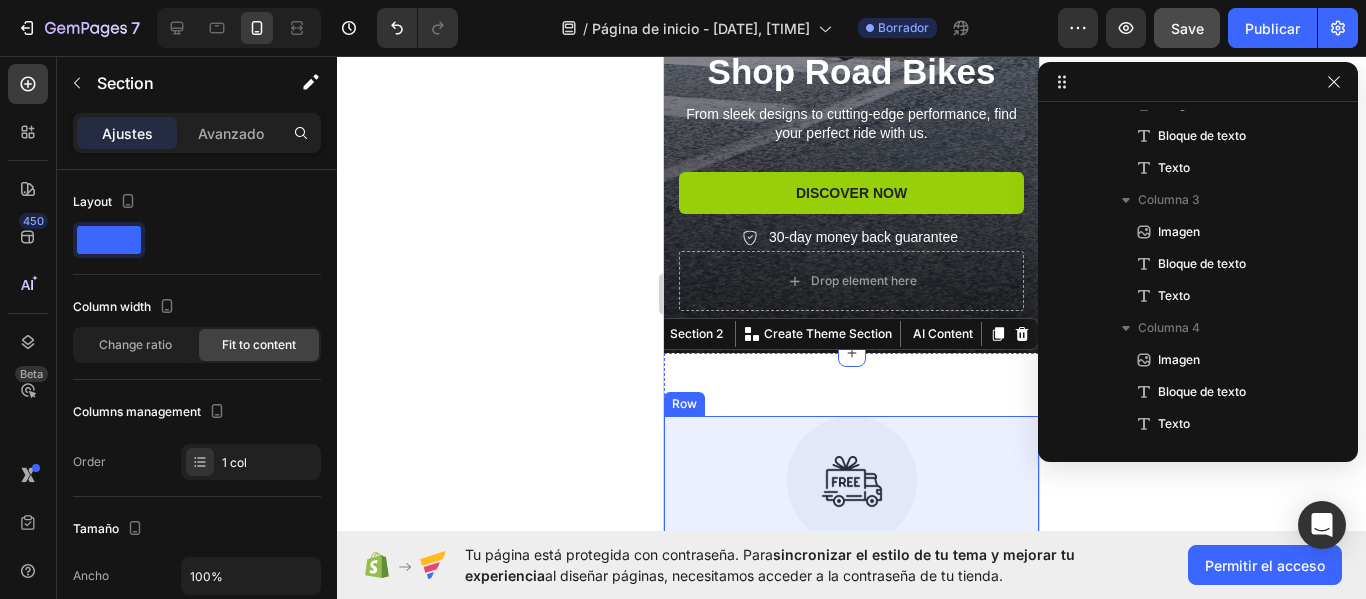 scroll, scrollTop: 647, scrollLeft: 0, axis: vertical 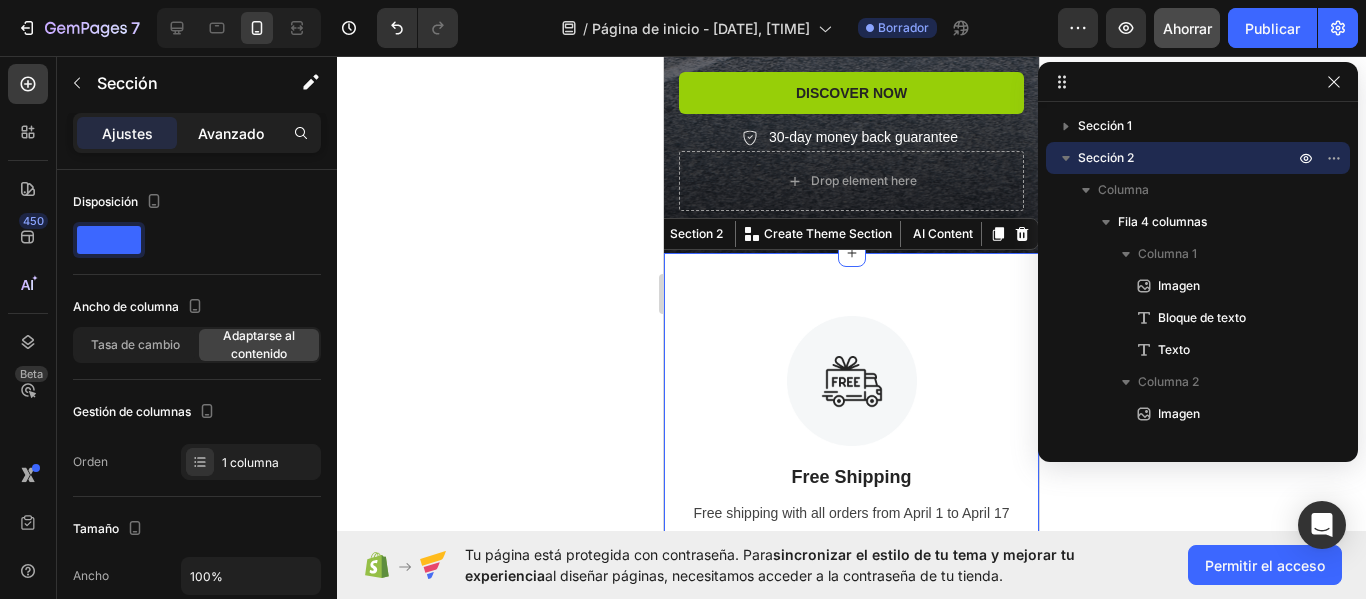 click on "Avanzado" at bounding box center (231, 133) 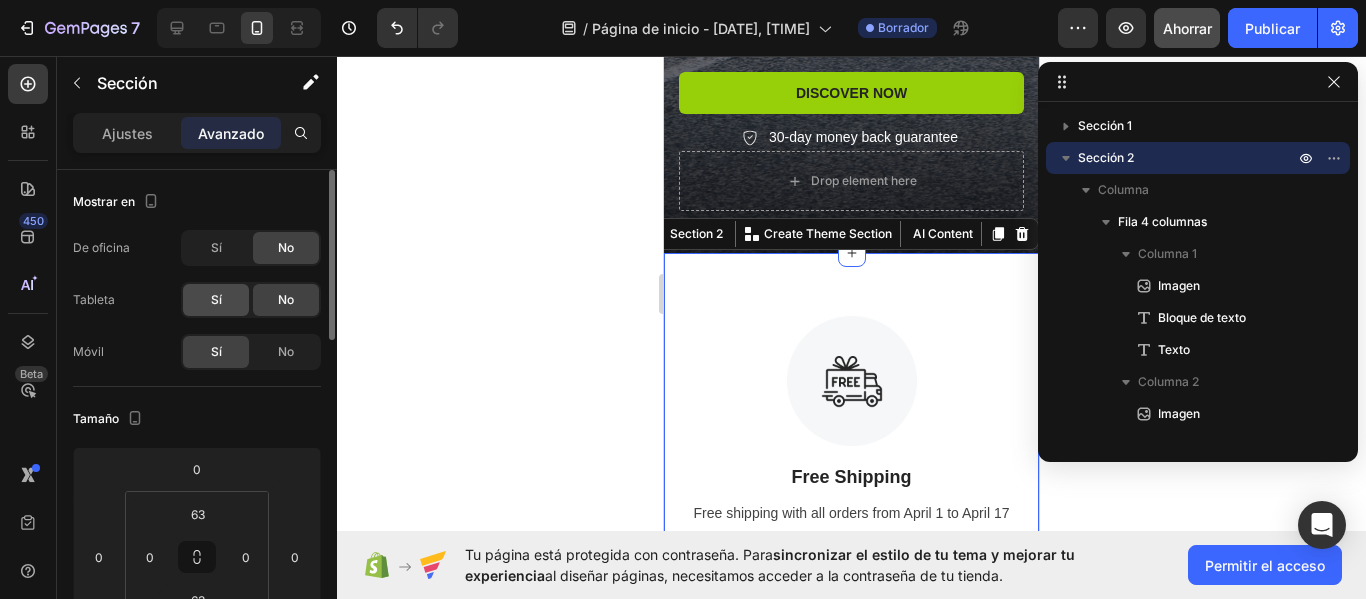 click on "Sí" at bounding box center (216, 299) 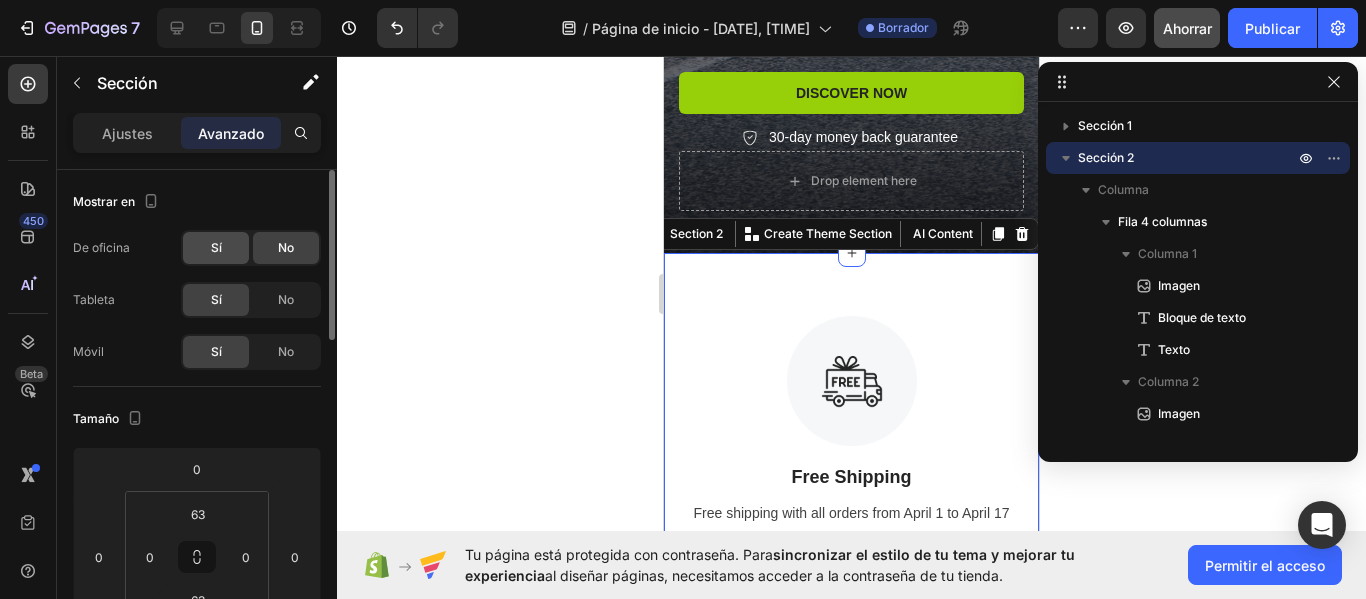 click on "Sí" 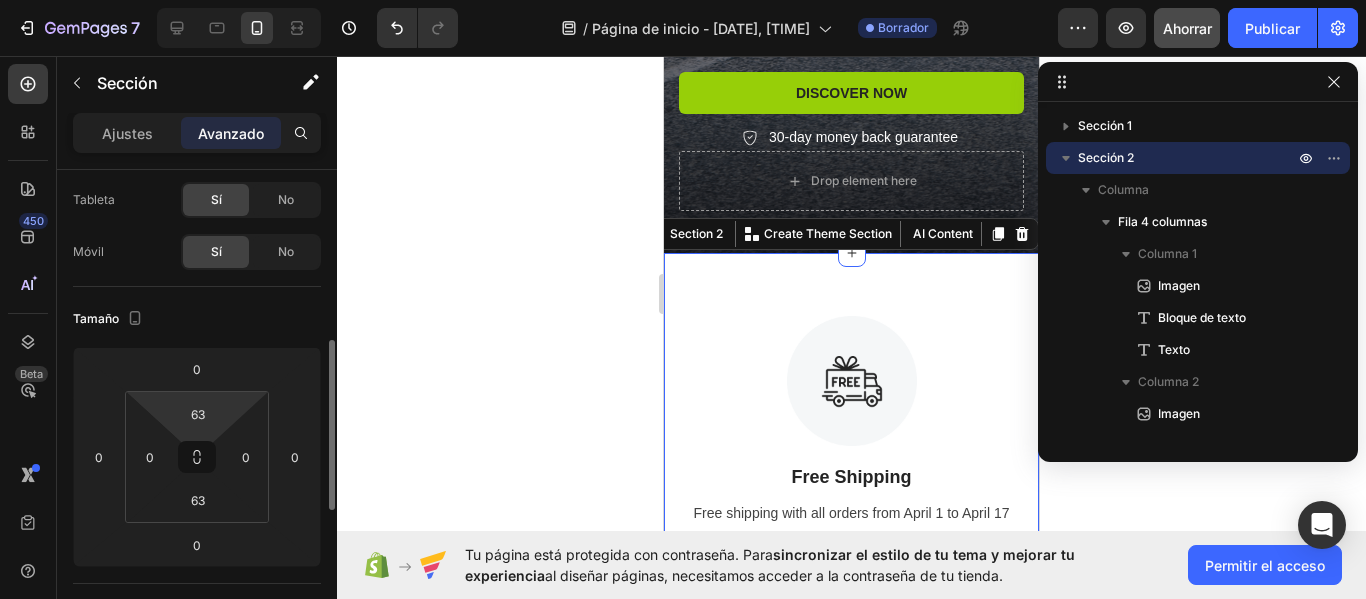 scroll, scrollTop: 200, scrollLeft: 0, axis: vertical 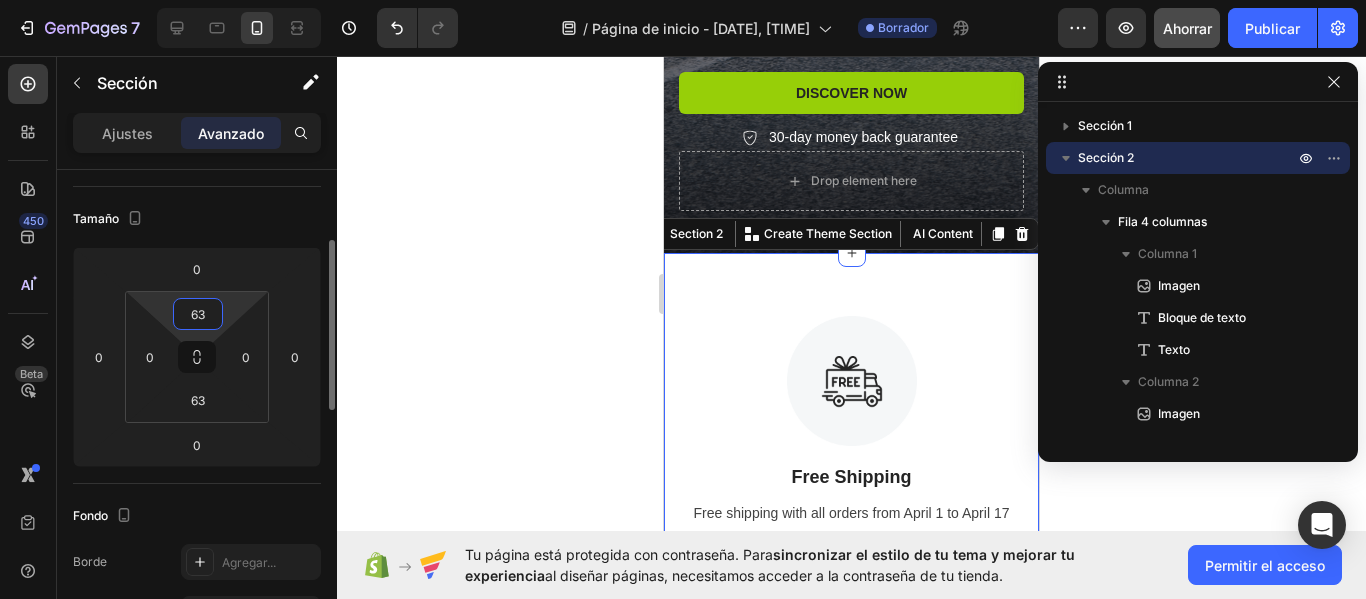 drag, startPoint x: 210, startPoint y: 313, endPoint x: 195, endPoint y: 309, distance: 15.524175 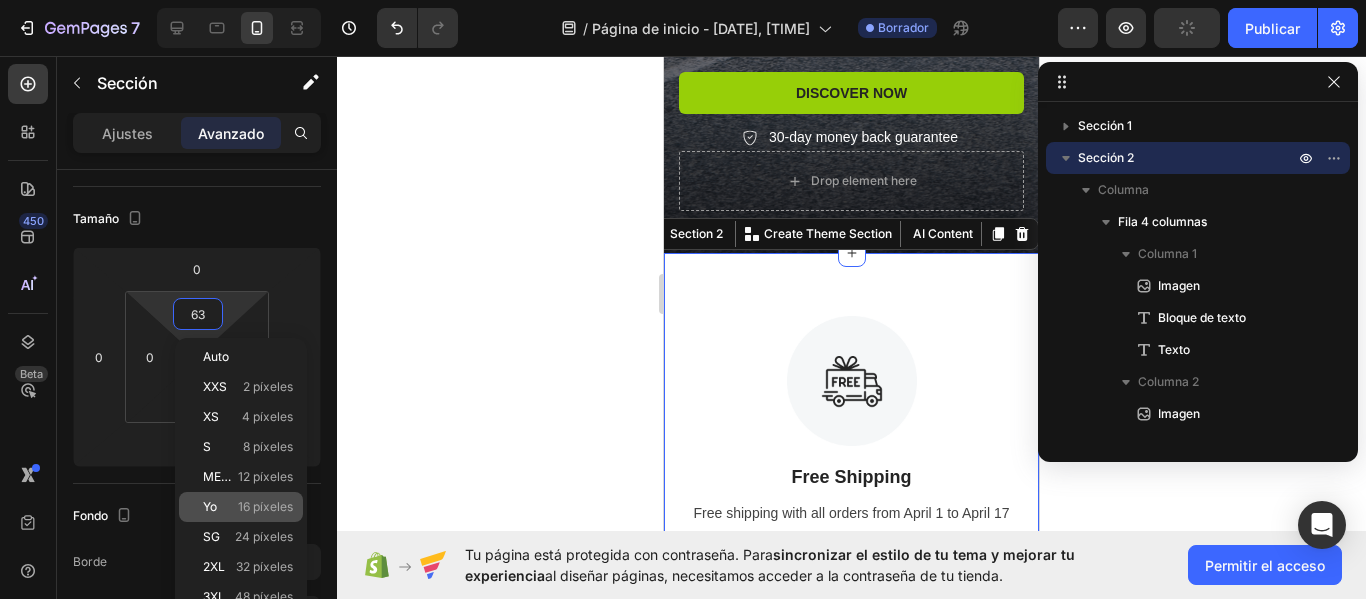 click on "16 píxeles" at bounding box center (265, 506) 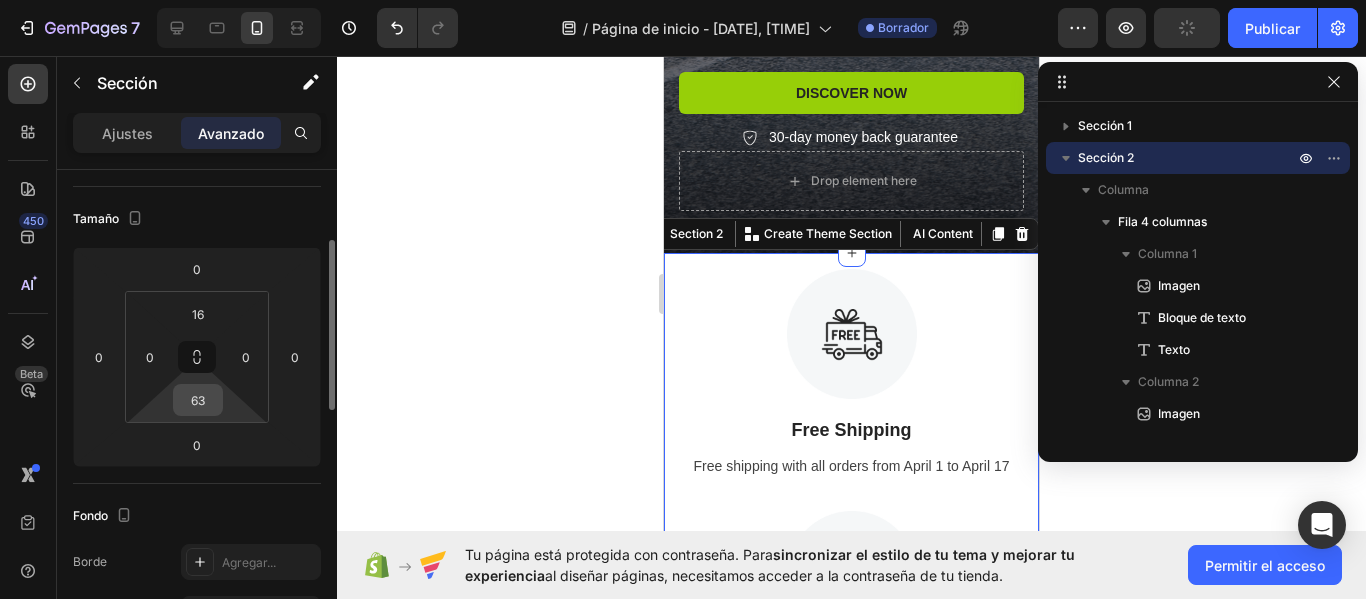 click on "63" at bounding box center [198, 400] 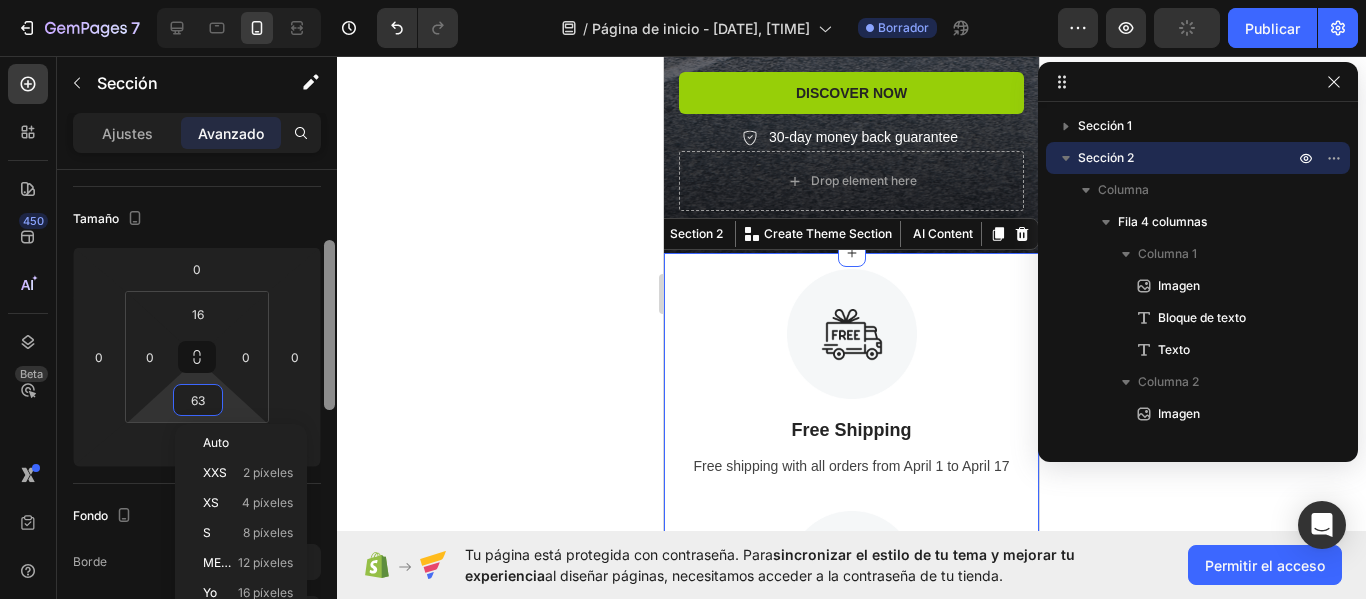 scroll, scrollTop: 300, scrollLeft: 0, axis: vertical 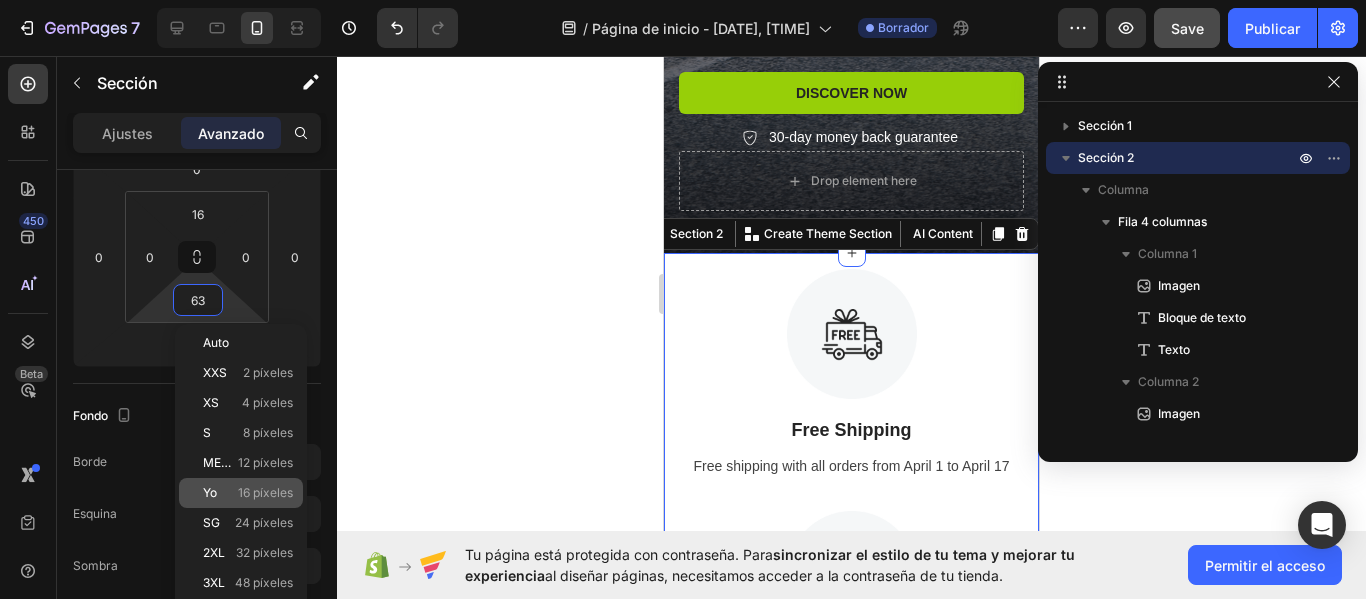 click on "16 píxeles" at bounding box center [265, 492] 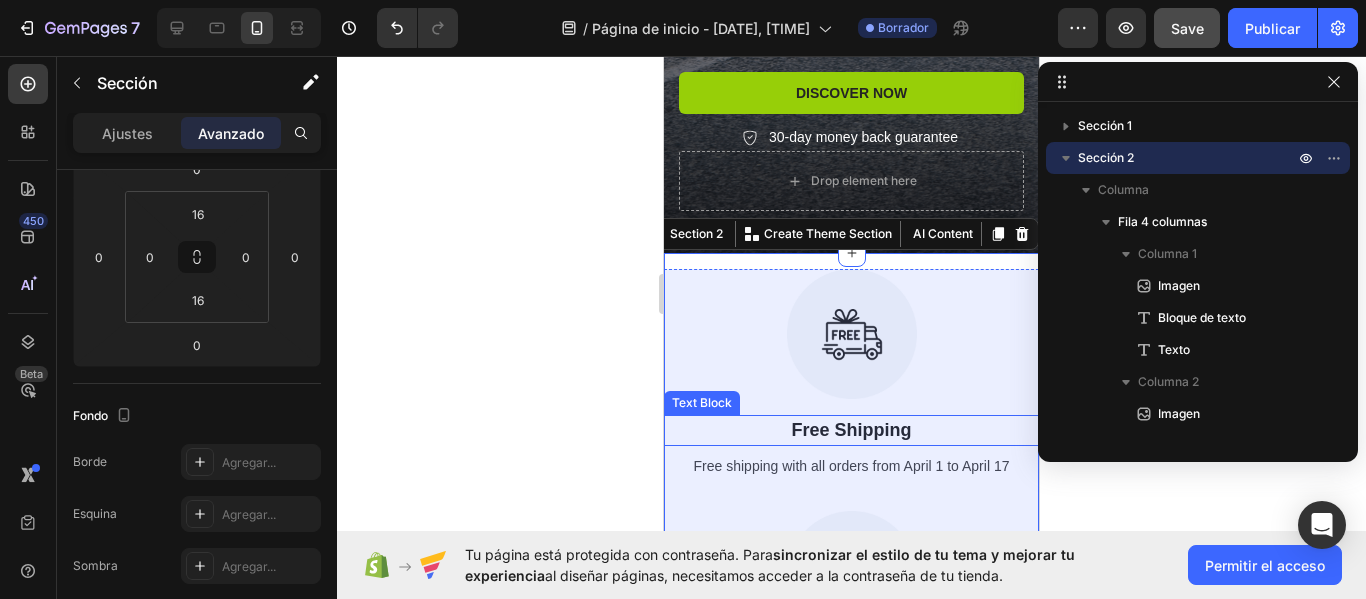 click on "Free Shipping" at bounding box center [851, 430] 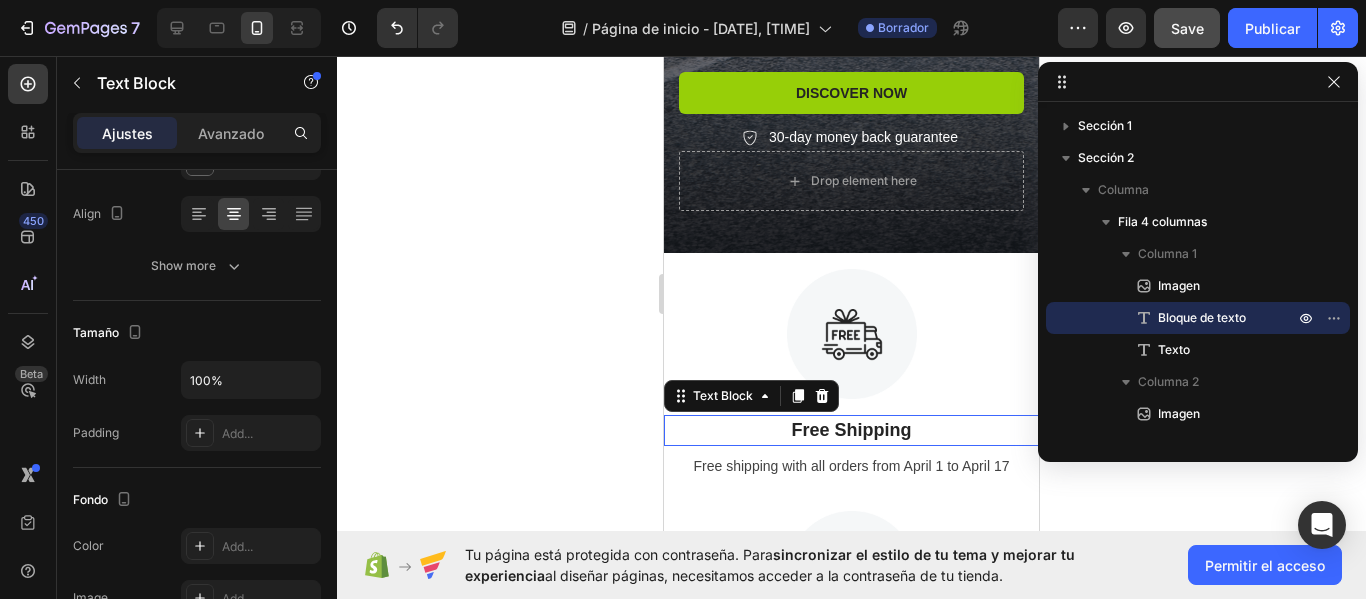 scroll, scrollTop: 0, scrollLeft: 0, axis: both 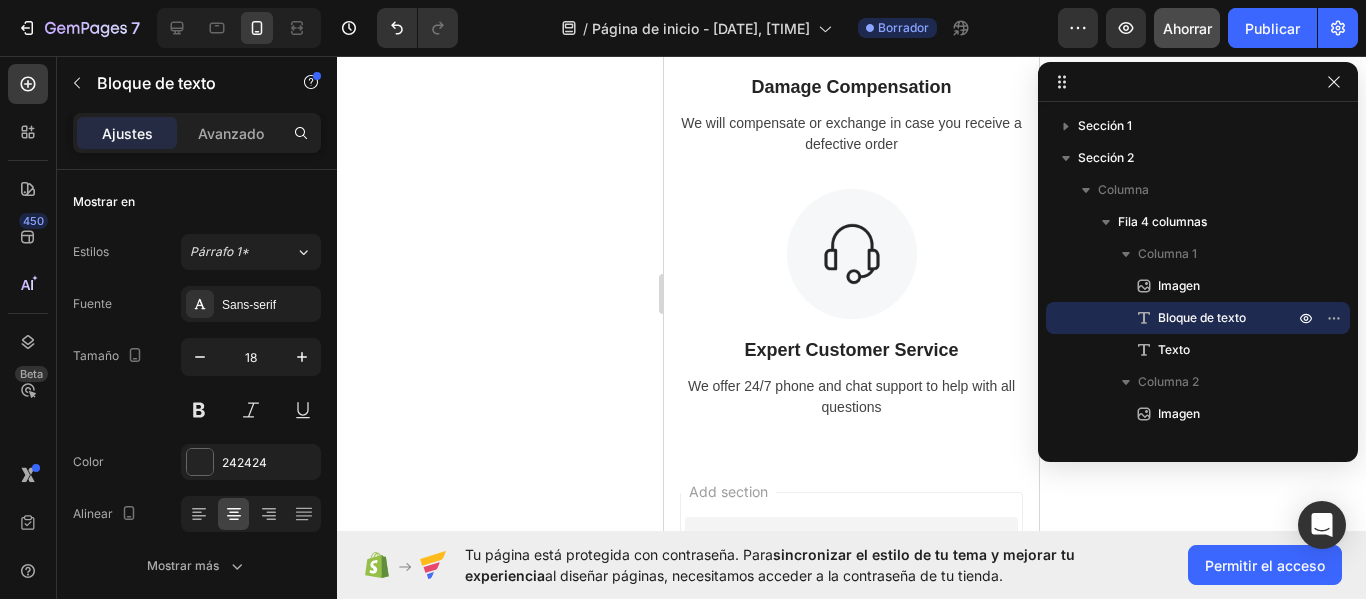 click 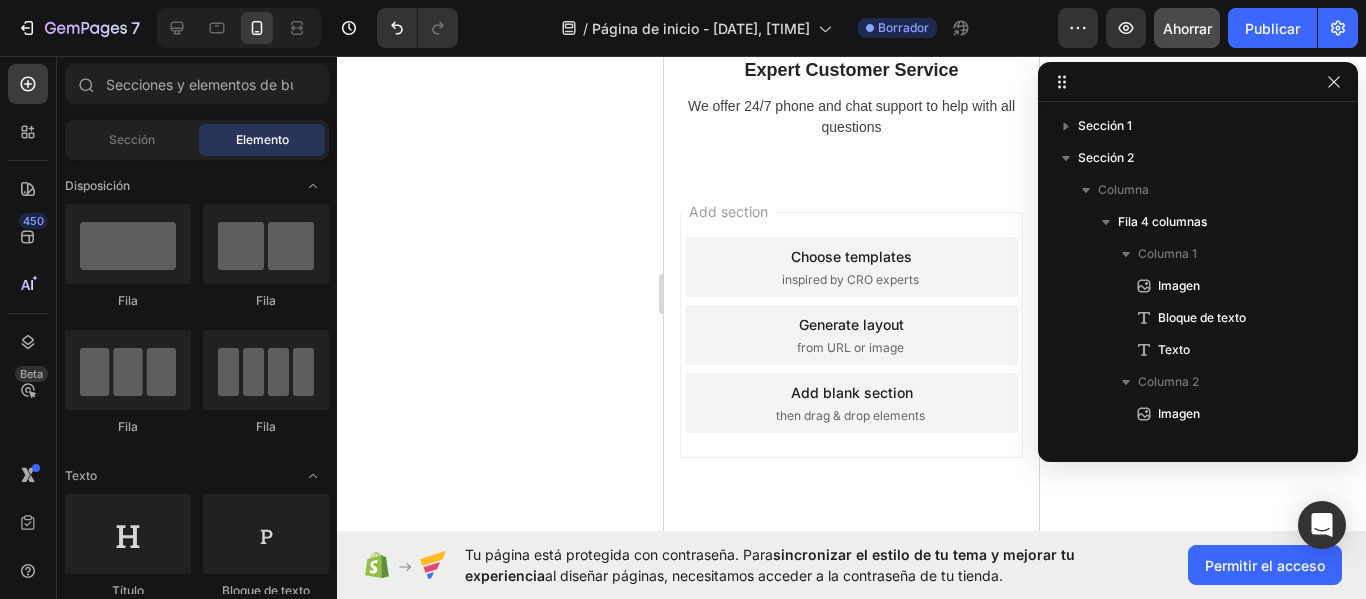 scroll, scrollTop: 1556, scrollLeft: 0, axis: vertical 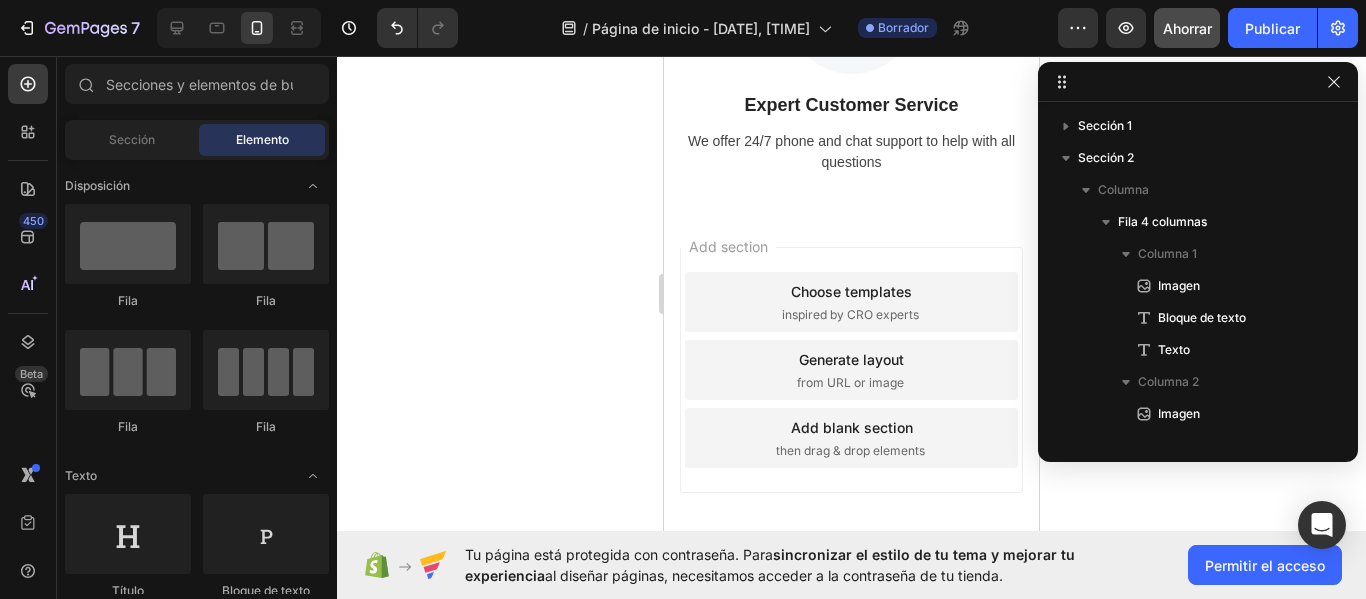 click on "inspired by CRO experts" at bounding box center (850, 315) 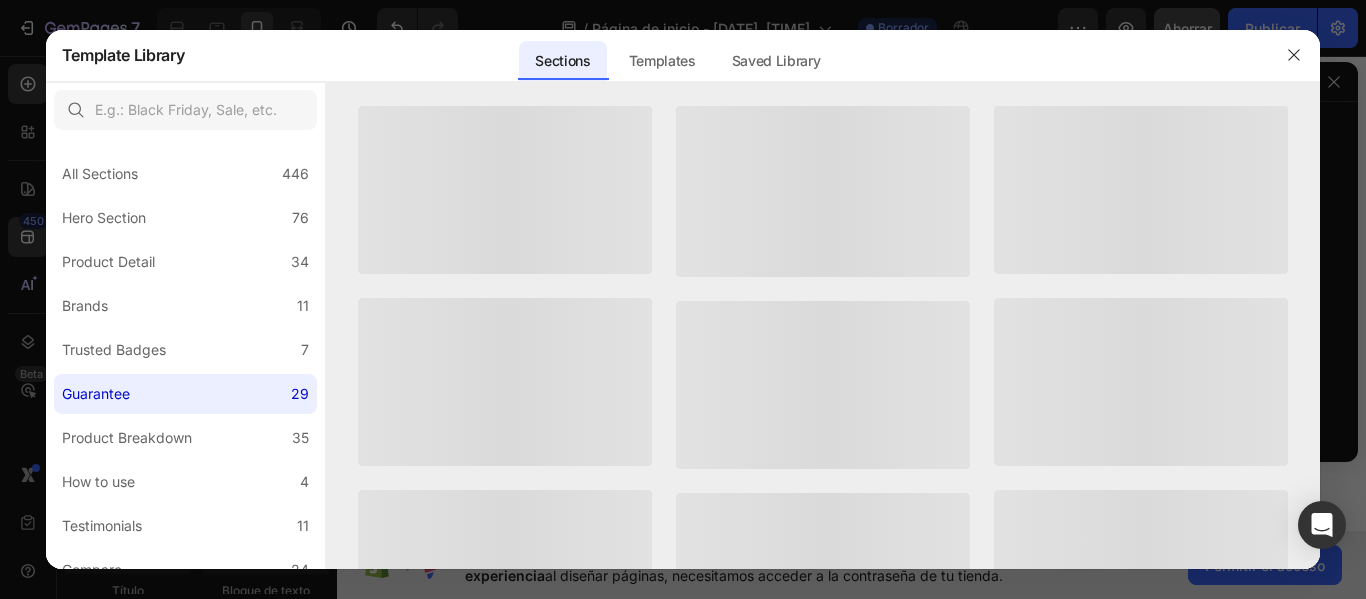 click 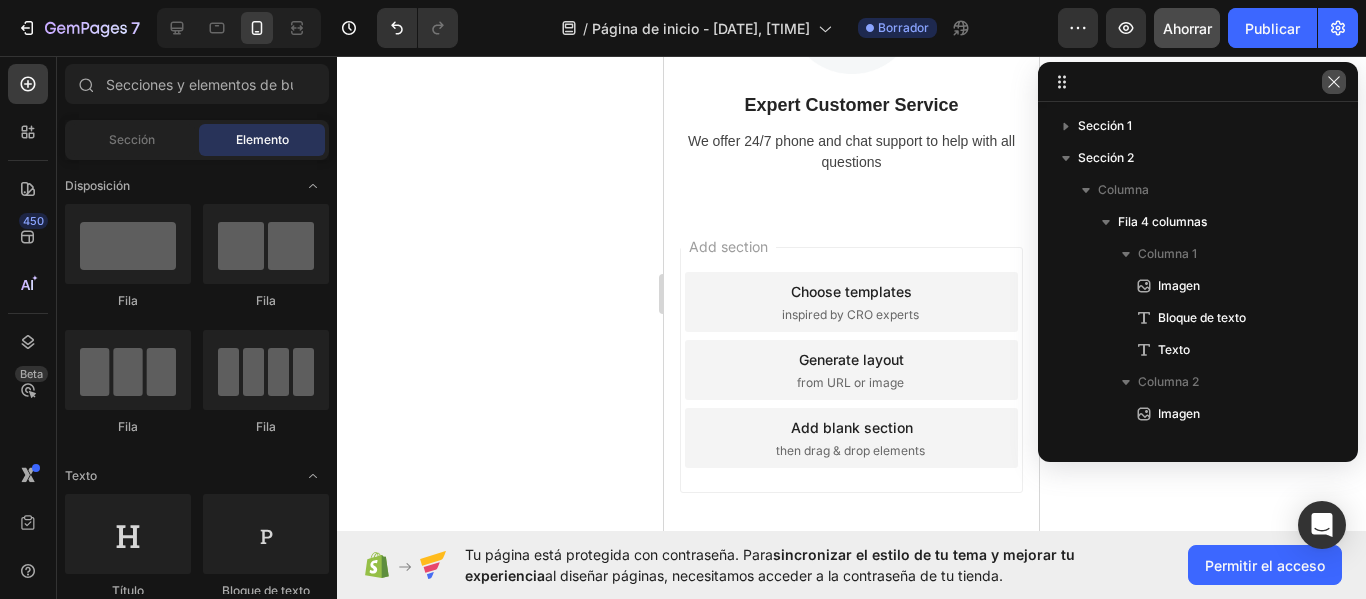 click 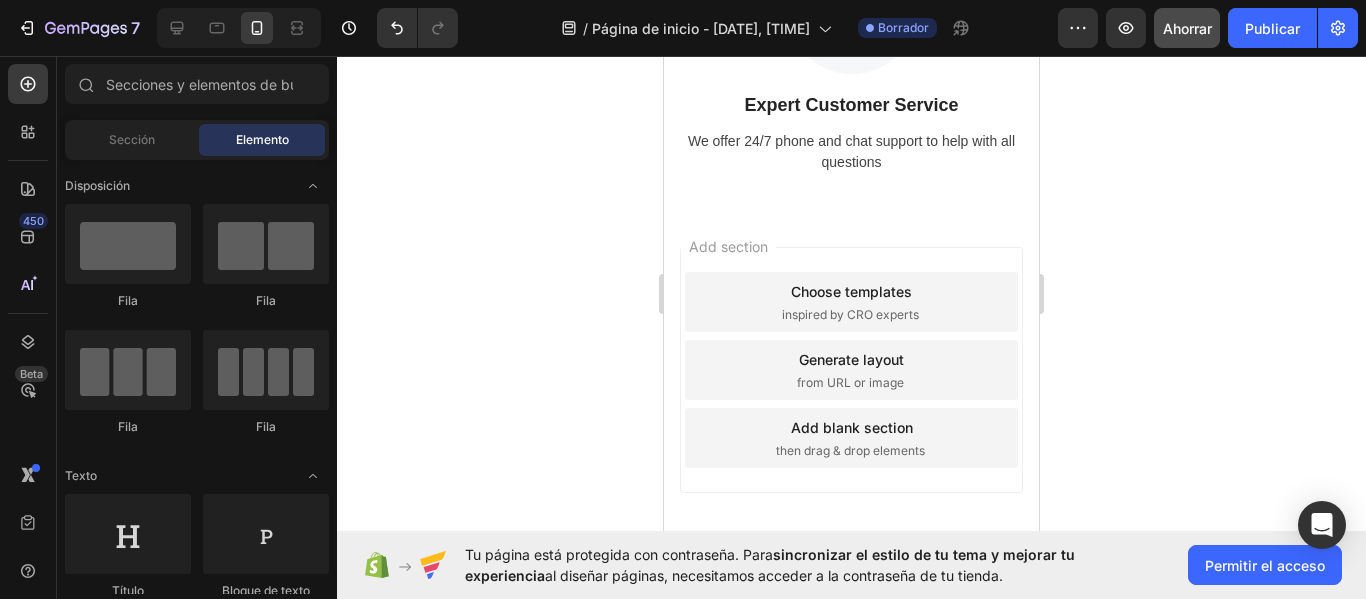 click on "Choose templates inspired by CRO experts" at bounding box center (851, 302) 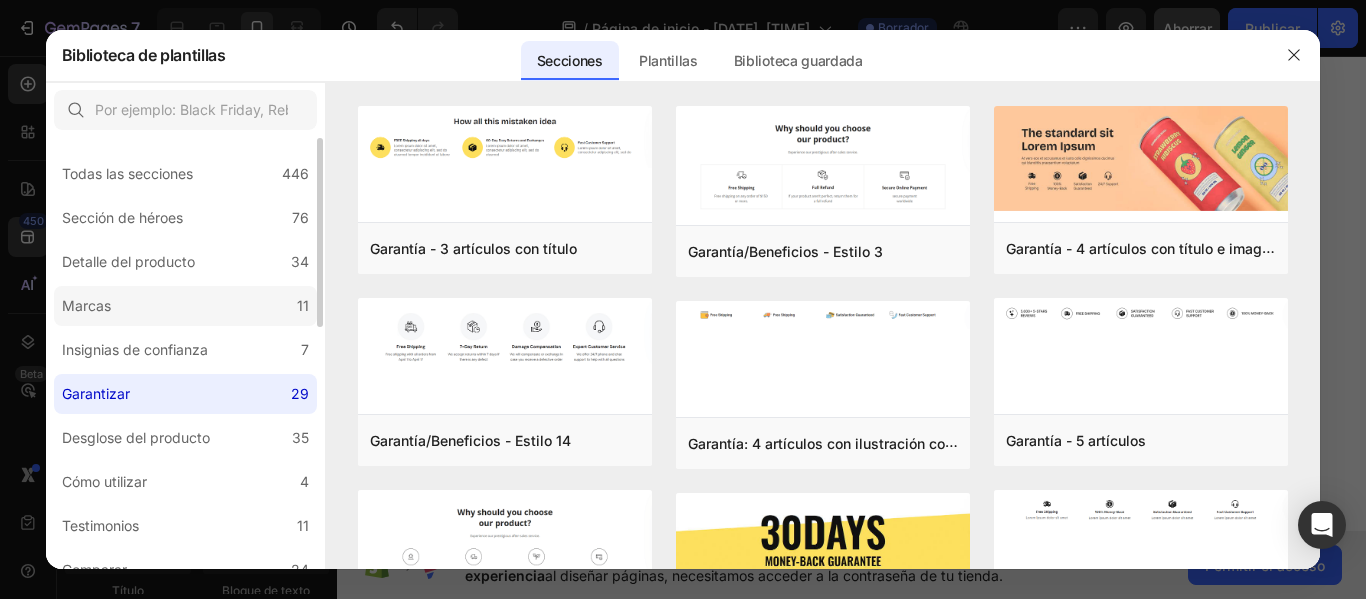 click on "Marcas 11" 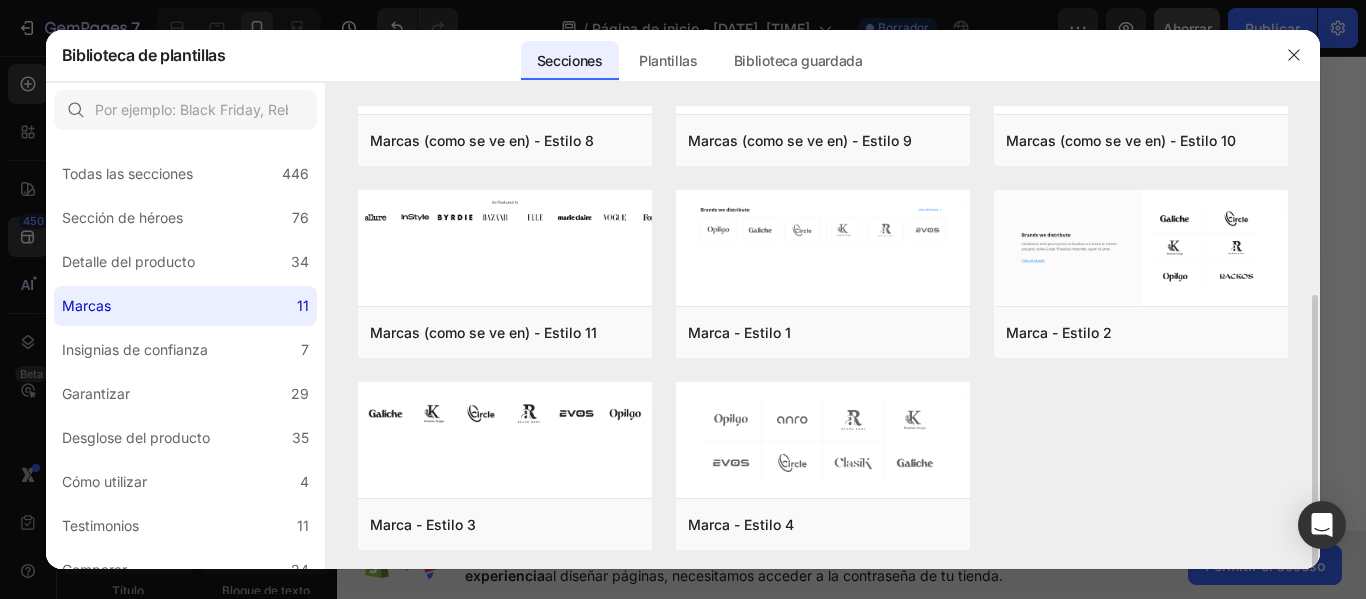 scroll, scrollTop: 305, scrollLeft: 0, axis: vertical 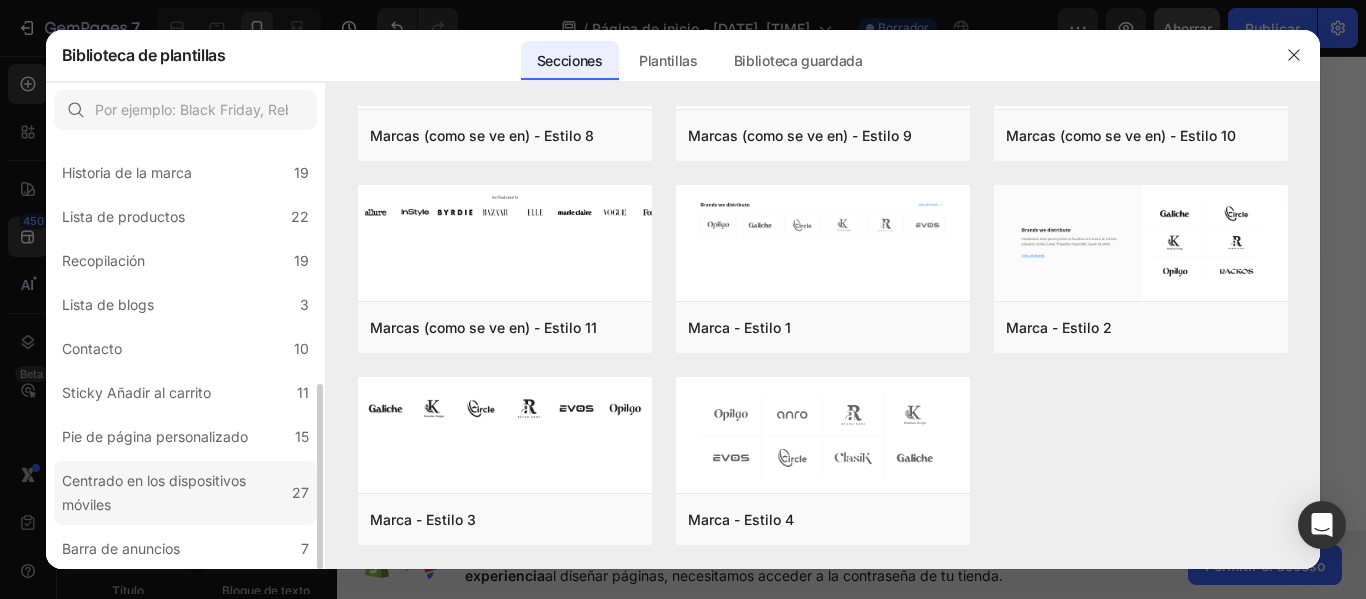 click on "Centrado en los dispositivos móviles" at bounding box center (154, 492) 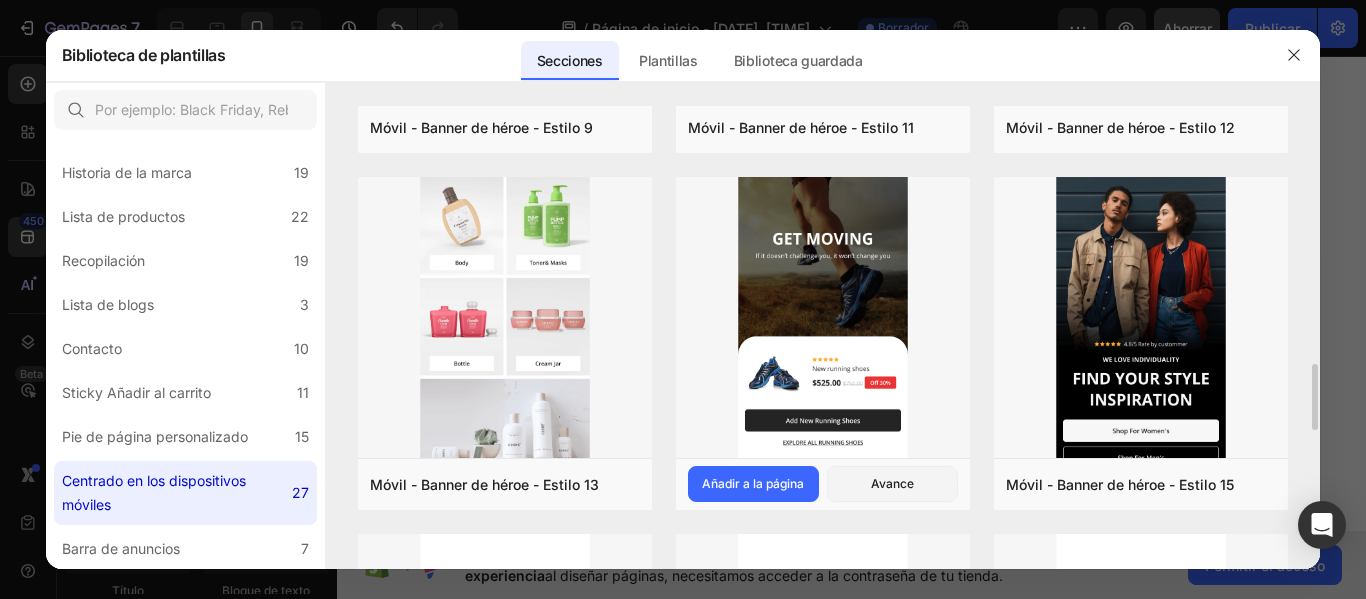 scroll, scrollTop: 1100, scrollLeft: 0, axis: vertical 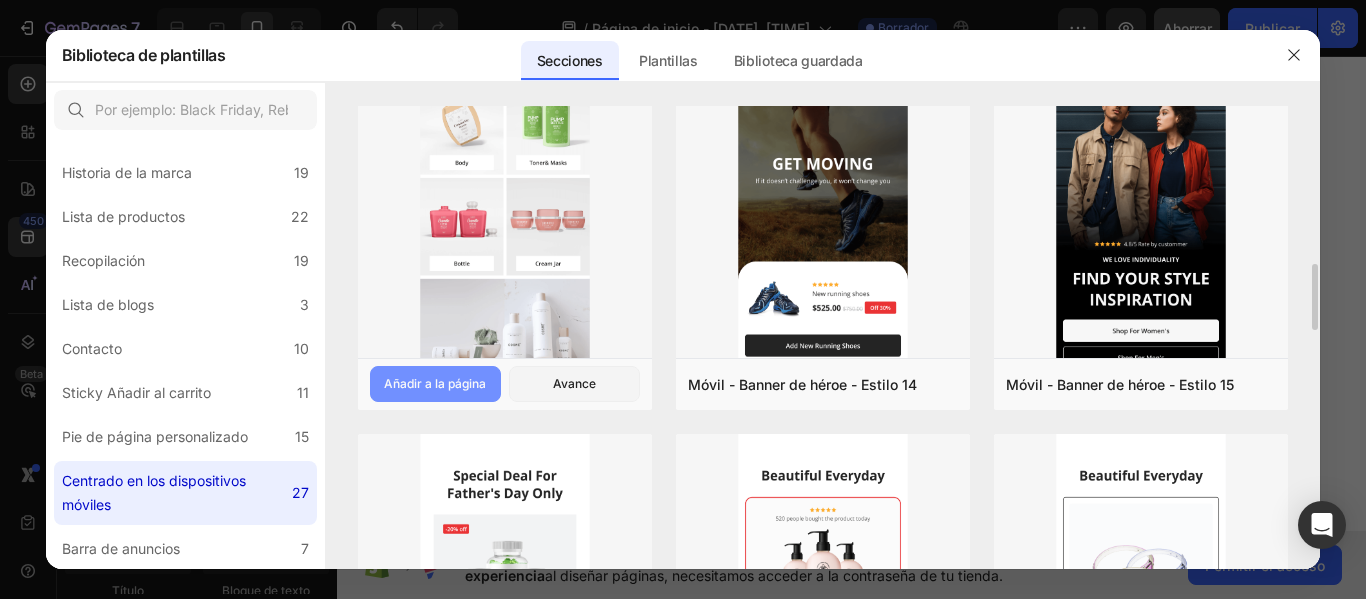 click on "Añadir a la página" at bounding box center (435, 383) 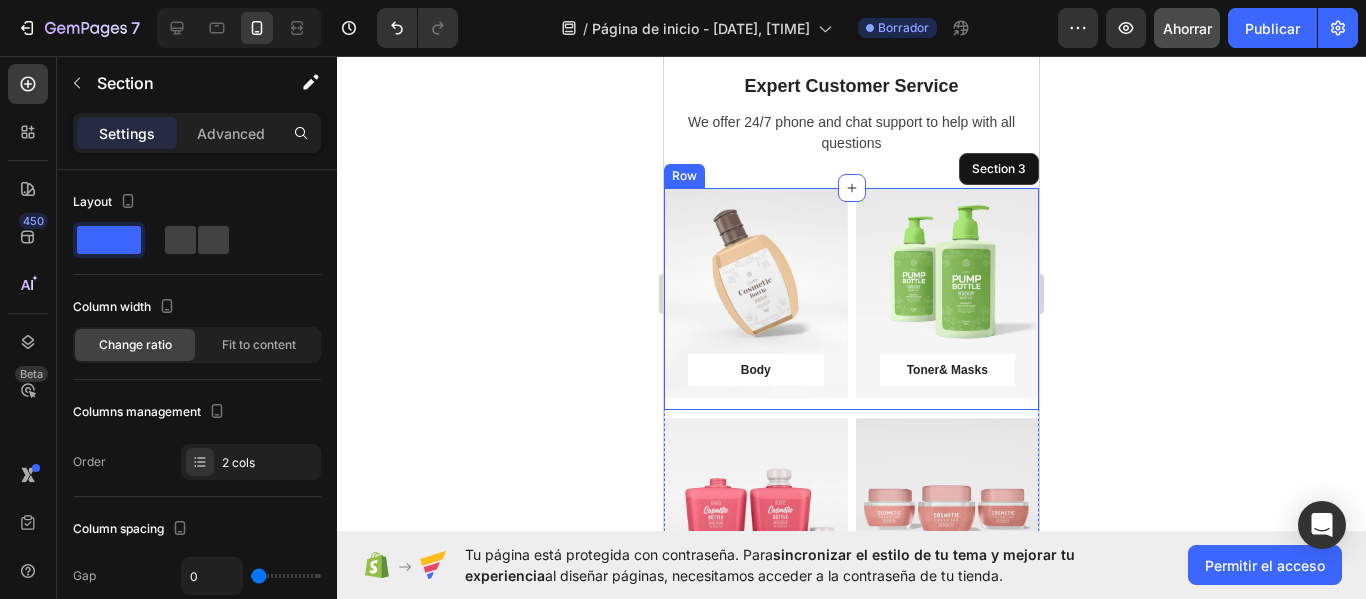 scroll, scrollTop: 1707, scrollLeft: 0, axis: vertical 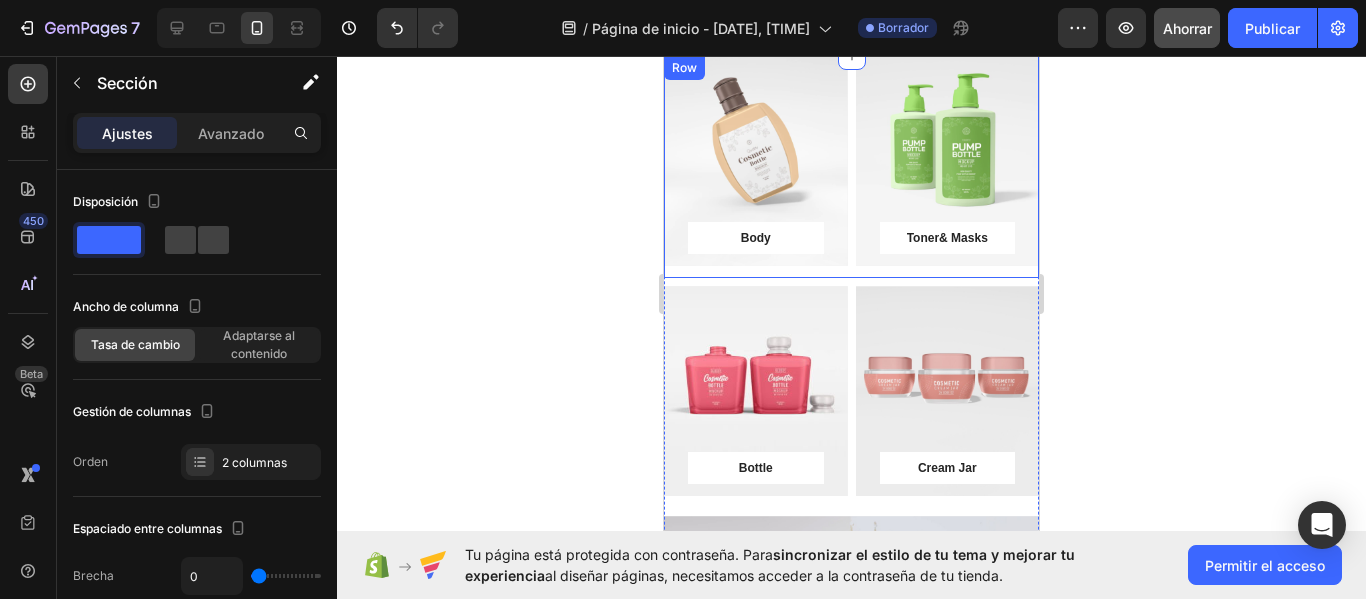 click on "Body Button Row Hero Banner Toner& Masks Button Row Hero Banner Row" at bounding box center [851, 167] 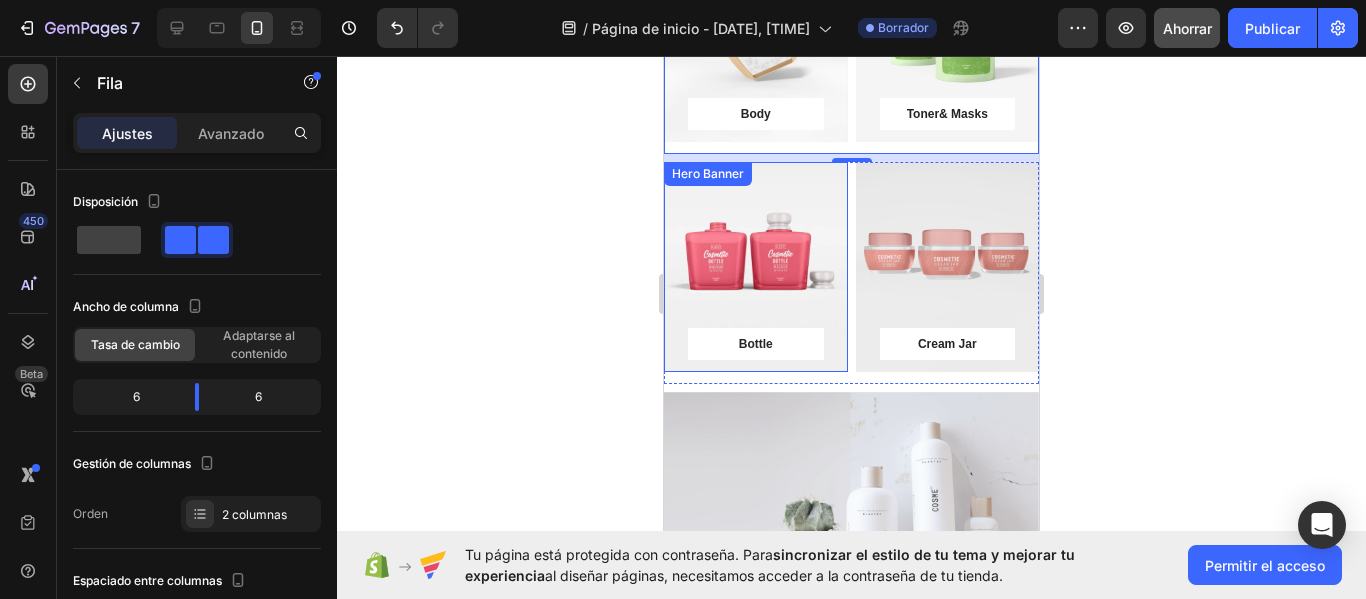scroll, scrollTop: 1807, scrollLeft: 0, axis: vertical 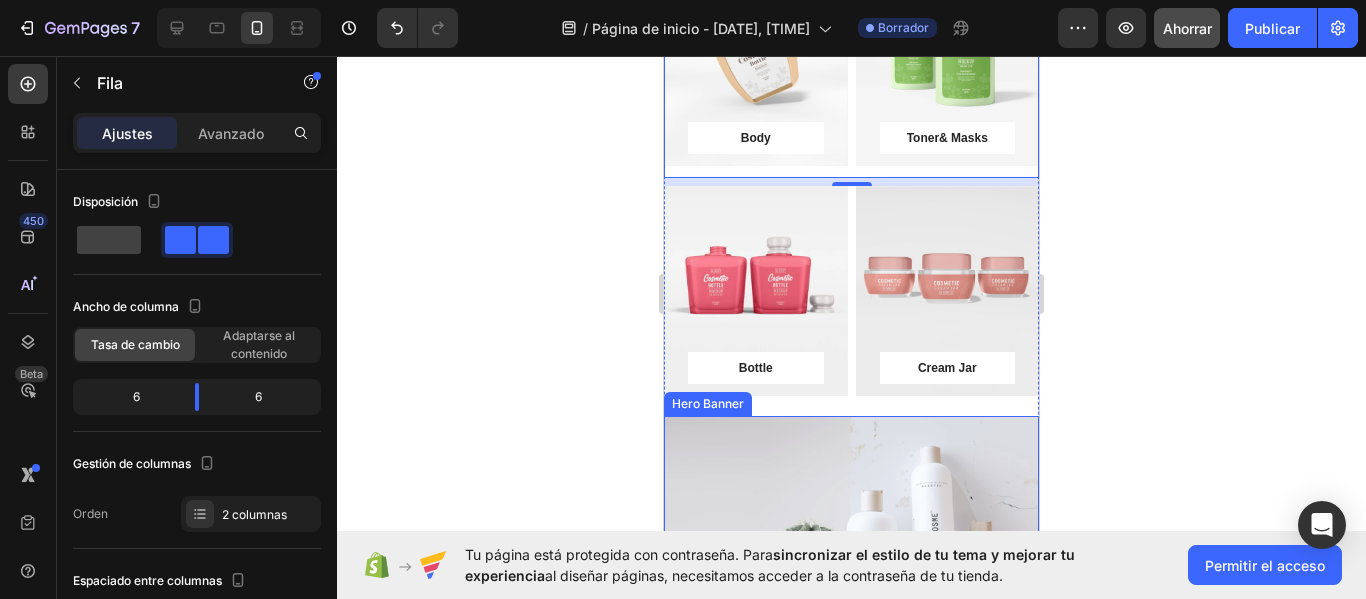 click at bounding box center (851, 532) 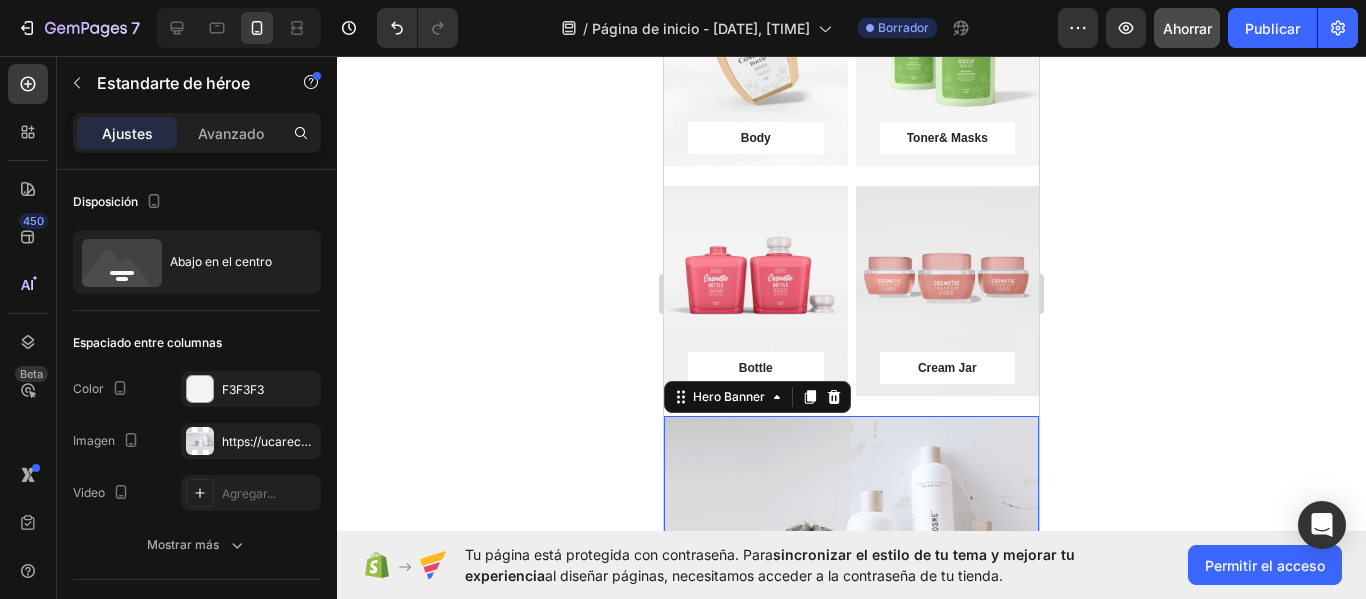 click 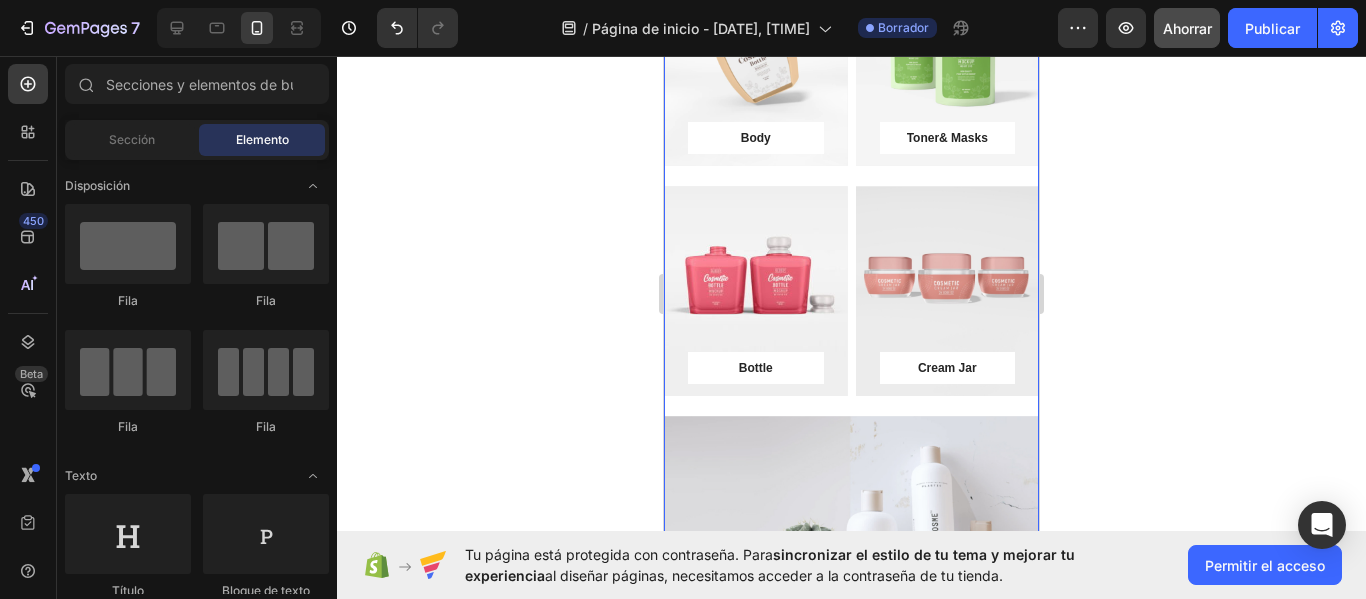 click on "Body Button Row Hero Banner Toner& Masks Button Row Hero Banner Row" at bounding box center (851, 67) 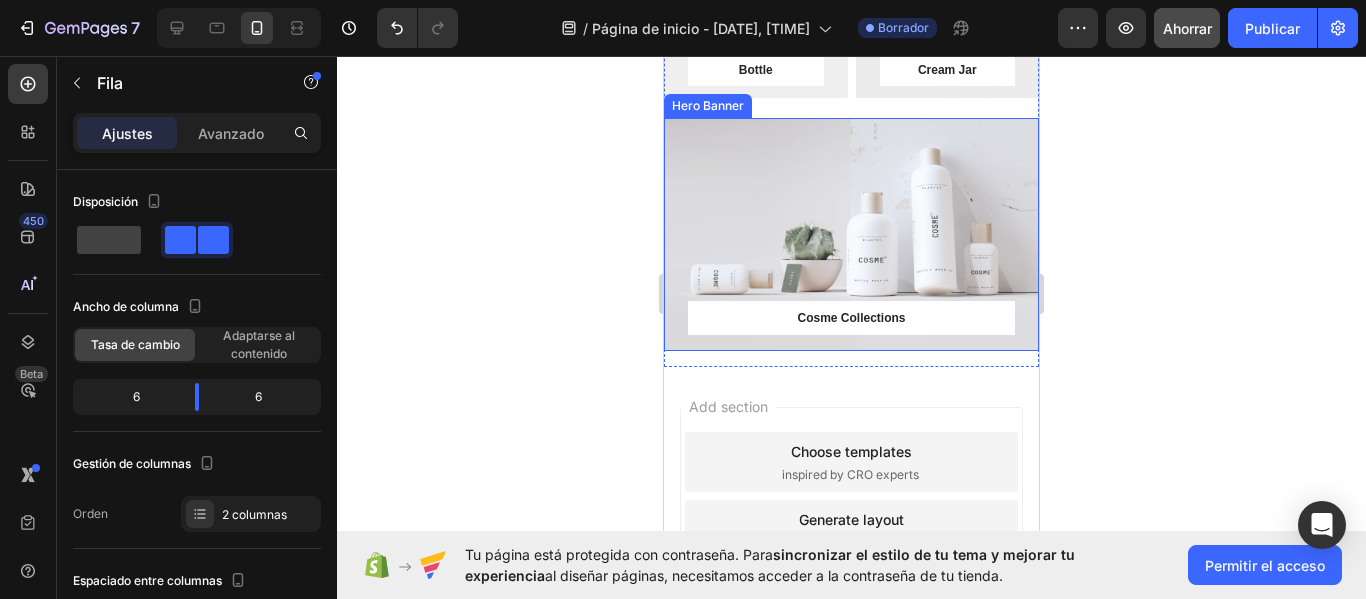scroll, scrollTop: 2107, scrollLeft: 0, axis: vertical 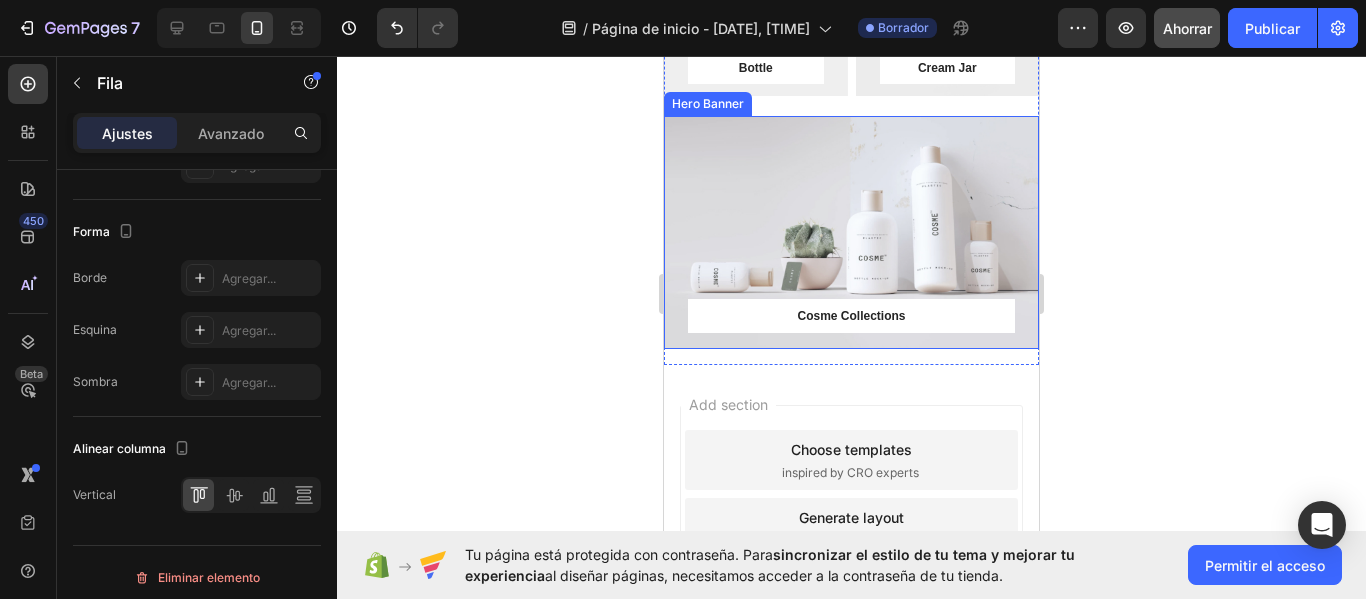 click on "Cosme Collections Button Row Hero Banner" at bounding box center (851, 232) 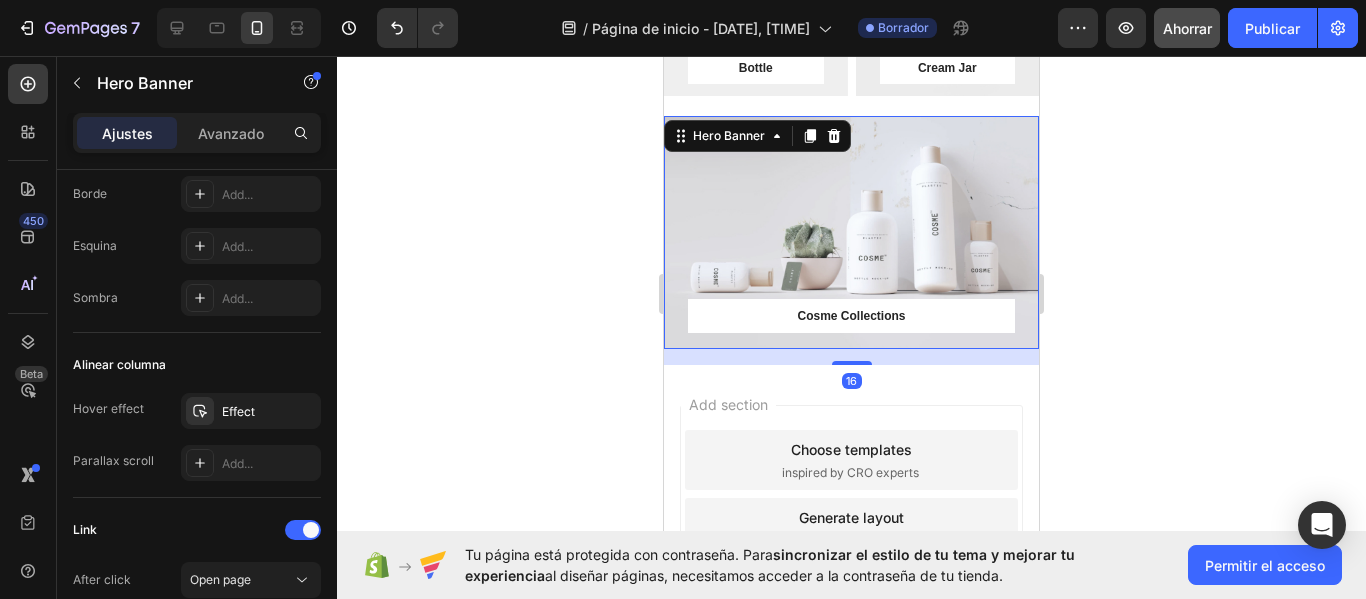 scroll, scrollTop: 0, scrollLeft: 0, axis: both 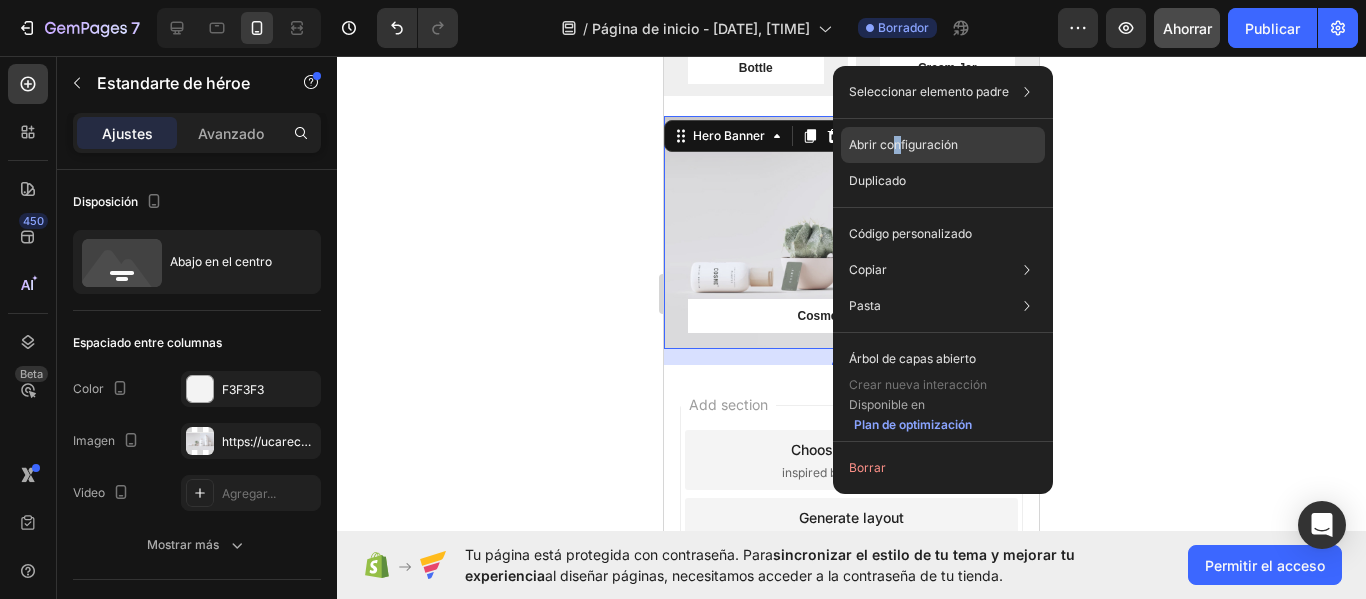 click on "Abrir configuración" at bounding box center [903, 144] 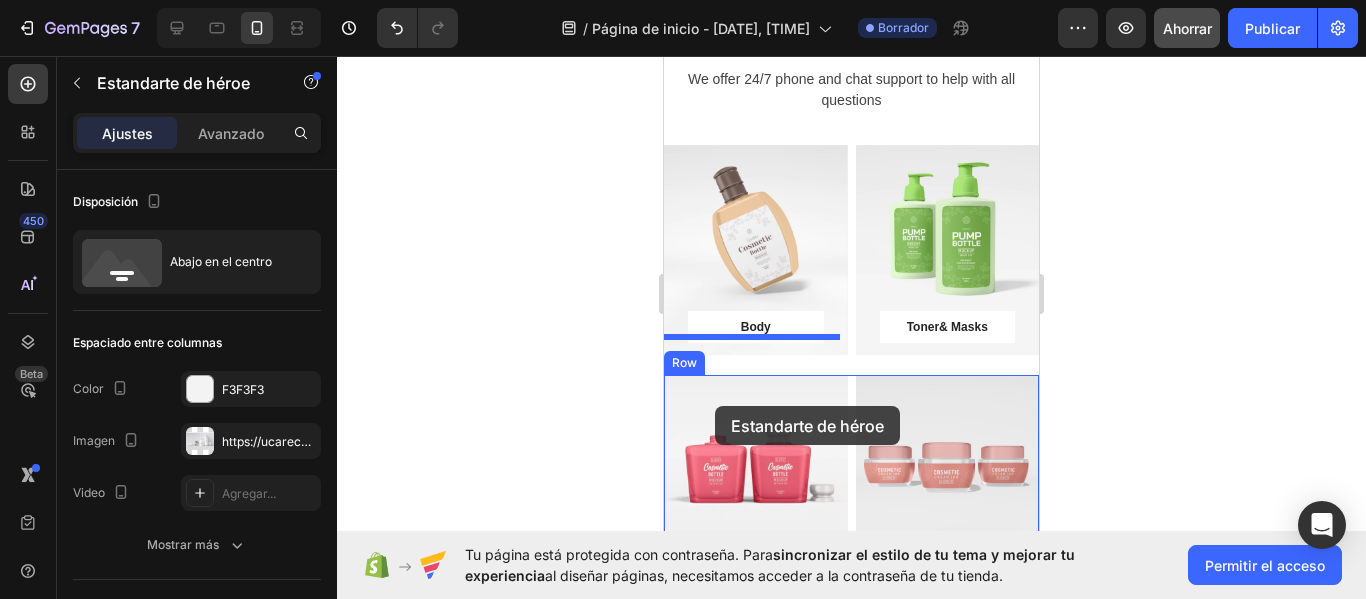scroll, scrollTop: 1648, scrollLeft: 0, axis: vertical 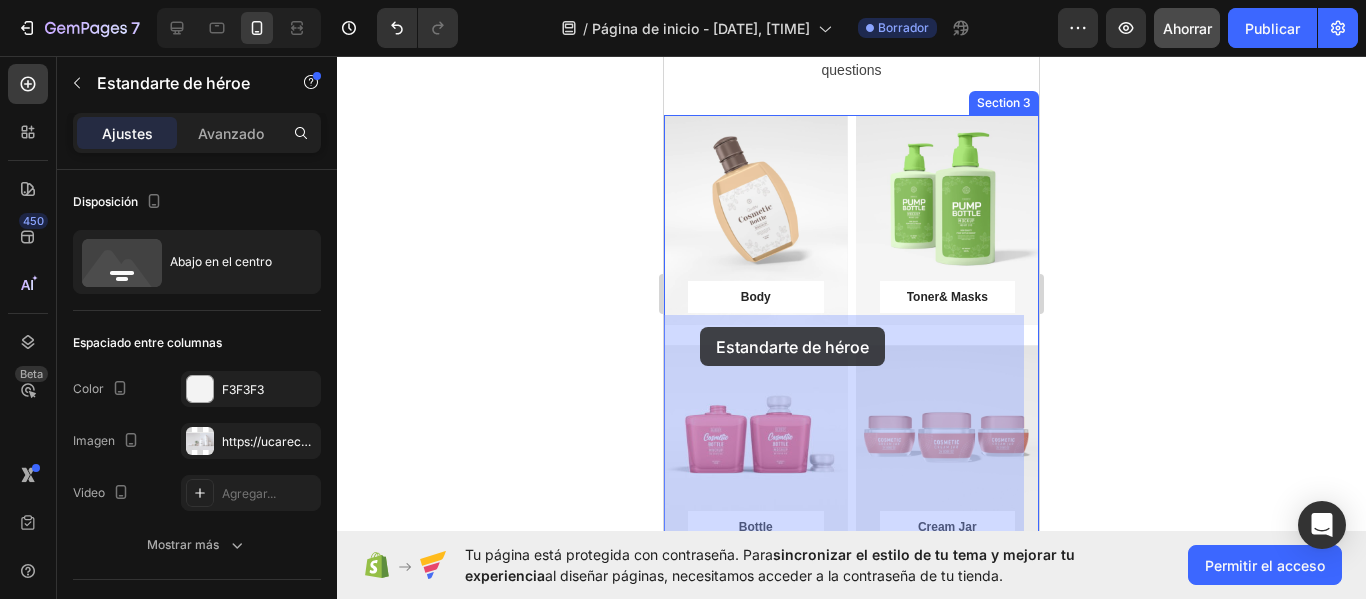 drag, startPoint x: 679, startPoint y: 139, endPoint x: 700, endPoint y: 327, distance: 189.16924 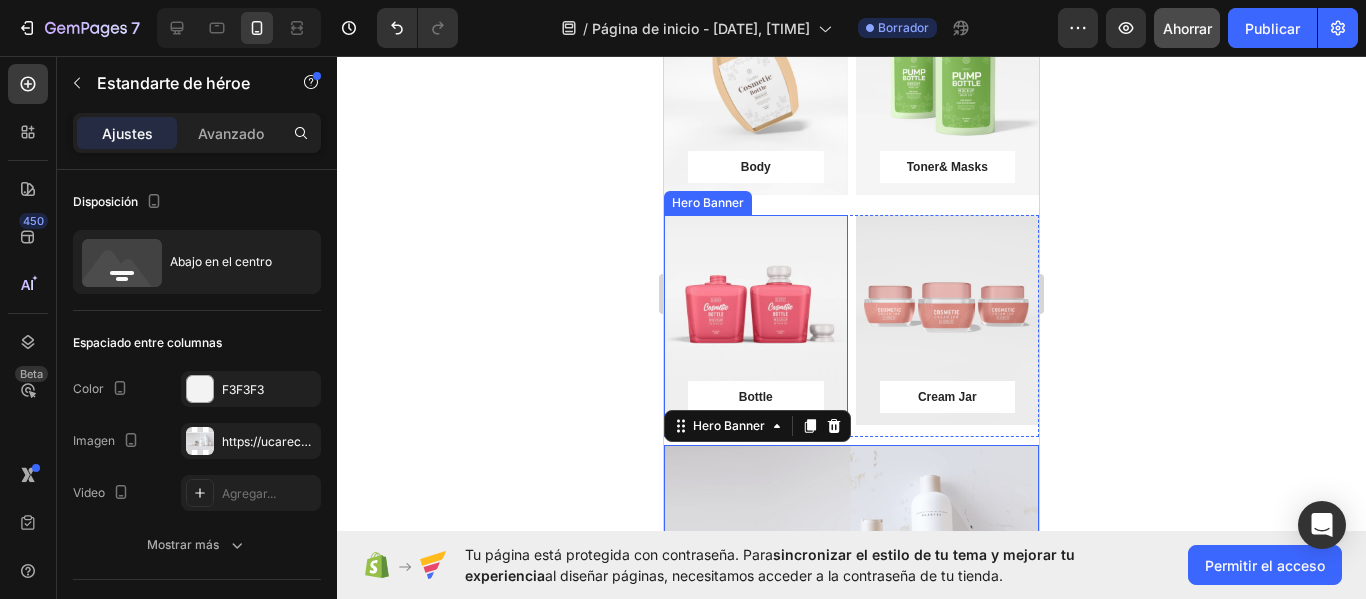scroll, scrollTop: 1848, scrollLeft: 0, axis: vertical 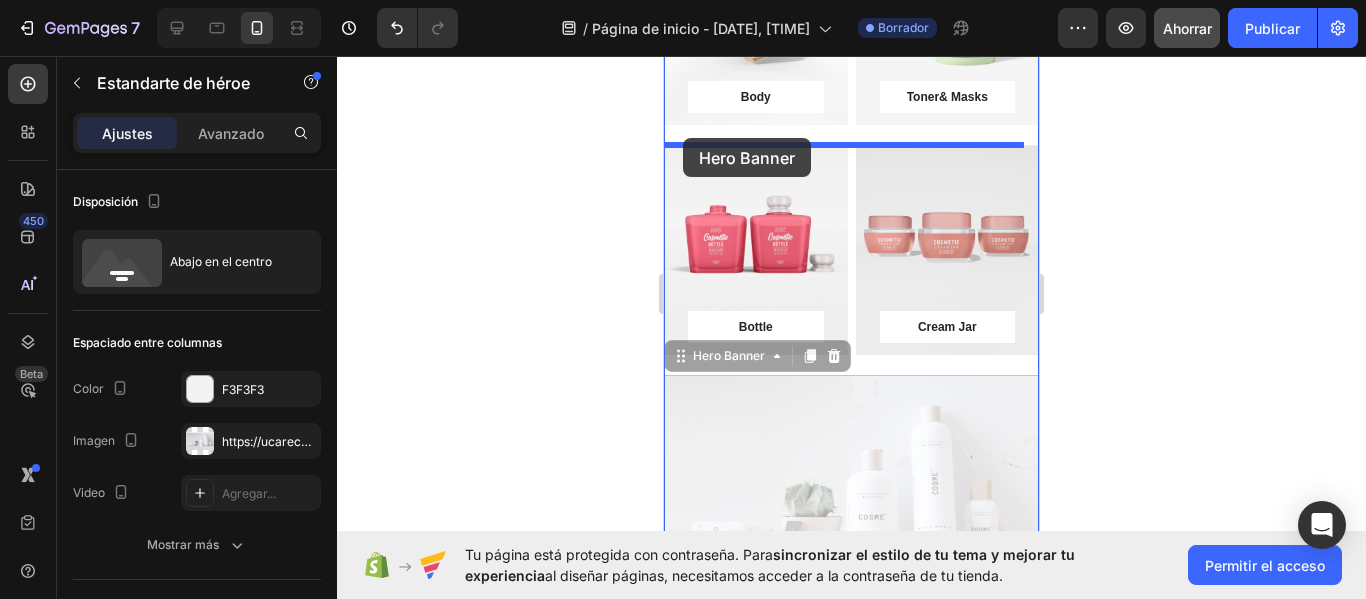drag, startPoint x: 677, startPoint y: 365, endPoint x: 683, endPoint y: 138, distance: 227.07928 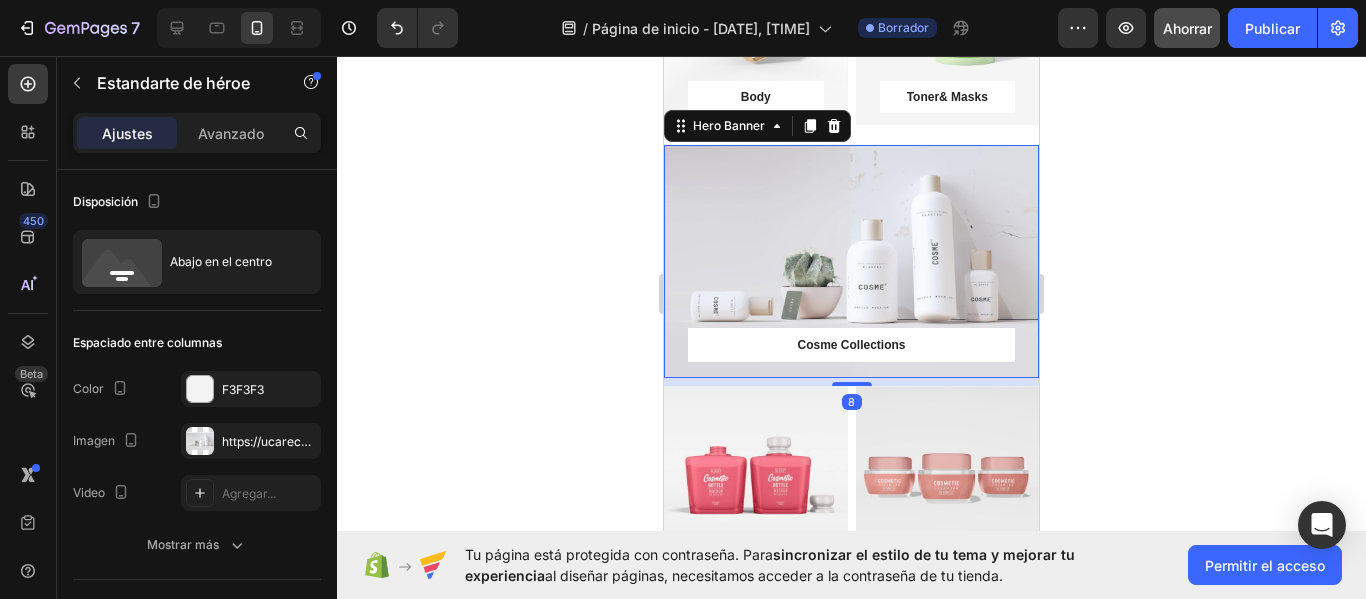 click 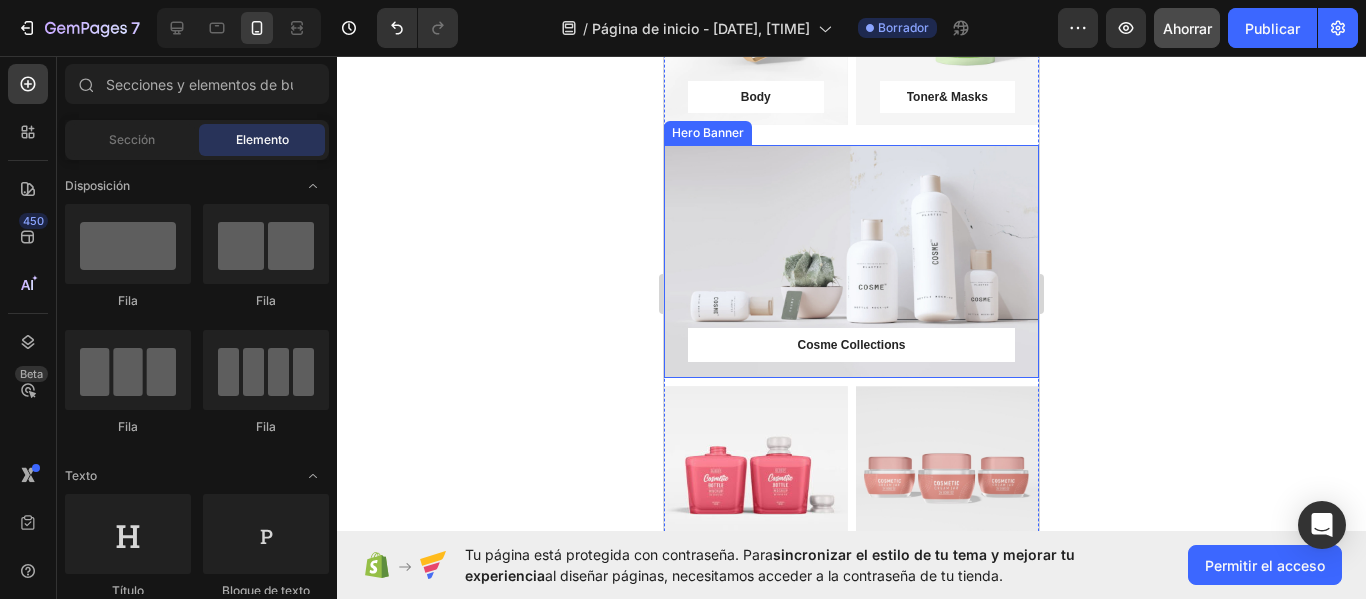 click at bounding box center (851, 261) 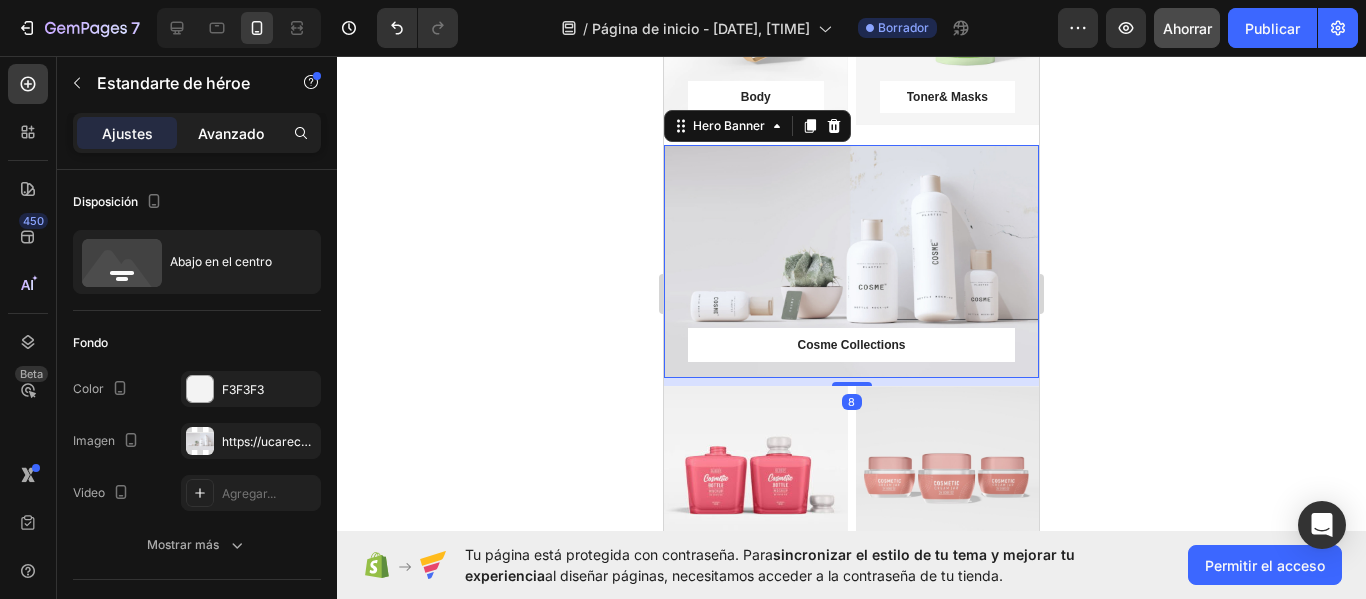 click on "Avanzado" at bounding box center (231, 133) 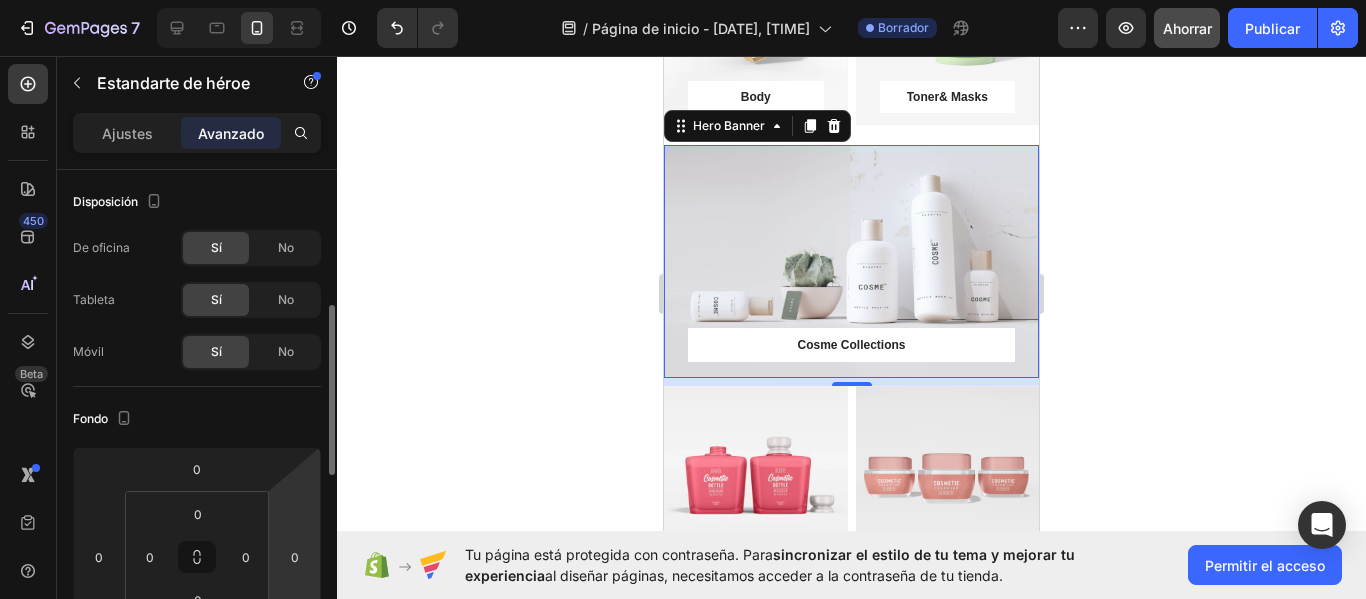 scroll, scrollTop: 100, scrollLeft: 0, axis: vertical 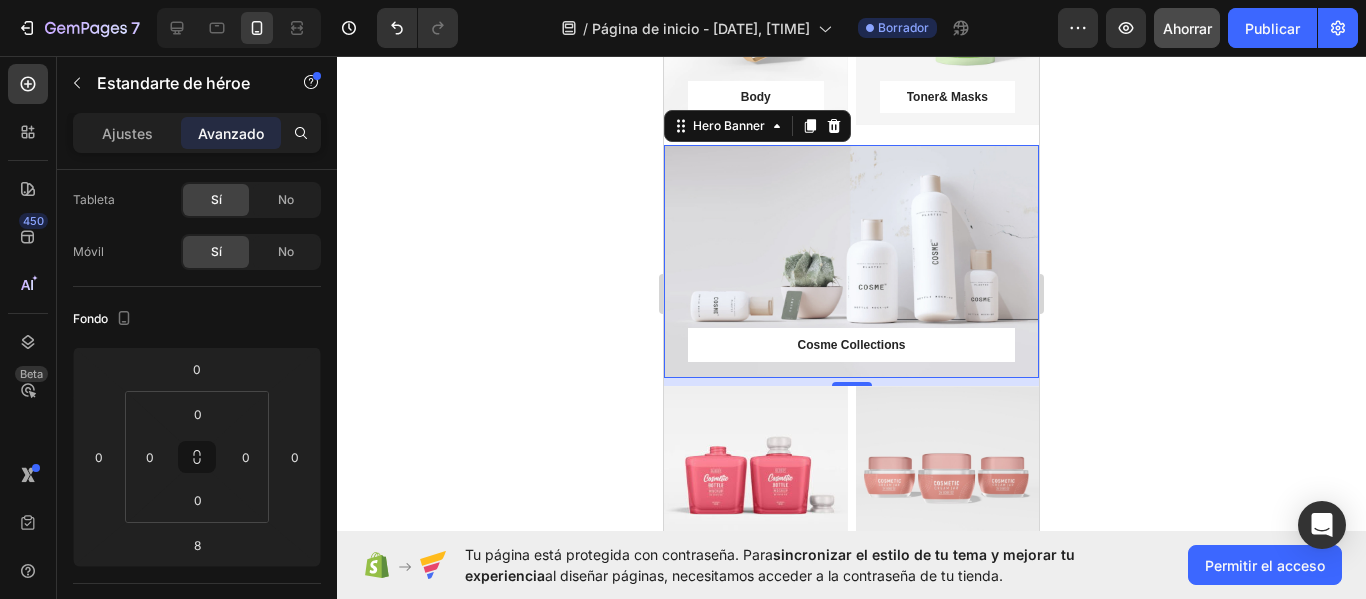 click 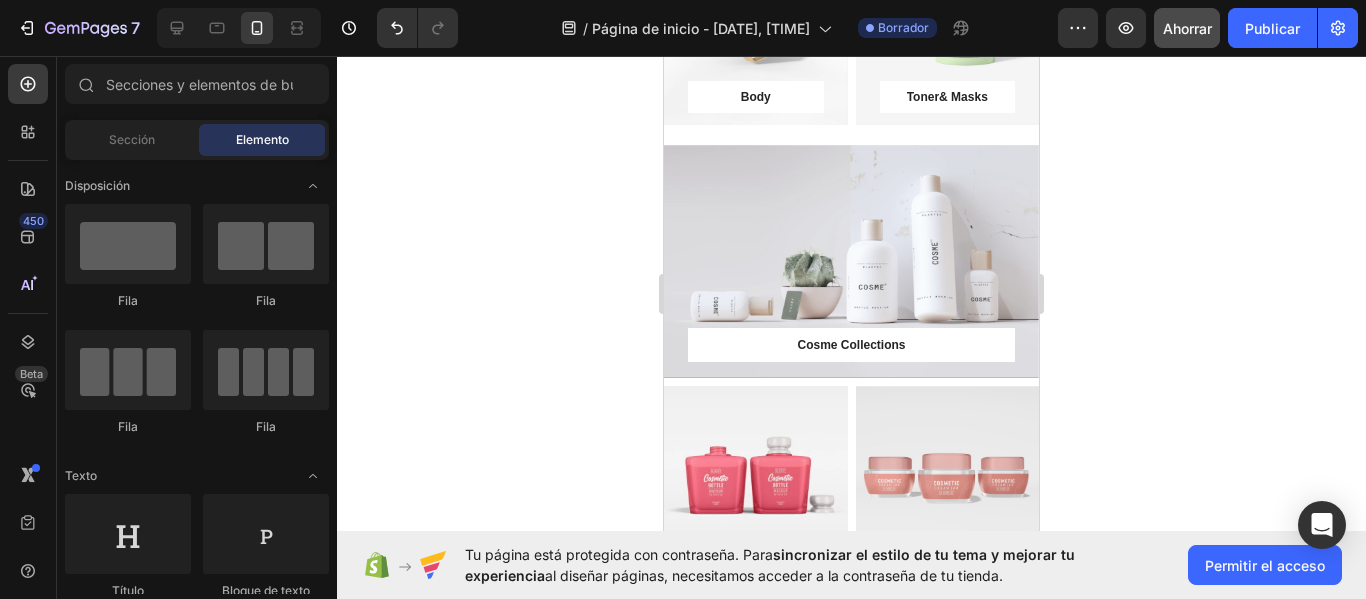 click 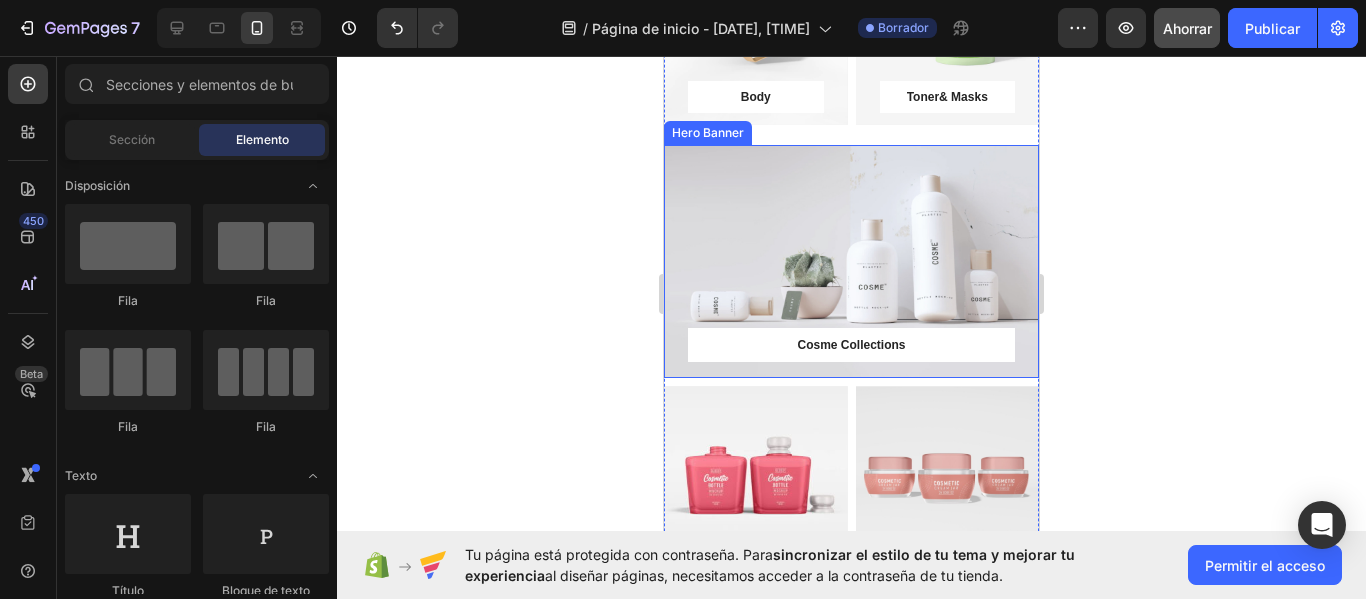 click at bounding box center (851, 261) 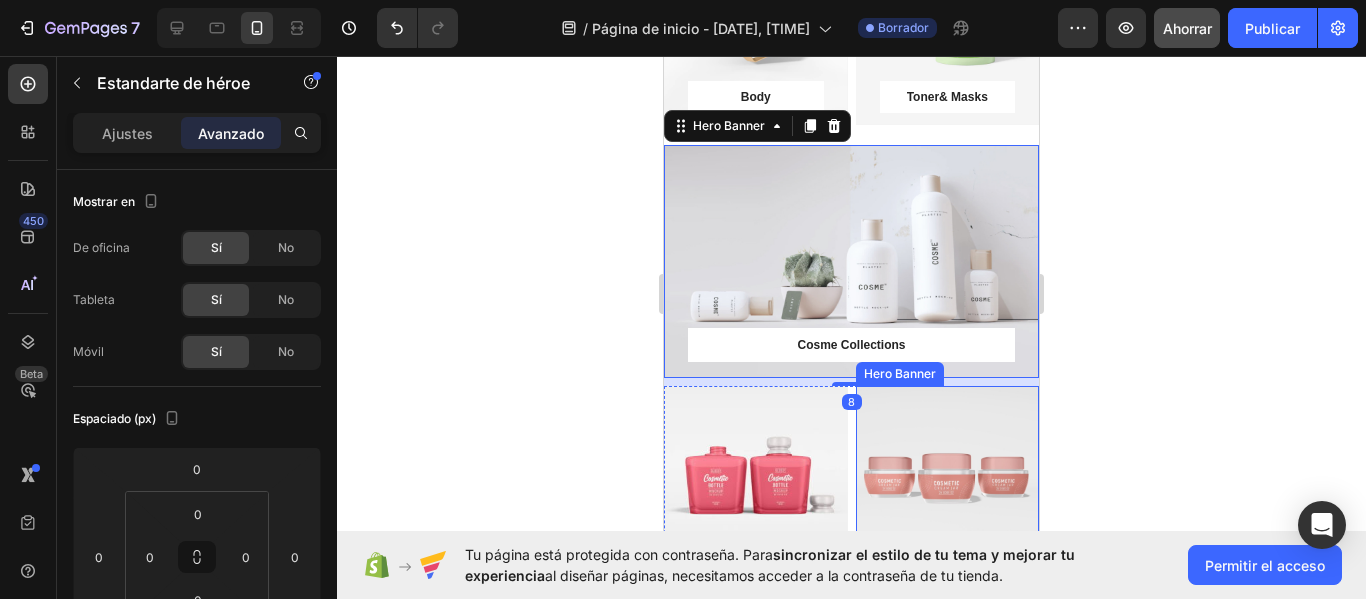 click at bounding box center (948, 491) 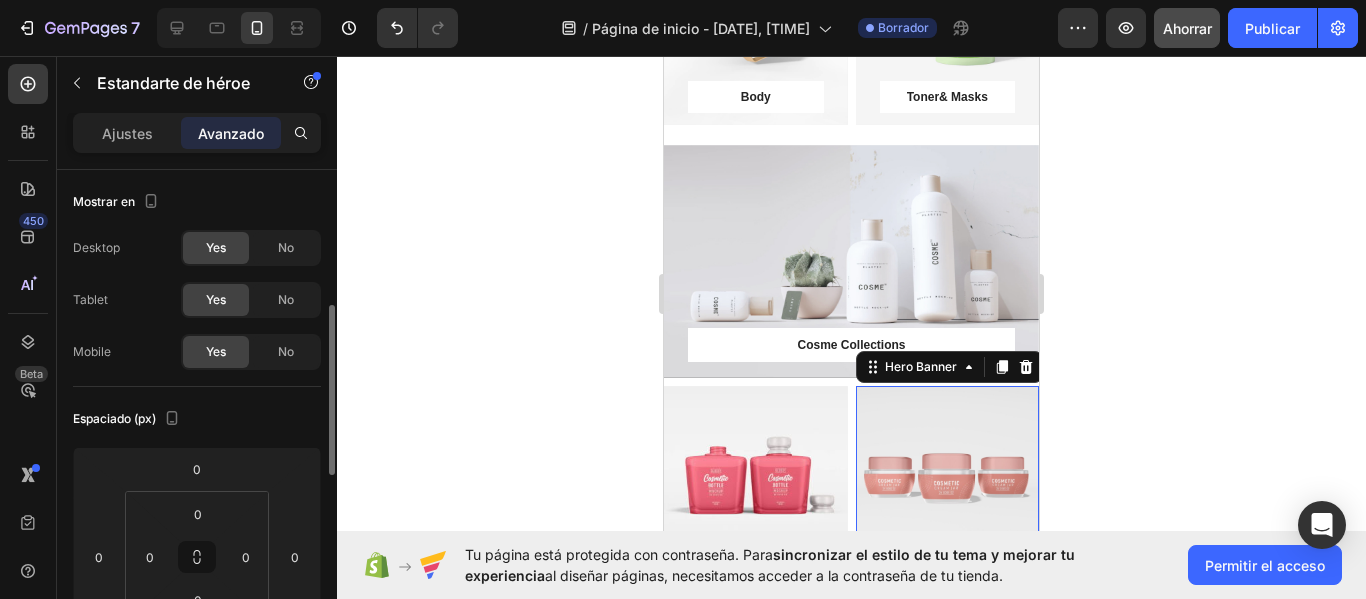 scroll, scrollTop: 100, scrollLeft: 0, axis: vertical 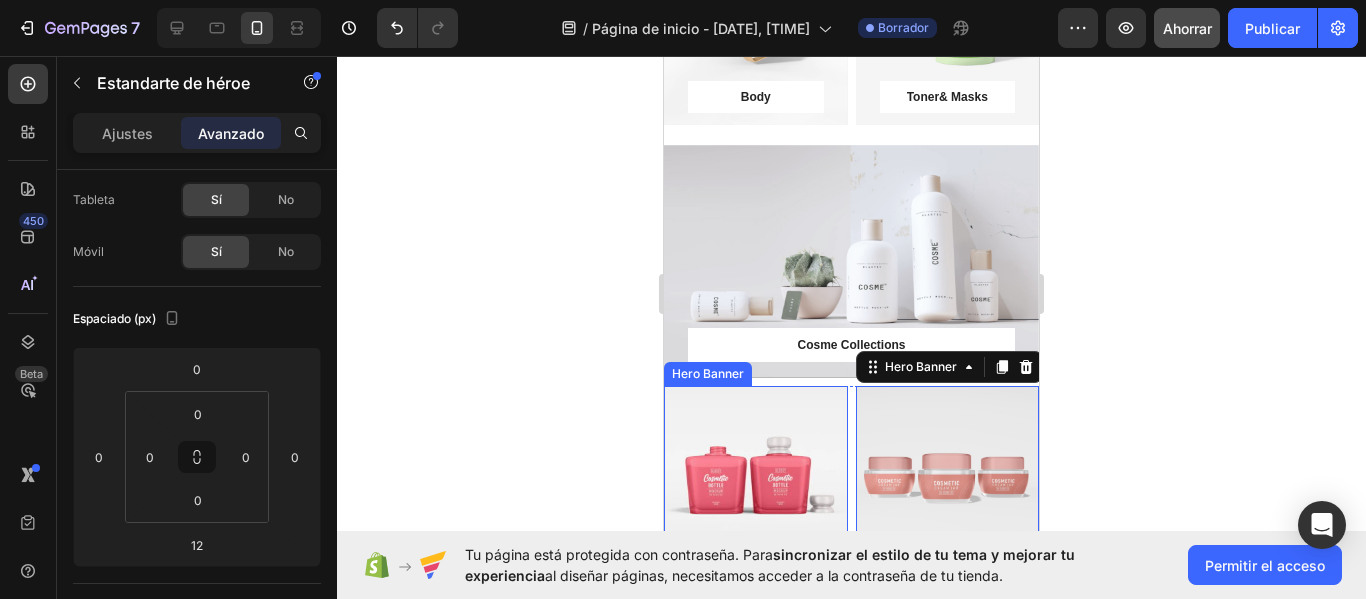 click at bounding box center (756, 491) 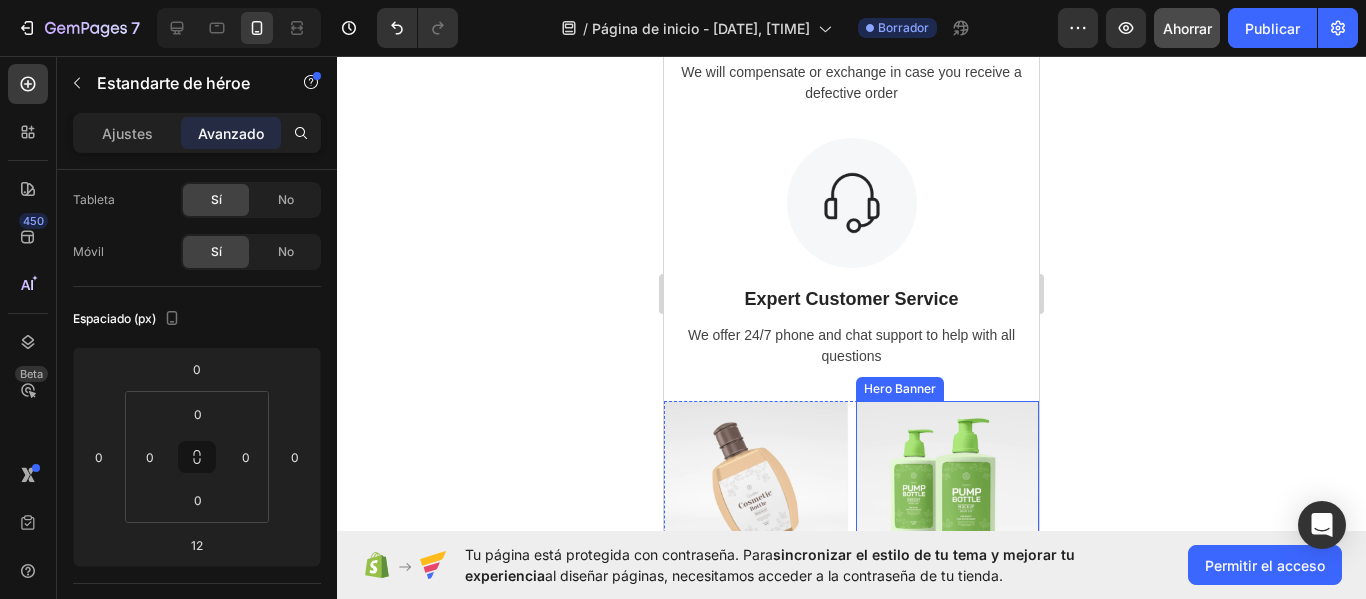 scroll, scrollTop: 1248, scrollLeft: 0, axis: vertical 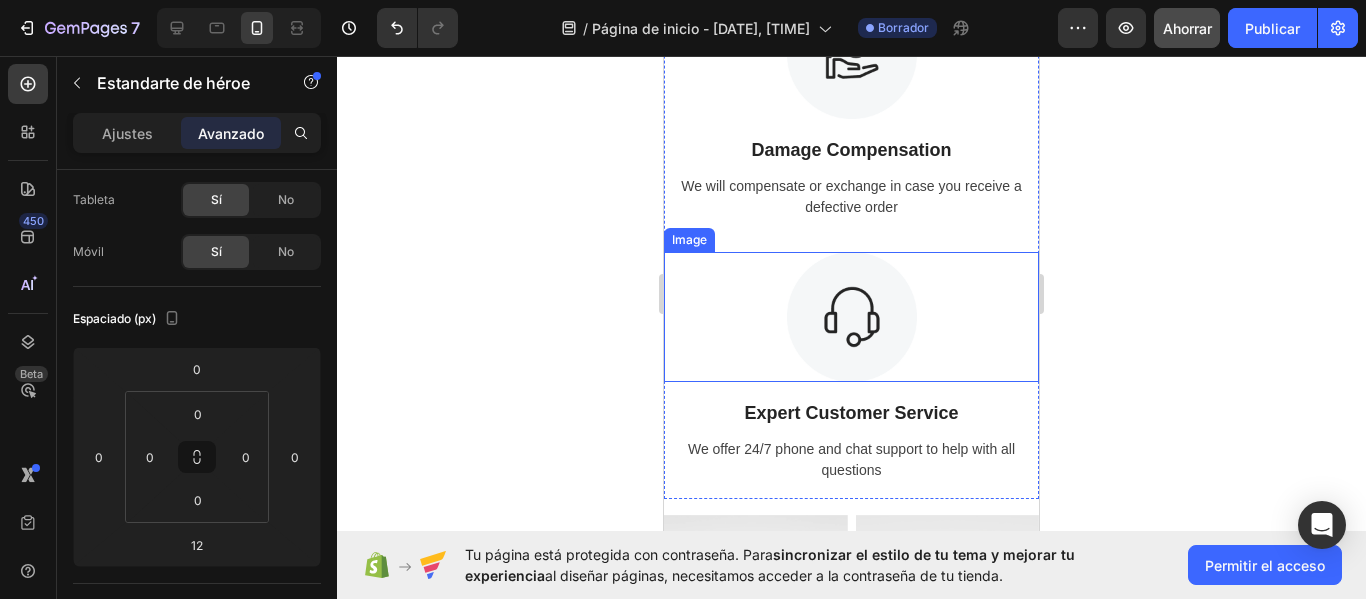 click at bounding box center [851, 317] 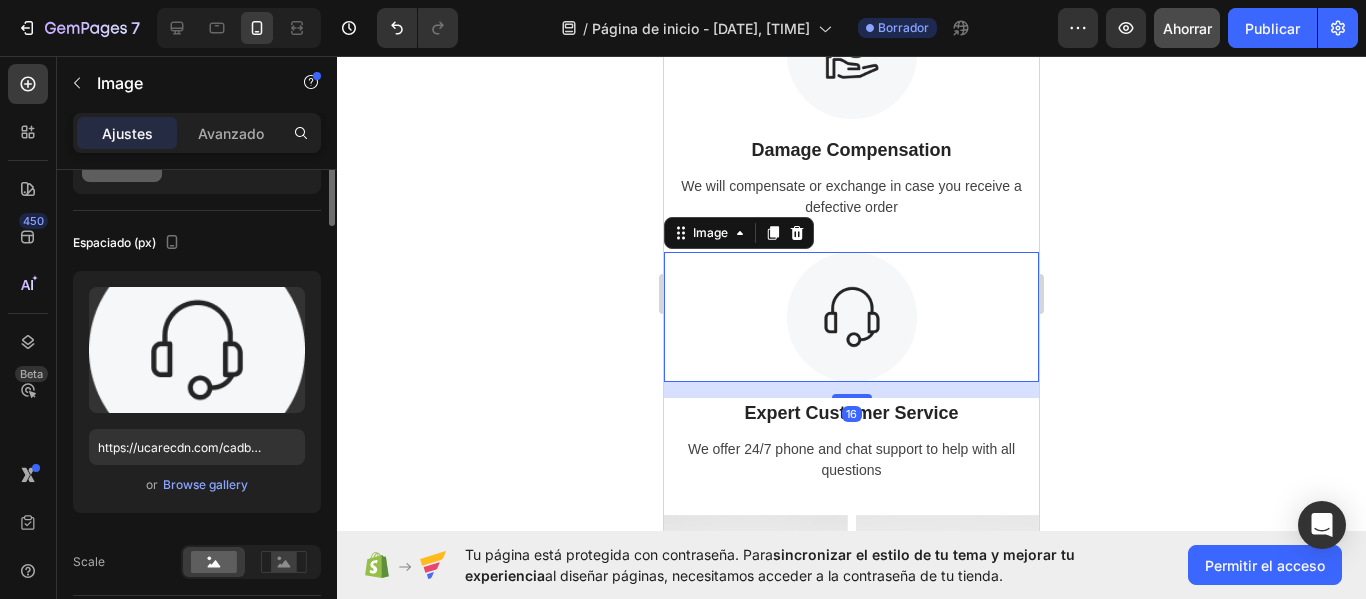 scroll, scrollTop: 0, scrollLeft: 0, axis: both 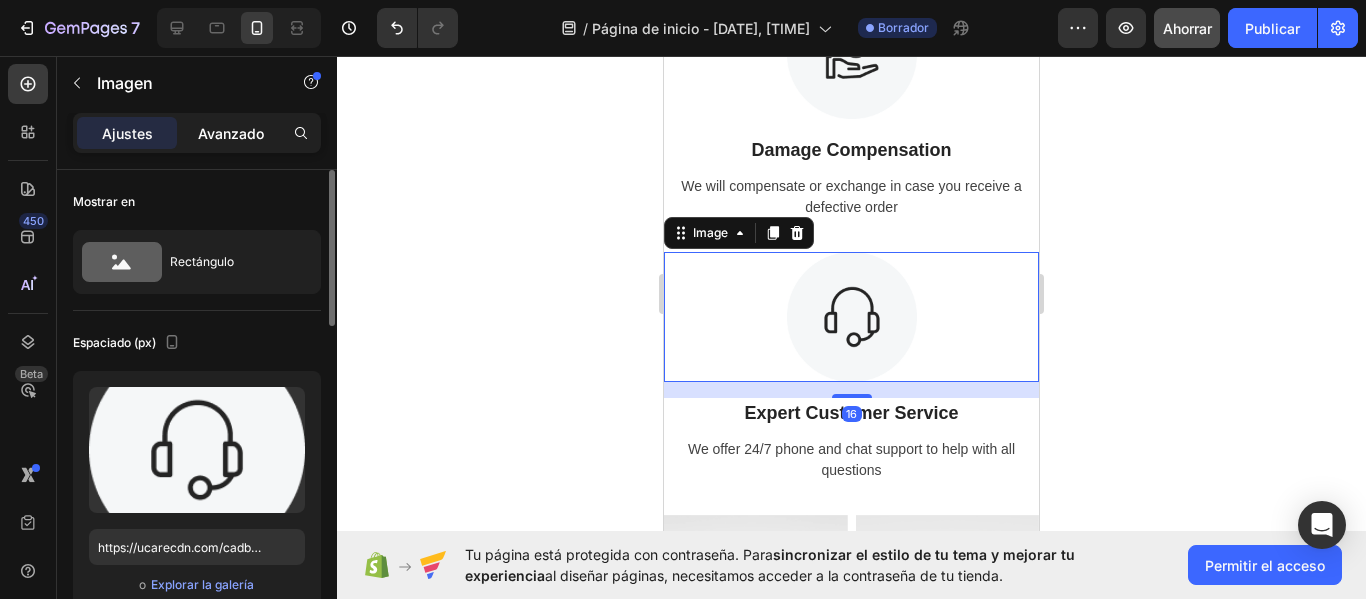 click on "Avanzado" at bounding box center [231, 133] 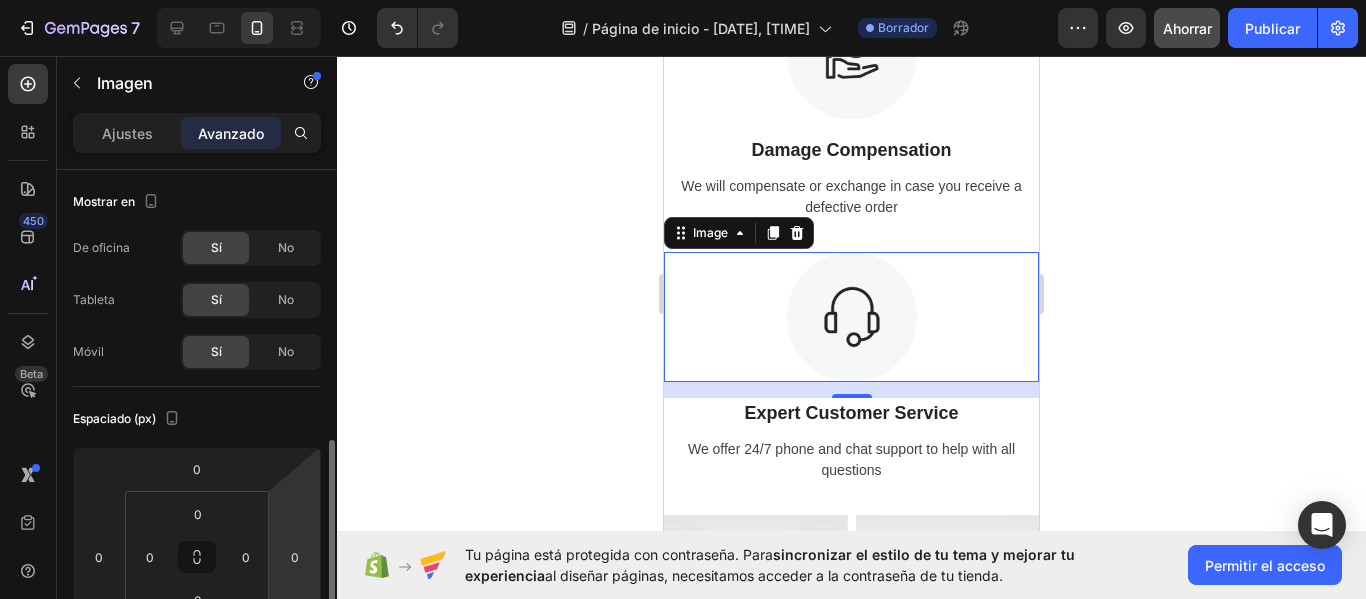 scroll, scrollTop: 200, scrollLeft: 0, axis: vertical 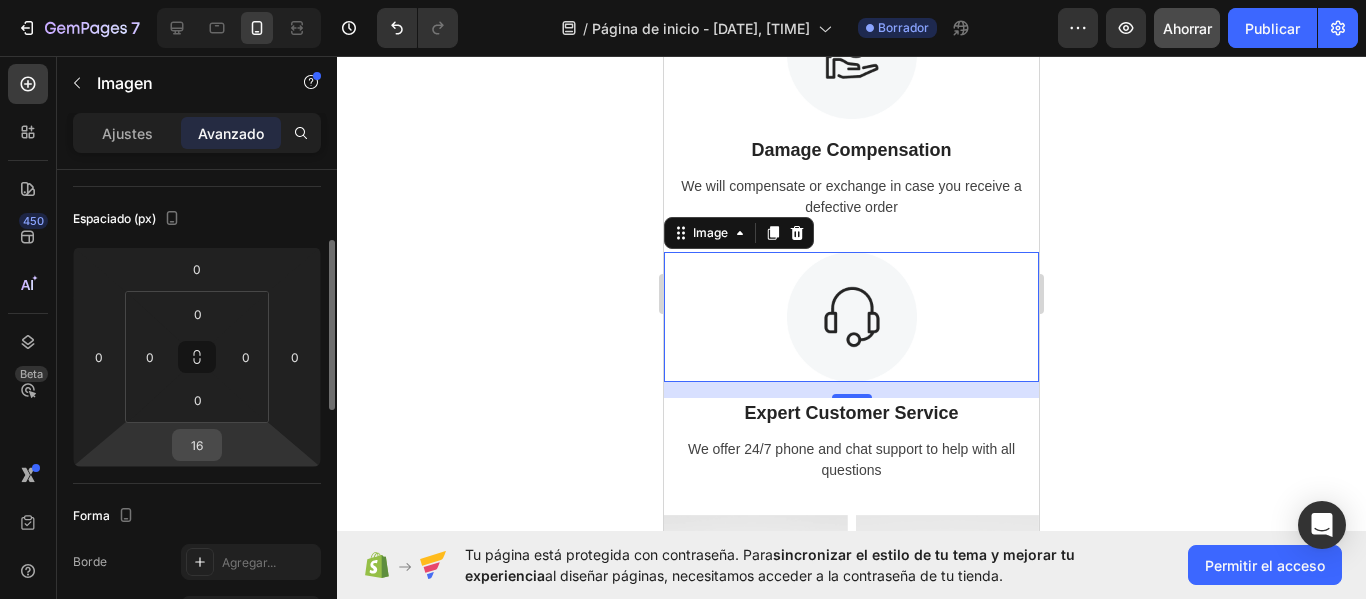 click on "16" at bounding box center [197, 445] 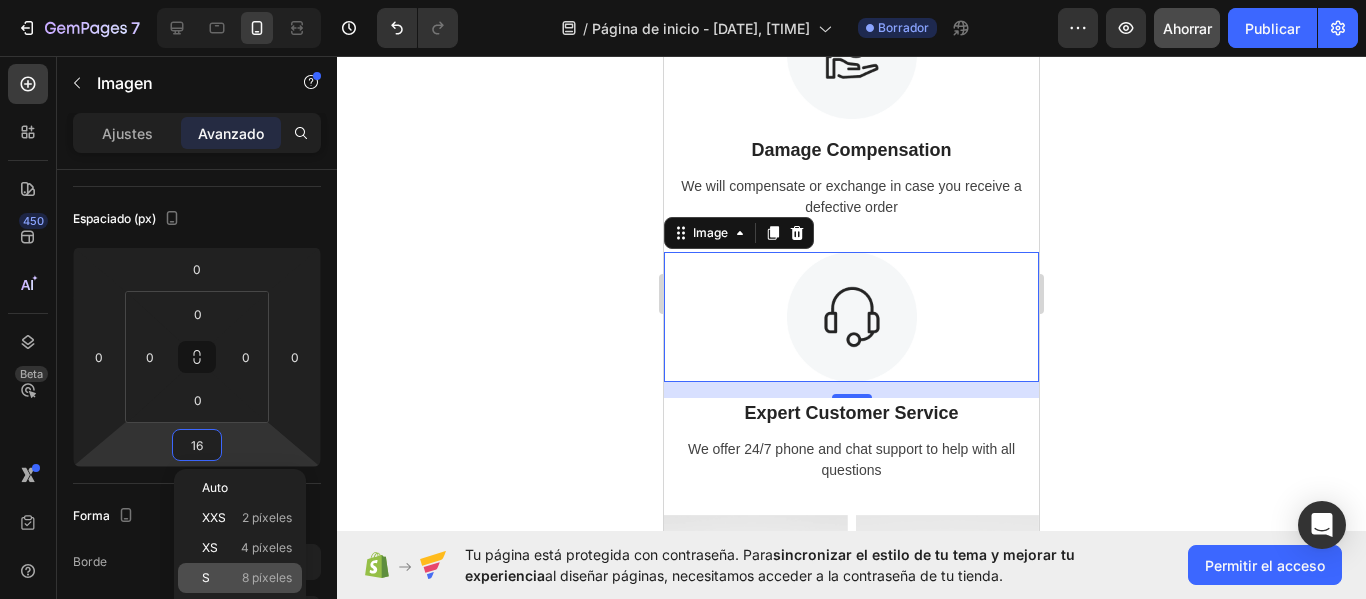 click on "8 píxeles" at bounding box center (267, 577) 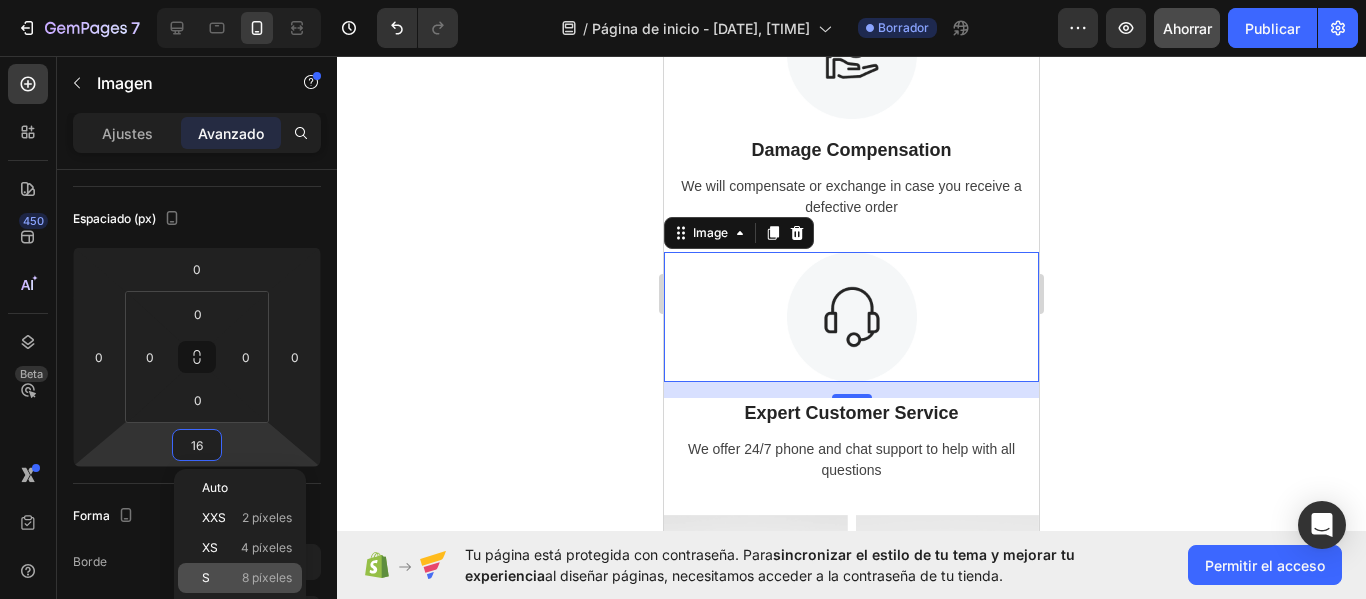 type on "8" 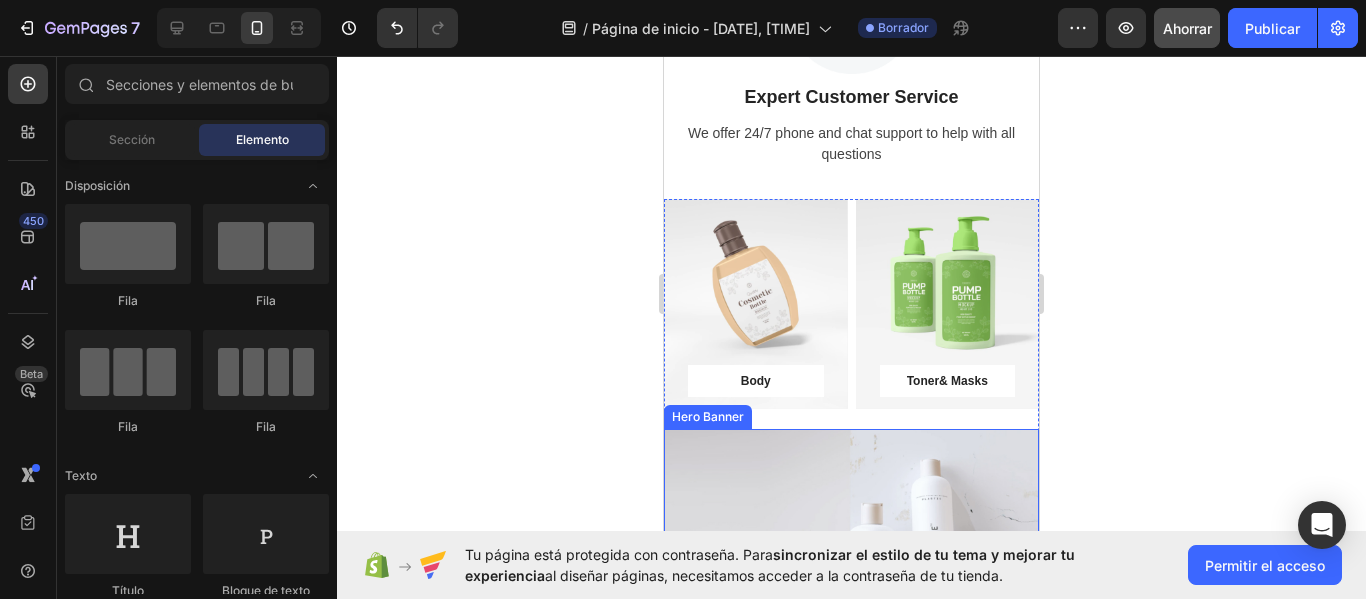scroll, scrollTop: 1363, scrollLeft: 0, axis: vertical 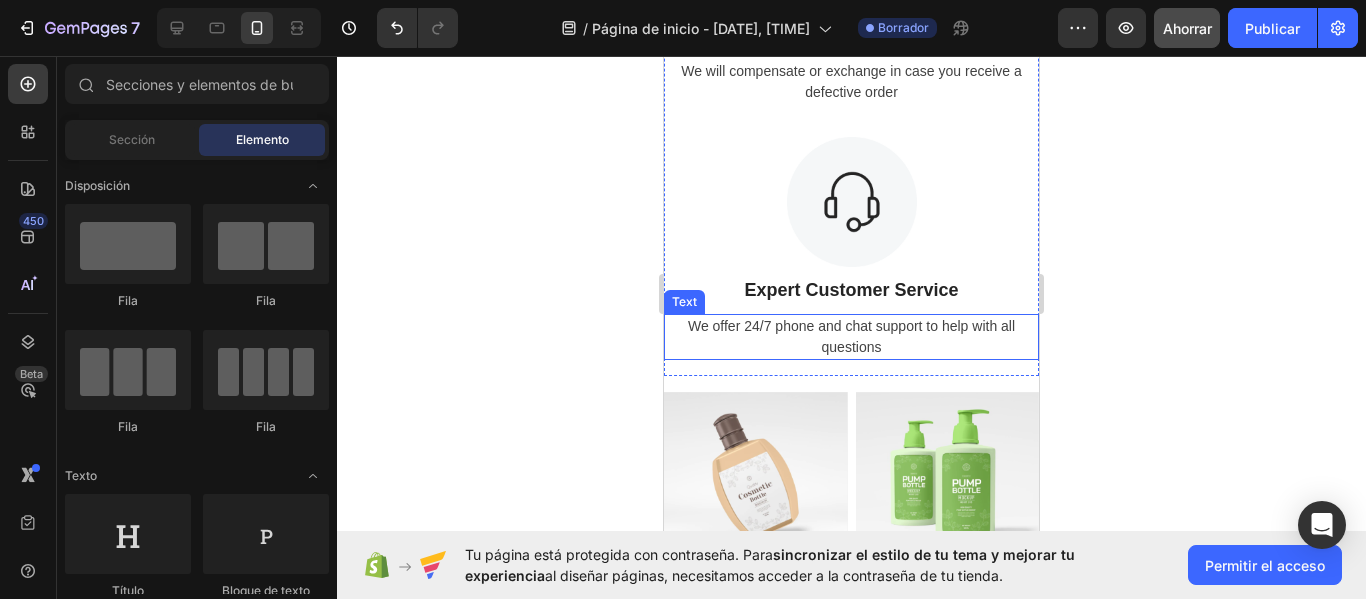 click on "We offer 24/7 phone and chat support to help with all questions" at bounding box center [851, 337] 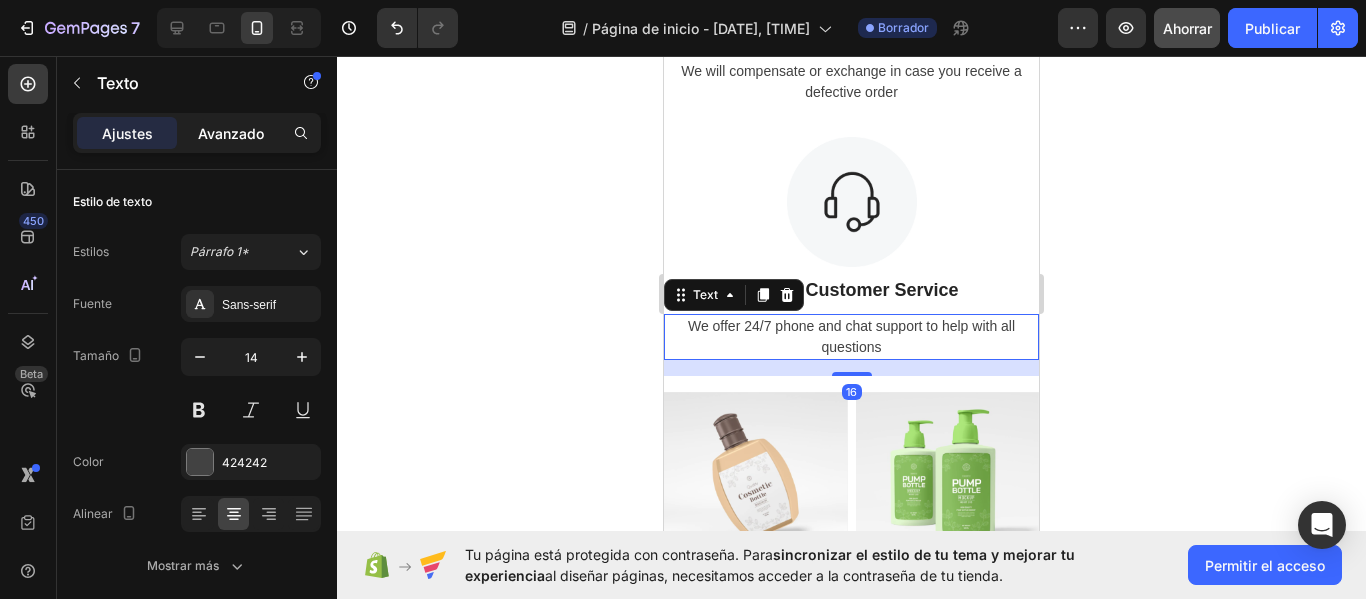 click on "Avanzado" at bounding box center [231, 133] 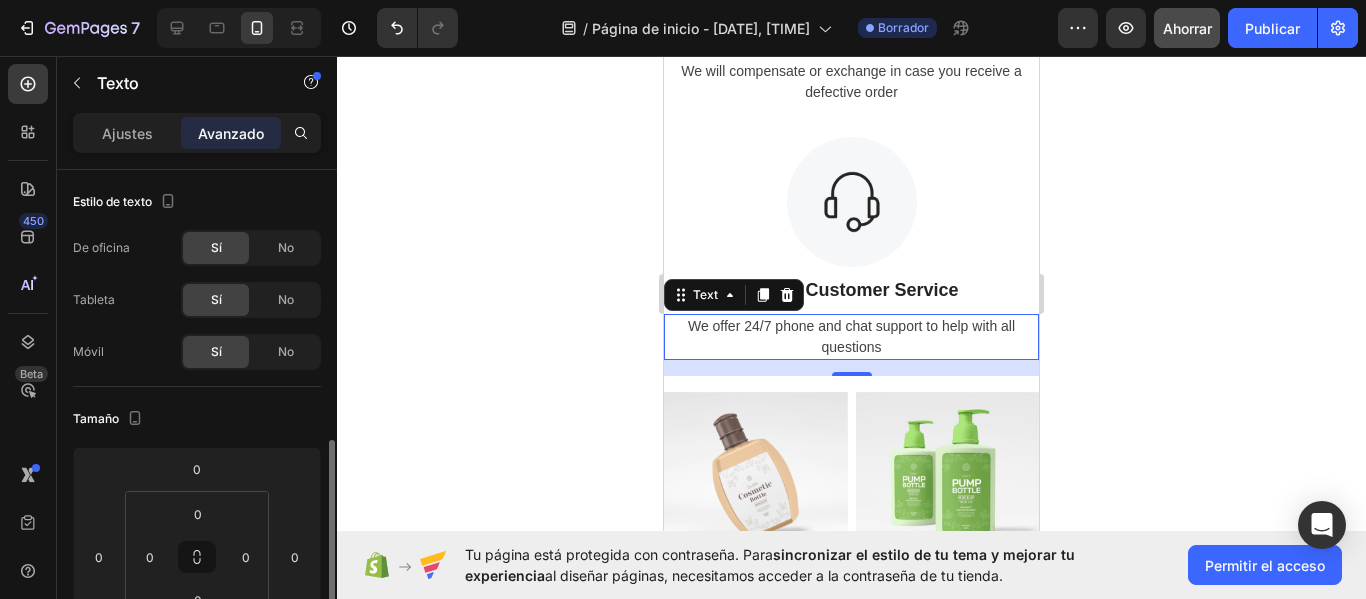 scroll, scrollTop: 200, scrollLeft: 0, axis: vertical 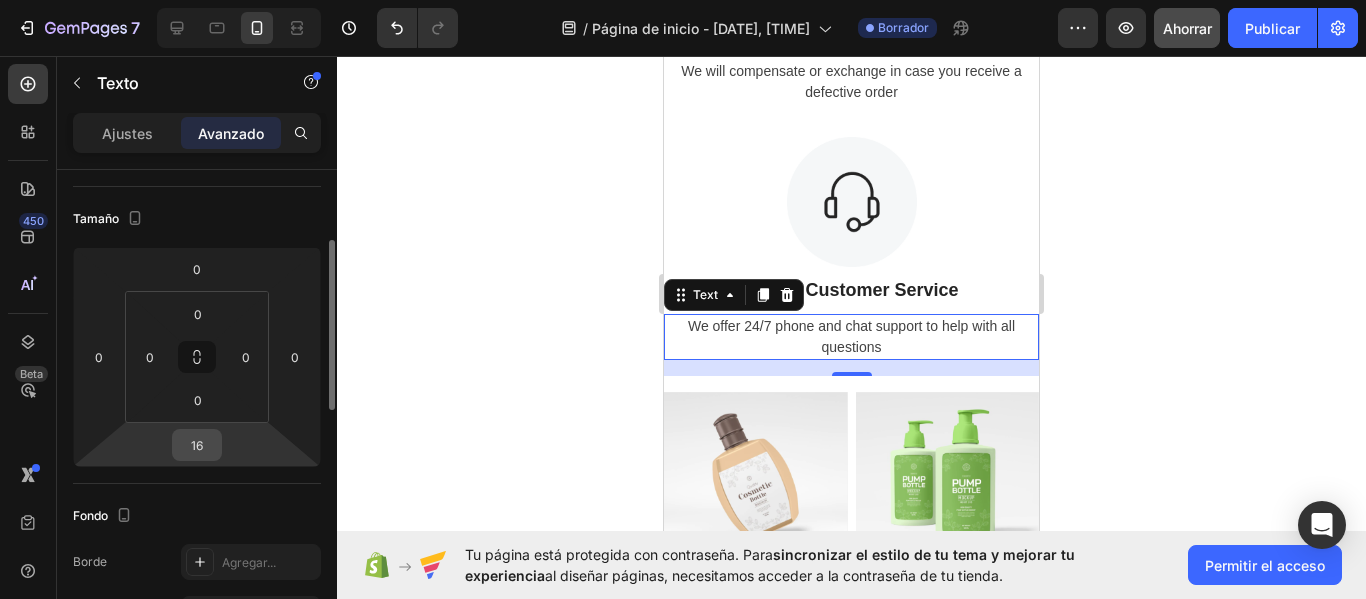 click on "16" at bounding box center (197, 445) 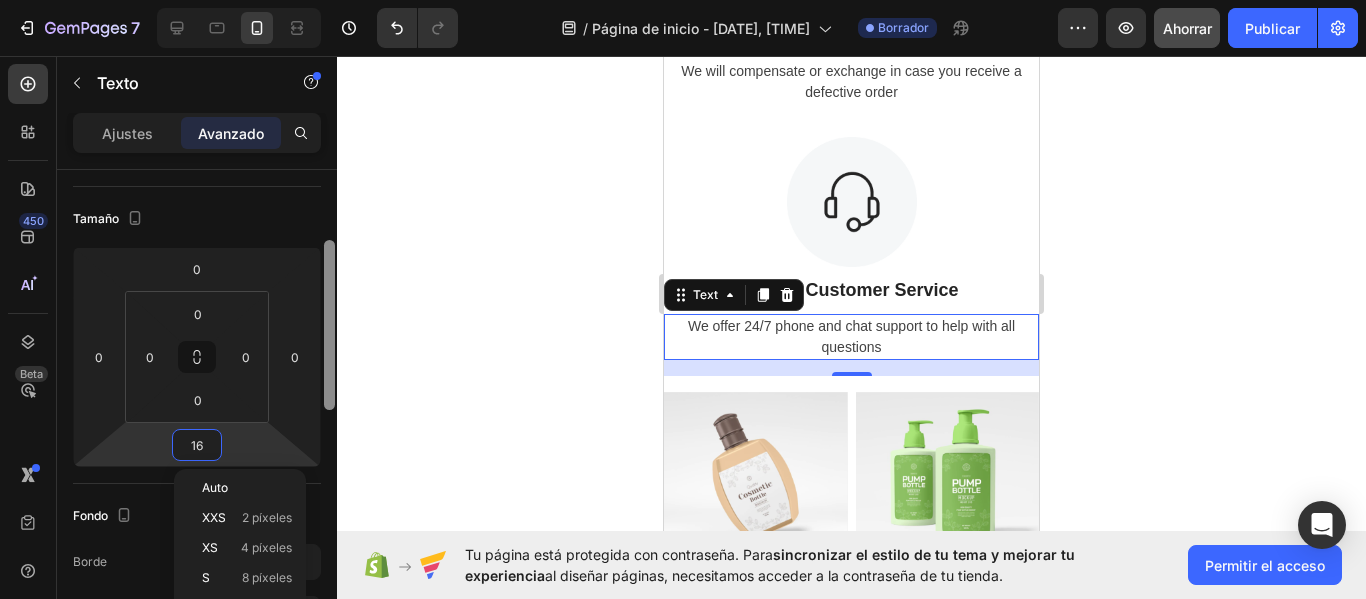 scroll, scrollTop: 300, scrollLeft: 0, axis: vertical 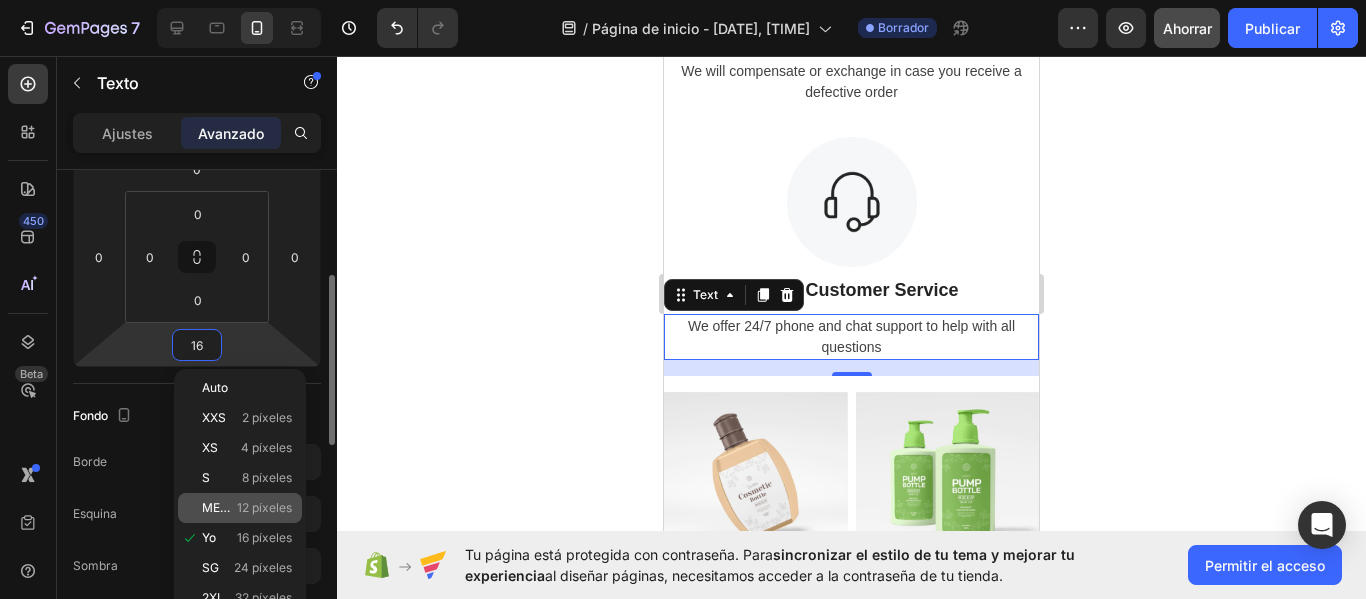click on "12 píxeles" at bounding box center [264, 507] 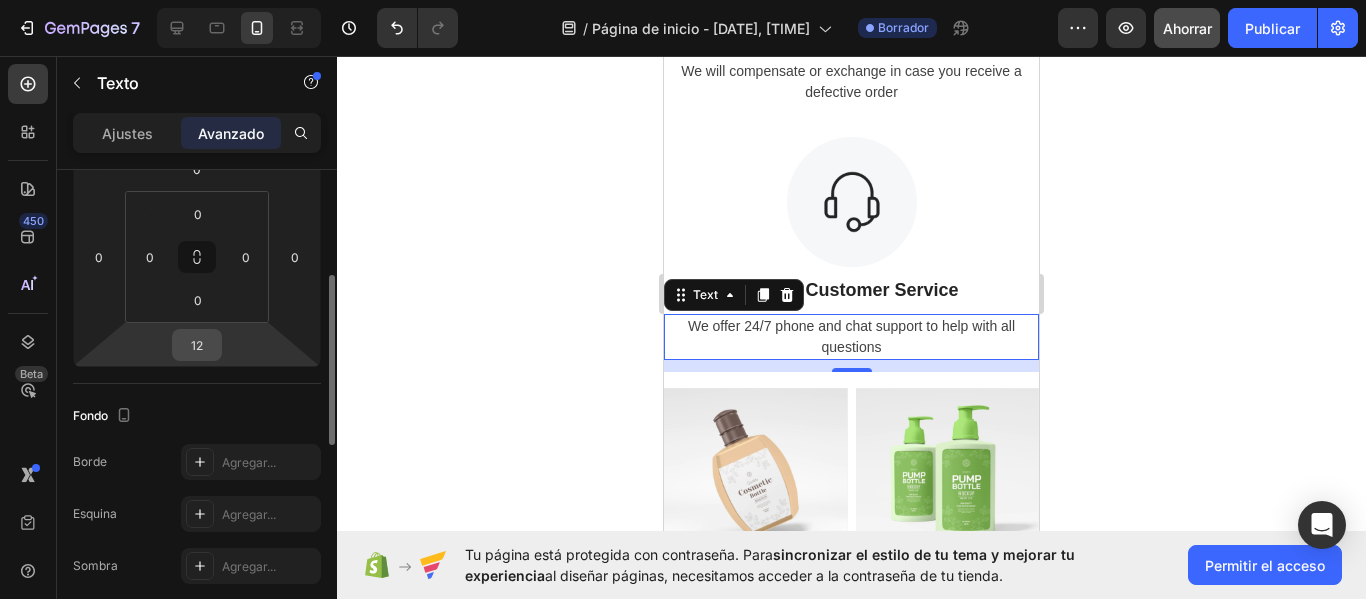 click on "12" at bounding box center [197, 345] 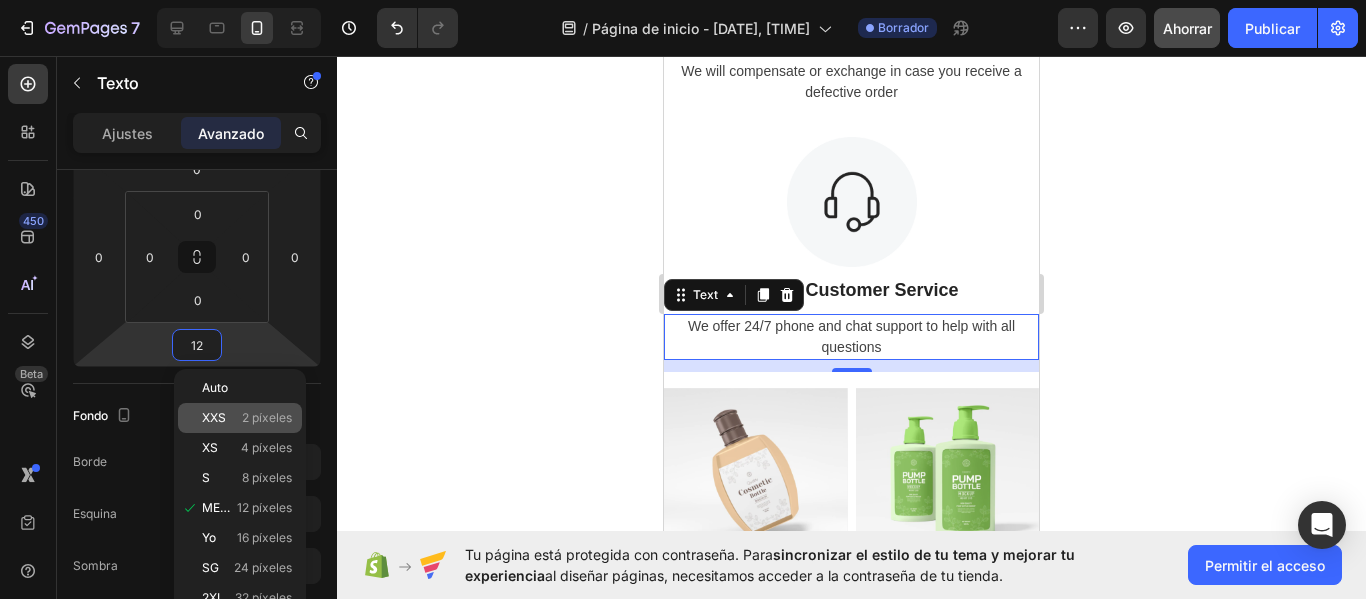 click on "2 píxeles" at bounding box center [267, 417] 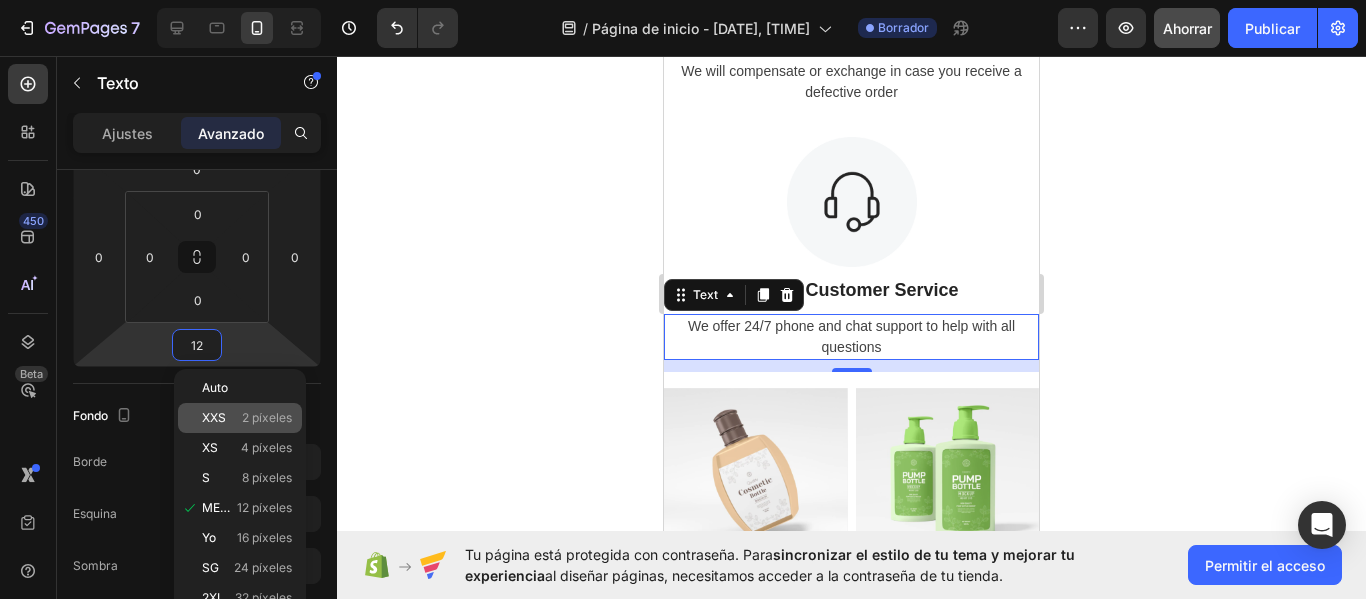 type on "2" 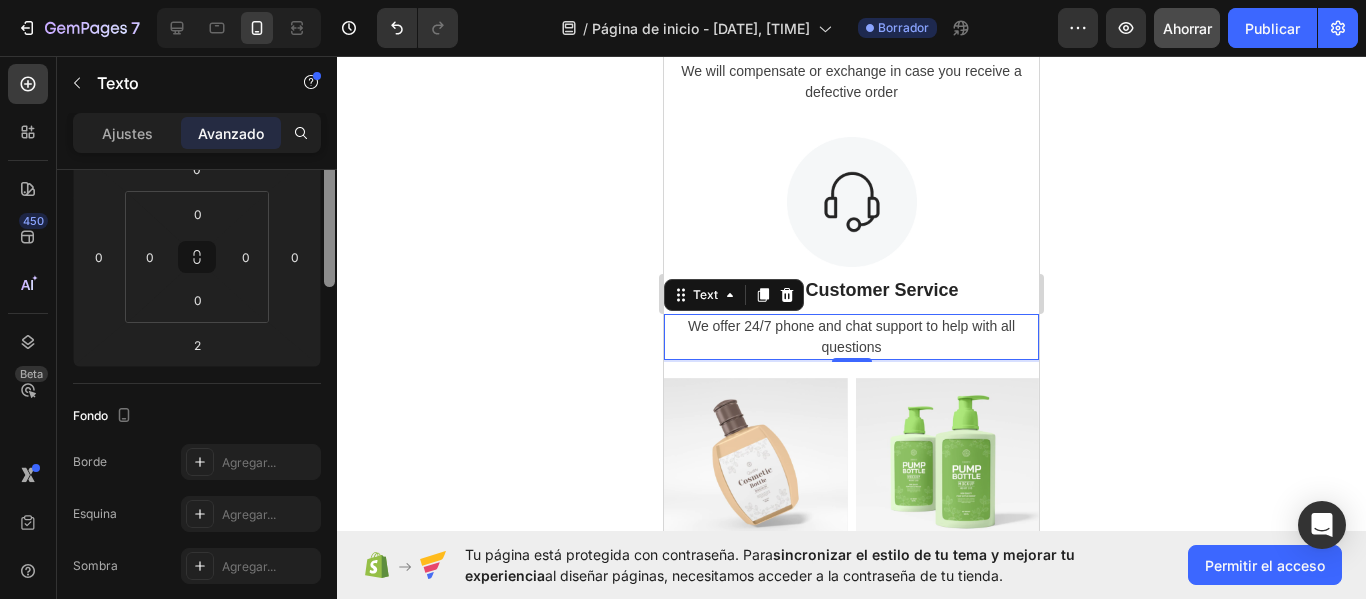 scroll, scrollTop: 120, scrollLeft: 0, axis: vertical 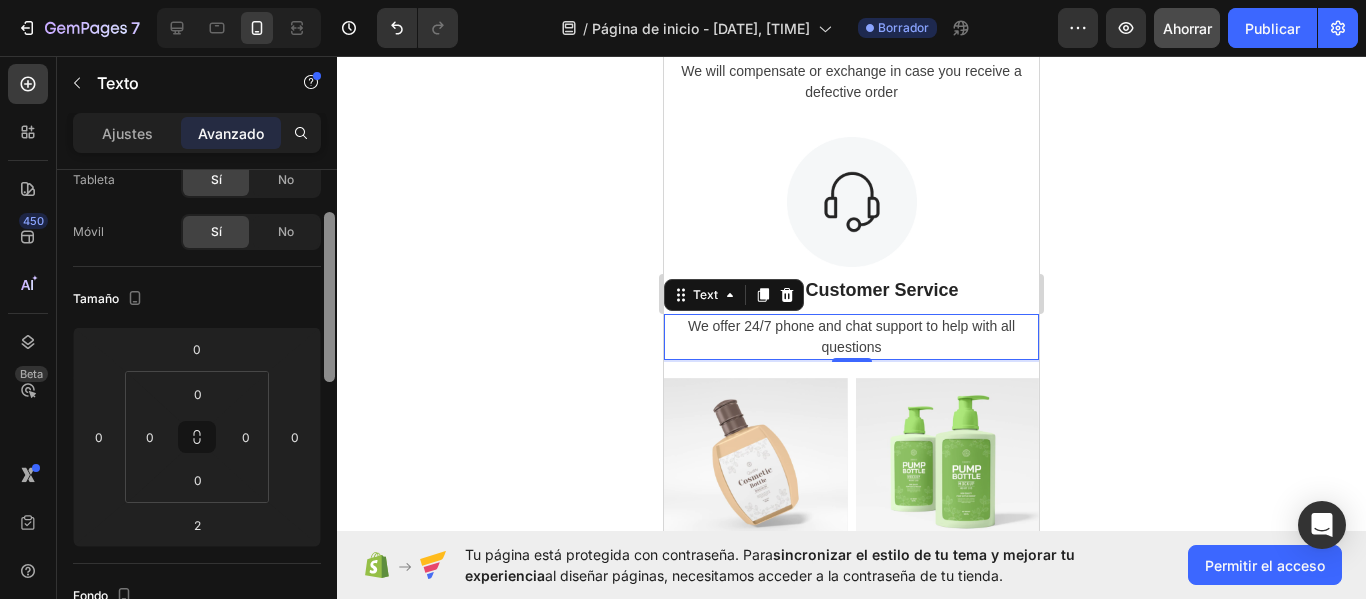 drag, startPoint x: 324, startPoint y: 306, endPoint x: 327, endPoint y: 255, distance: 51.088158 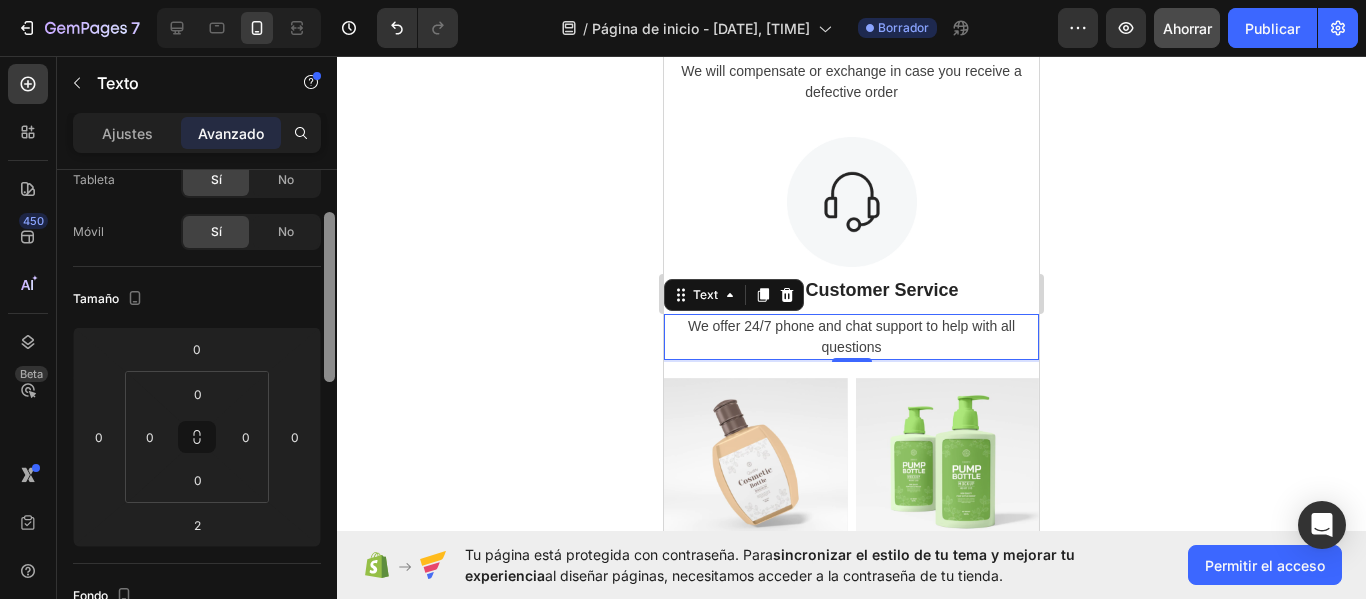 click at bounding box center [329, 297] 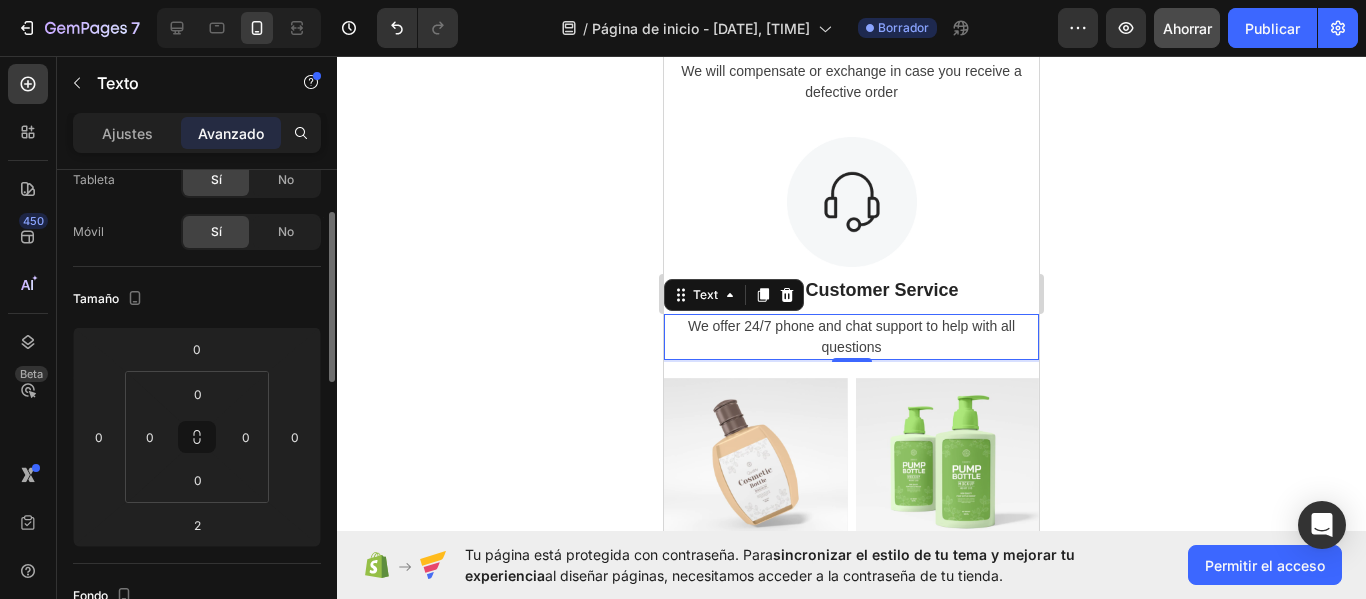 click 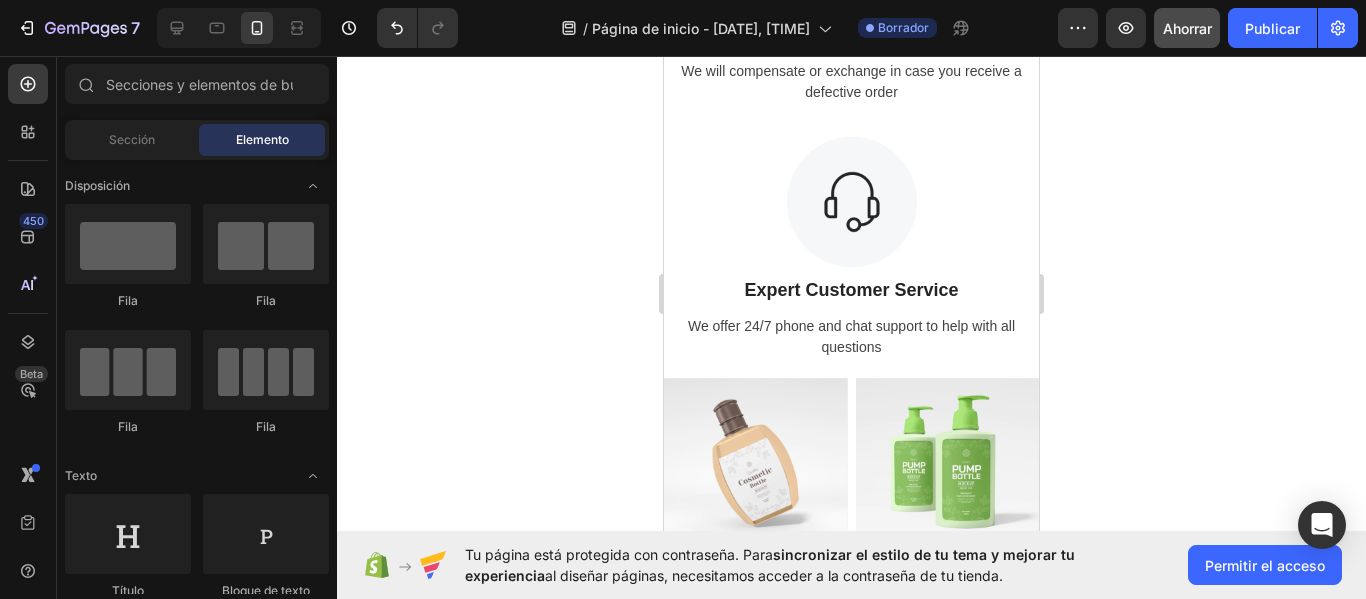 click 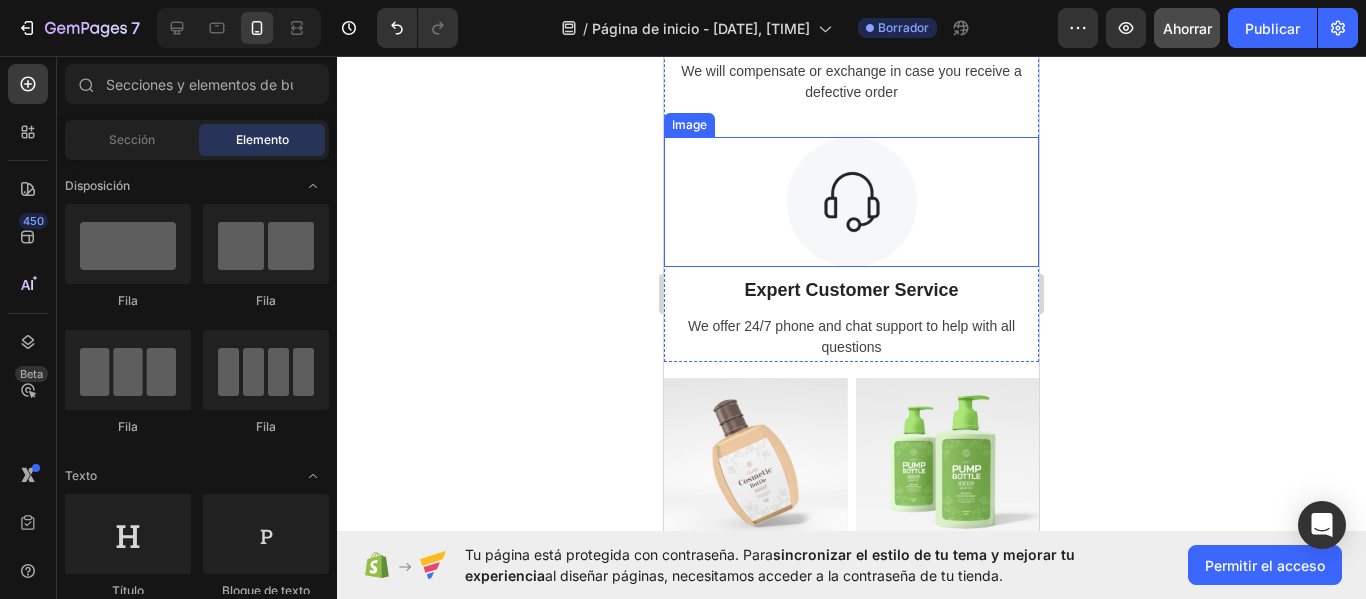 click at bounding box center (851, 202) 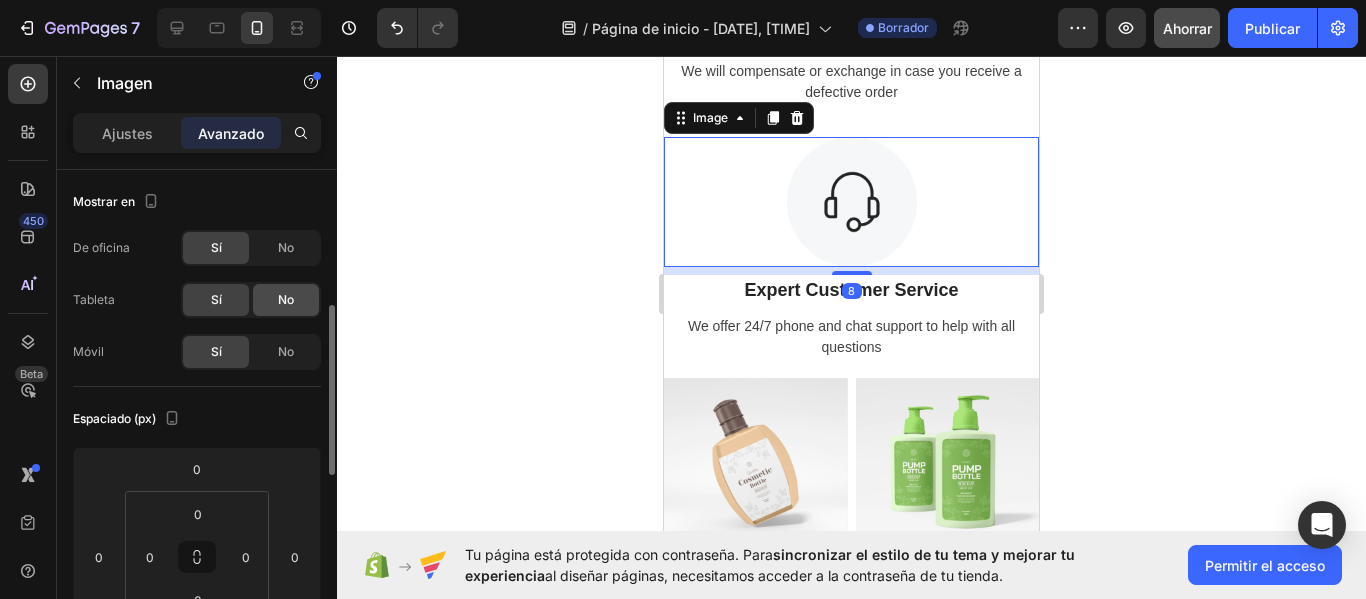 scroll, scrollTop: 100, scrollLeft: 0, axis: vertical 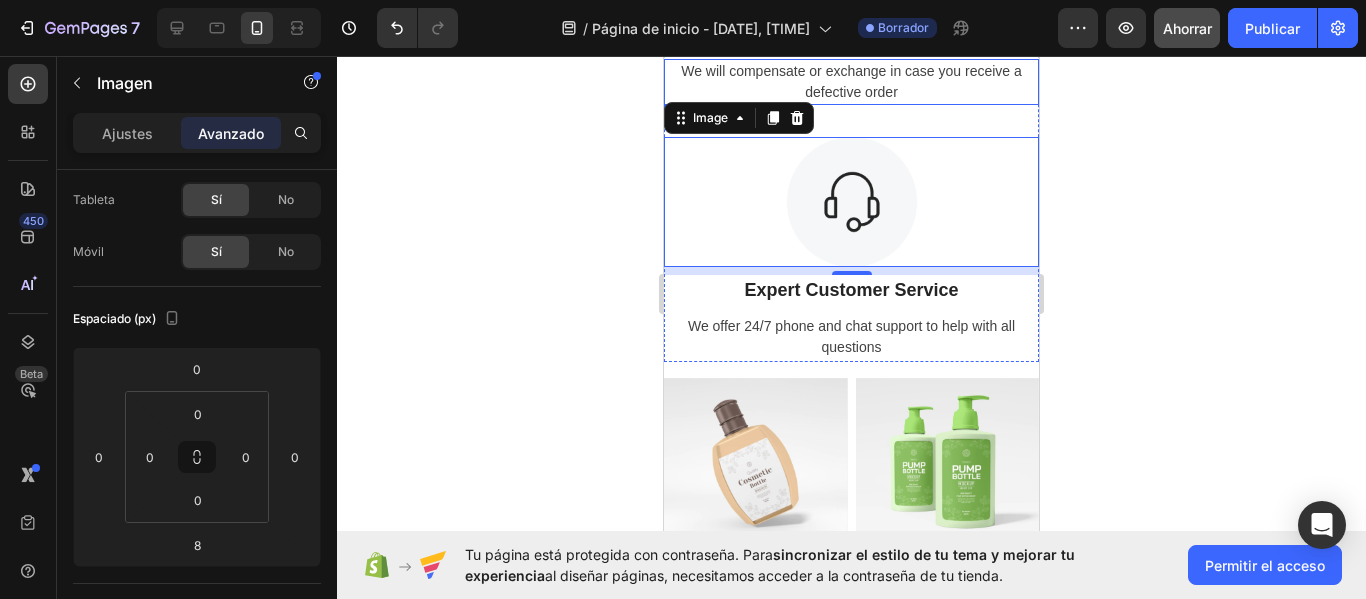 click on "We will compensate or exchange in case you receive a defective order" at bounding box center (851, 82) 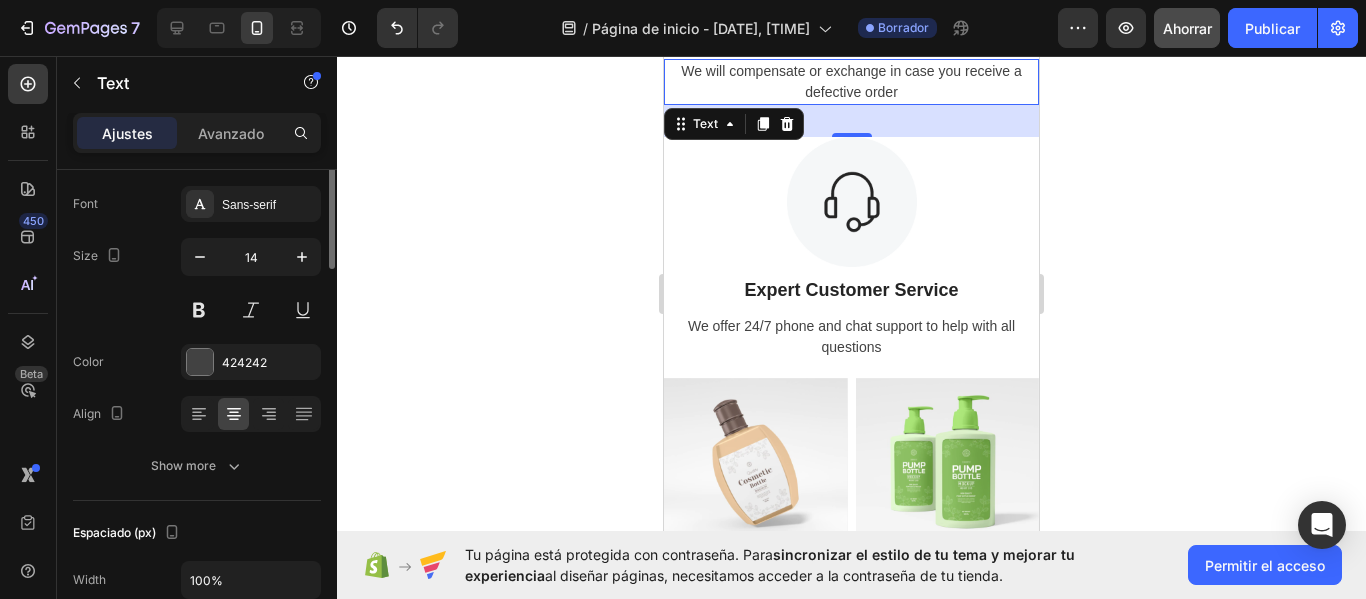 scroll, scrollTop: 0, scrollLeft: 0, axis: both 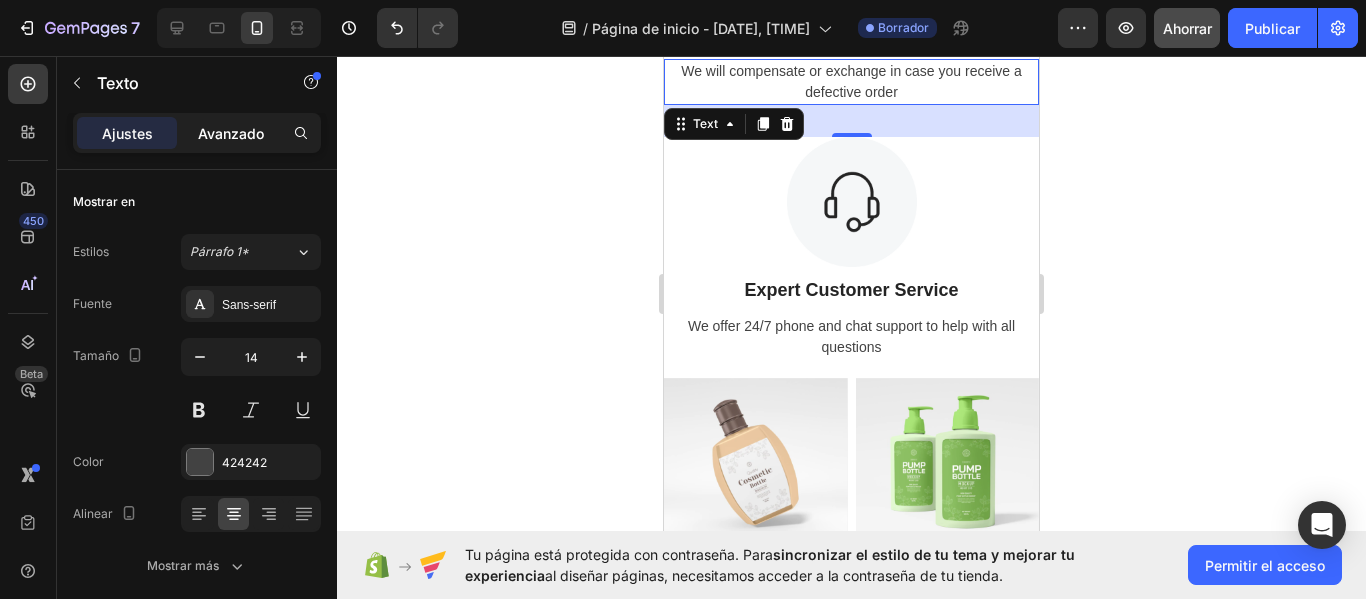 click on "Avanzado" at bounding box center [231, 133] 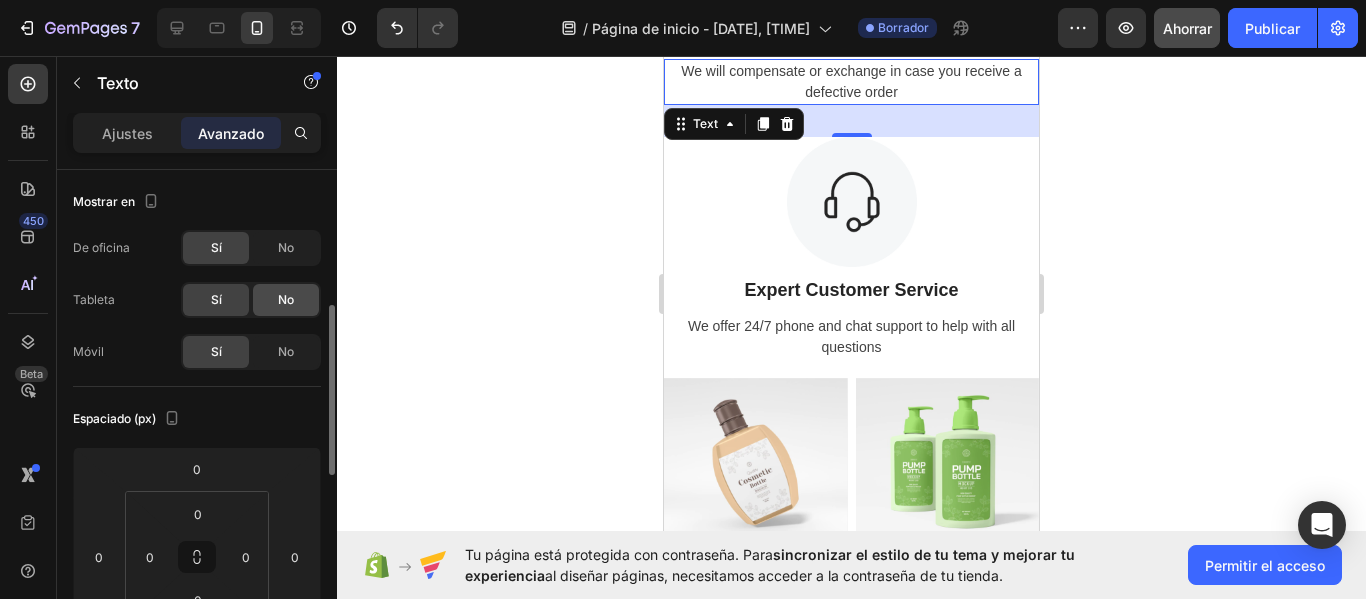 scroll, scrollTop: 100, scrollLeft: 0, axis: vertical 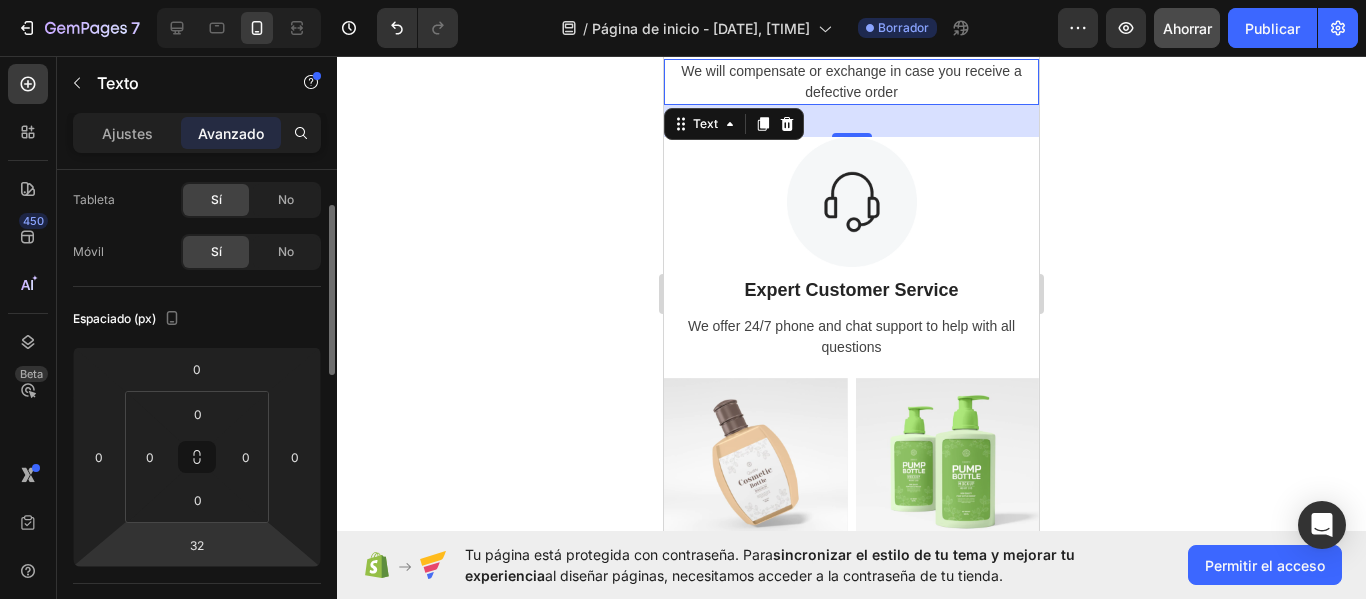click on "[DATE] / Página de inicio - [DATE], [TIME] Borrador Avance Ahorrar Publicar 450 Beta Secciones(18) Elementos(83) Sección Elemento Hero Section Product Detail Brands Trusted Badges Guarantee Product Breakdown How to use Testimonials Compare Bundle FAQs Social Proof Brand Story Product List Collection Blog List Contact Sticky Add to Cart Custom Footer Explorar la biblioteca 450 Disposición
Fila
Fila
Fila
Fila
Fila Texto
Título
Bloque de texto Botón
Botón
Botón Medios de comunicación
Imagen" at bounding box center (683, 0) 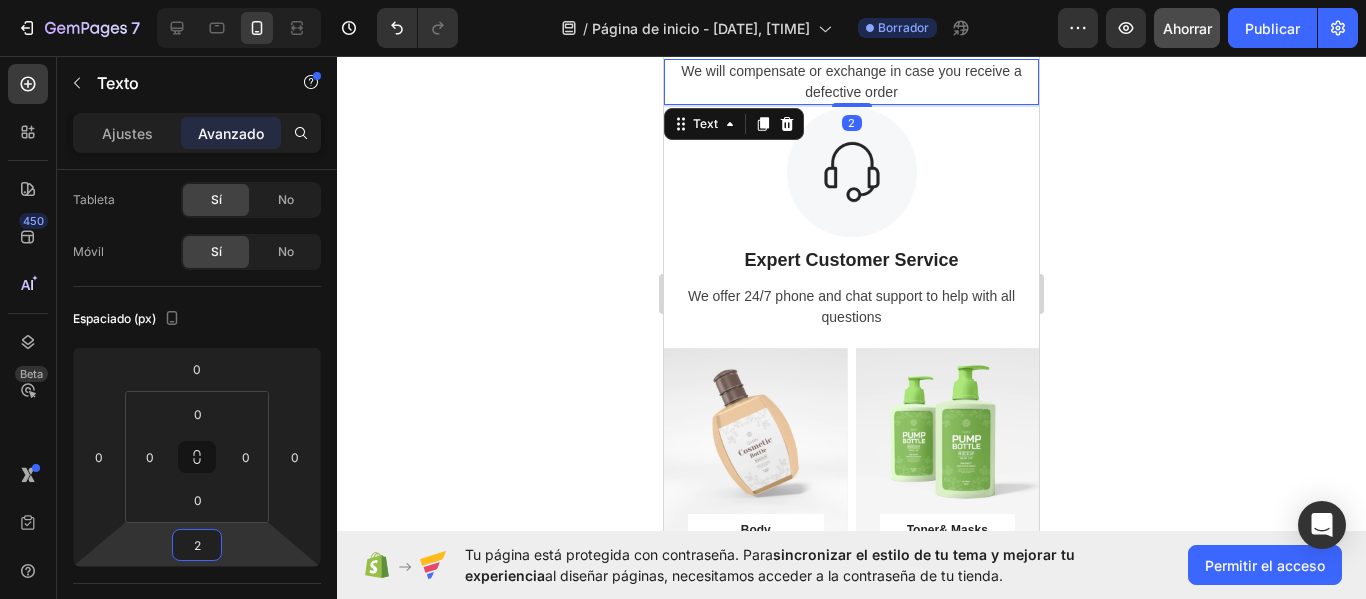click 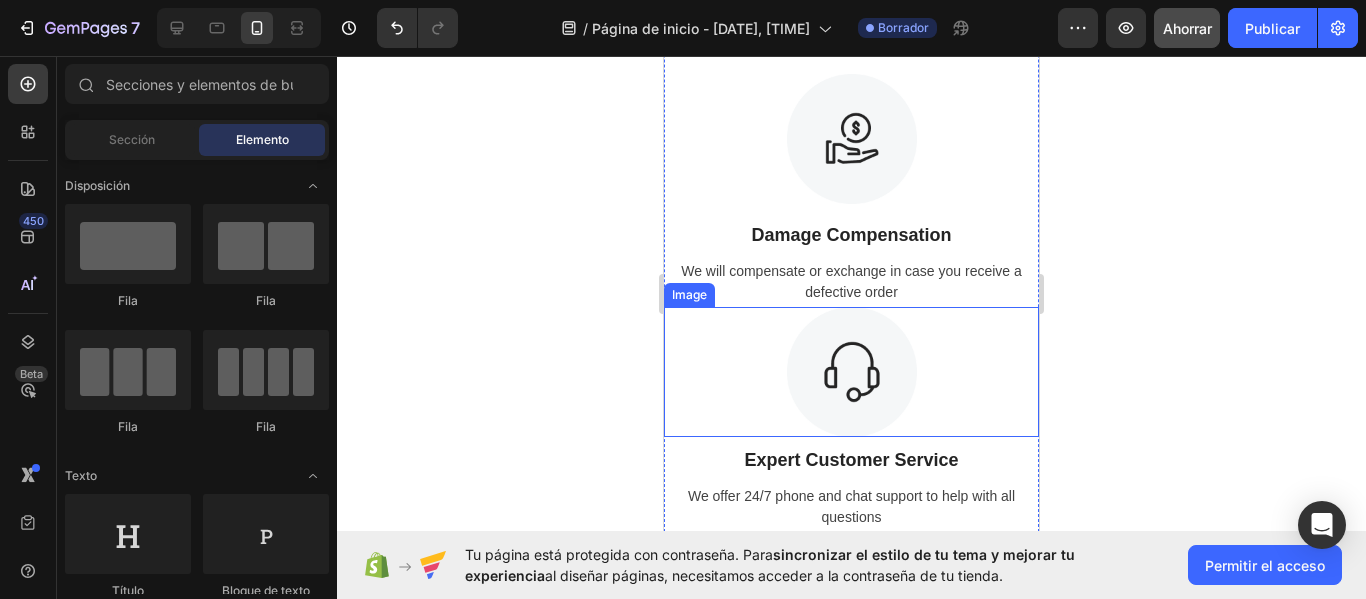 scroll, scrollTop: 863, scrollLeft: 0, axis: vertical 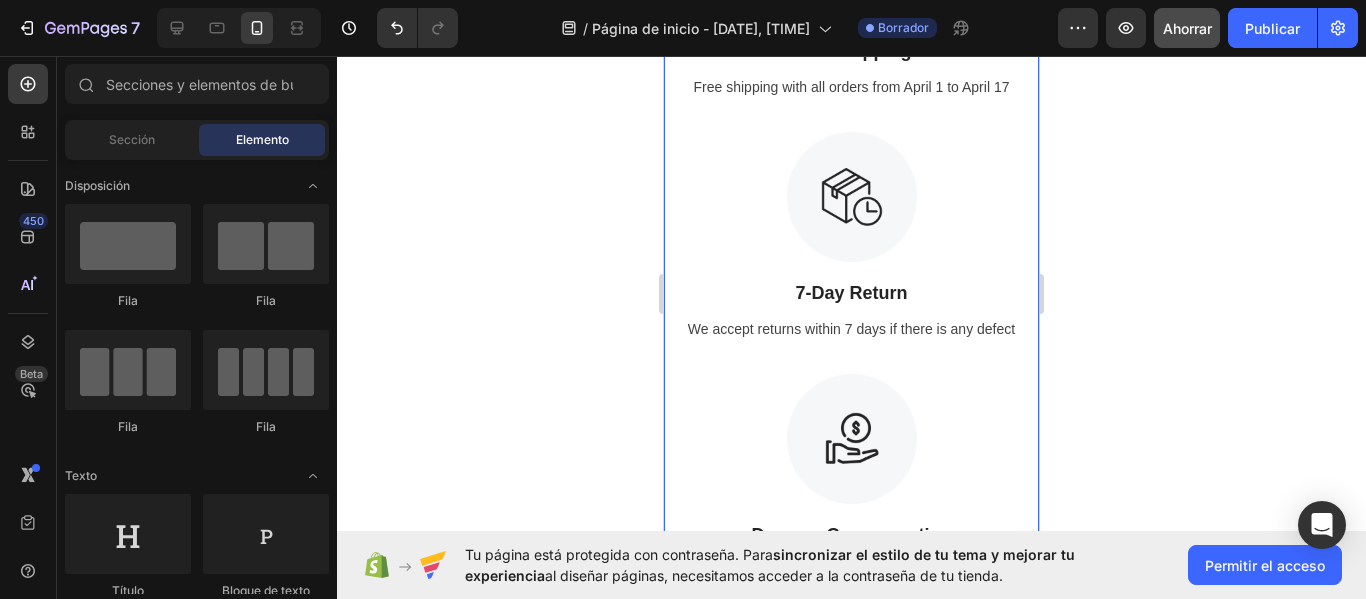 click on "Image 7-Day Return Text Block We accept returns within 7 days
if there is any defect Text" at bounding box center [851, 253] 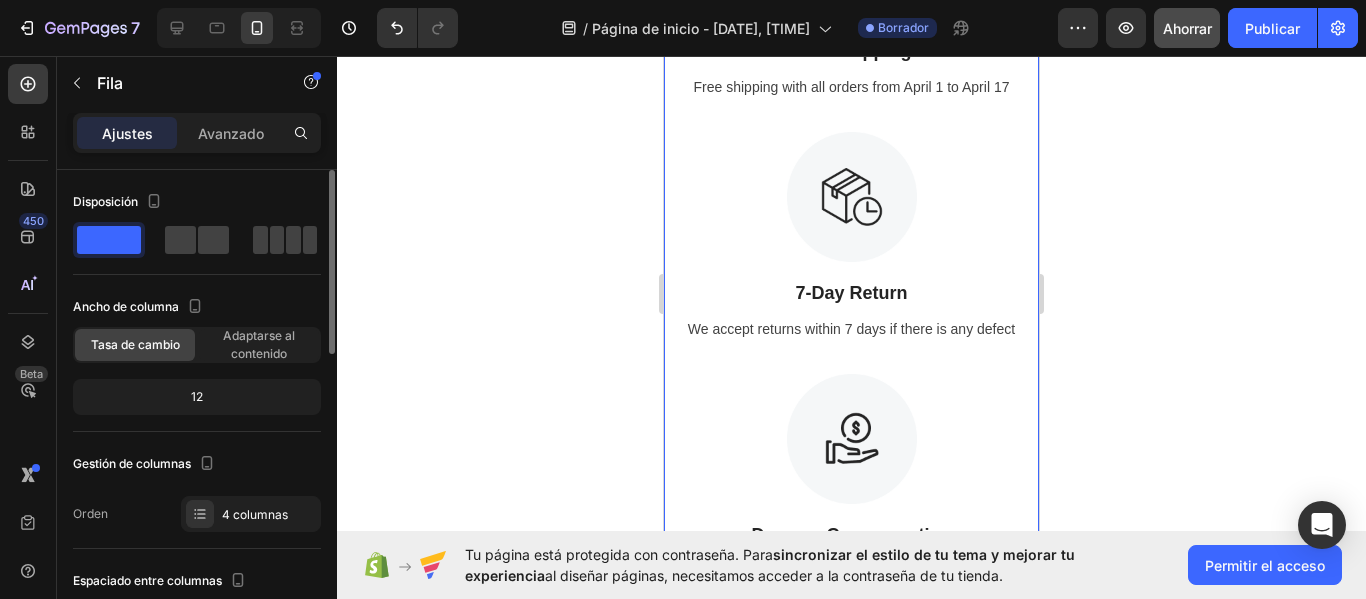 click on "12" 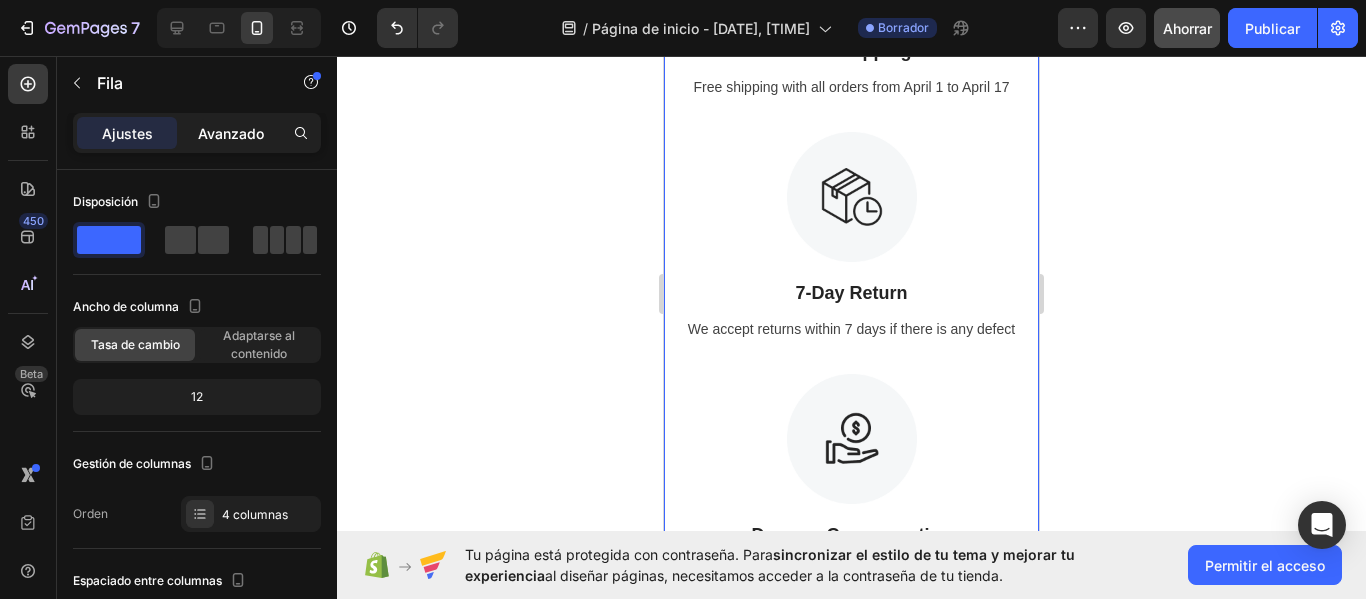 click on "Avanzado" at bounding box center [231, 133] 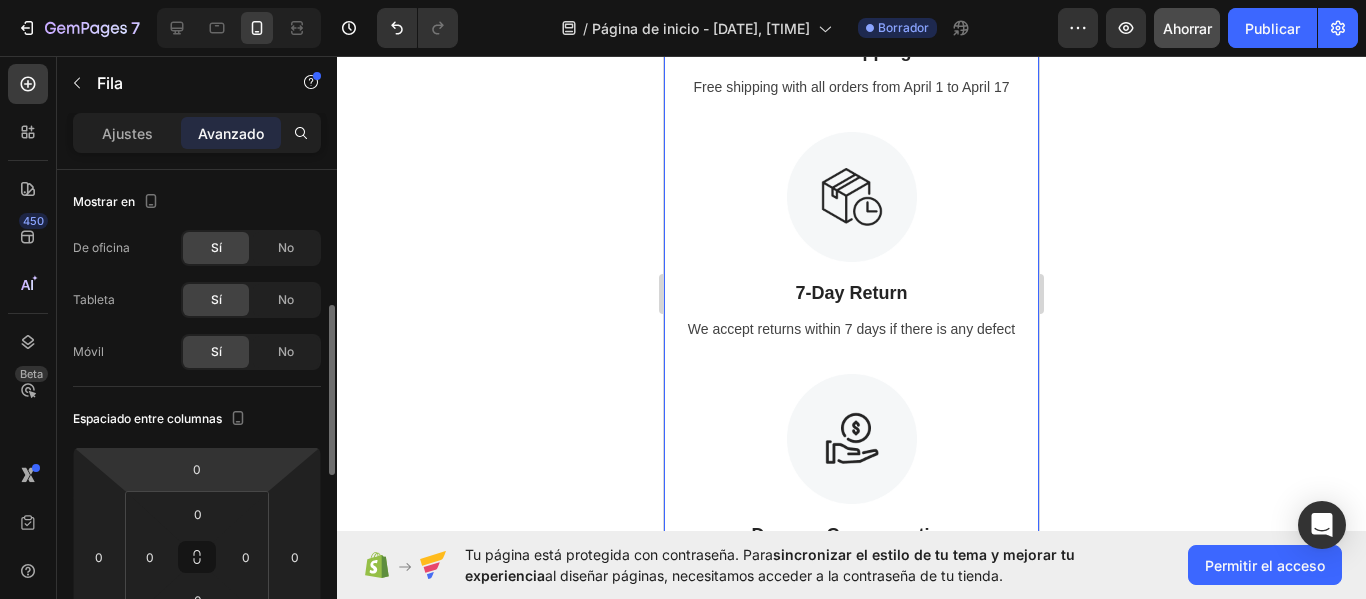 scroll, scrollTop: 100, scrollLeft: 0, axis: vertical 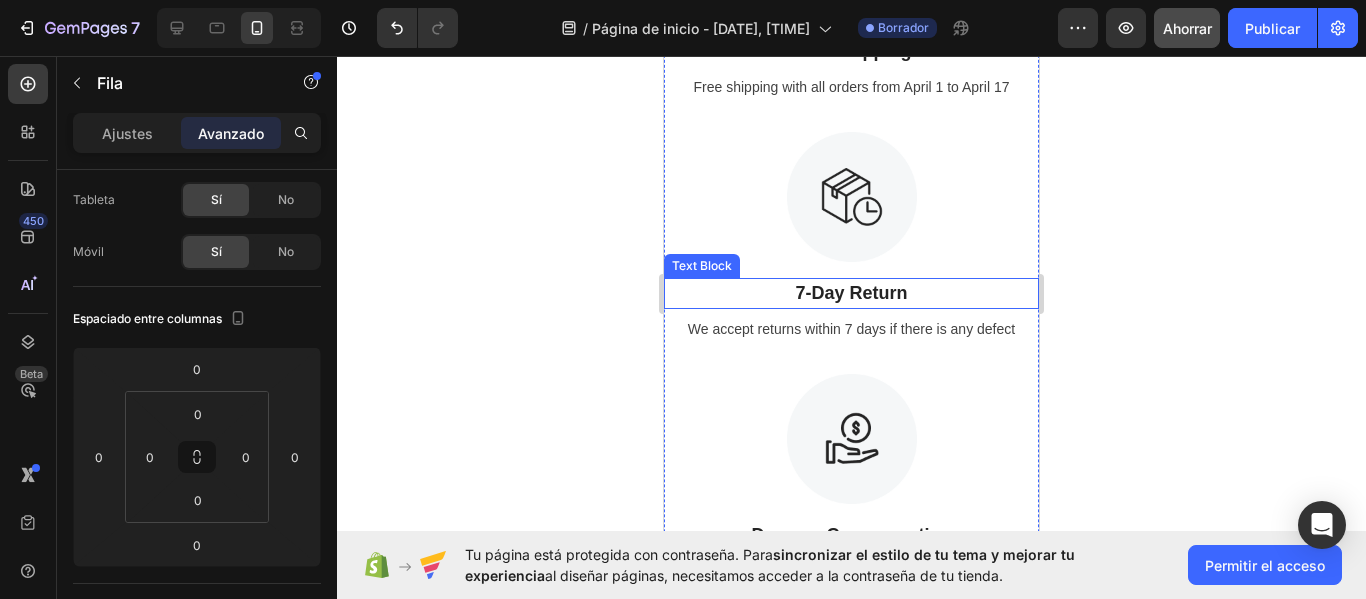 click on "7-Day Return" at bounding box center (851, 293) 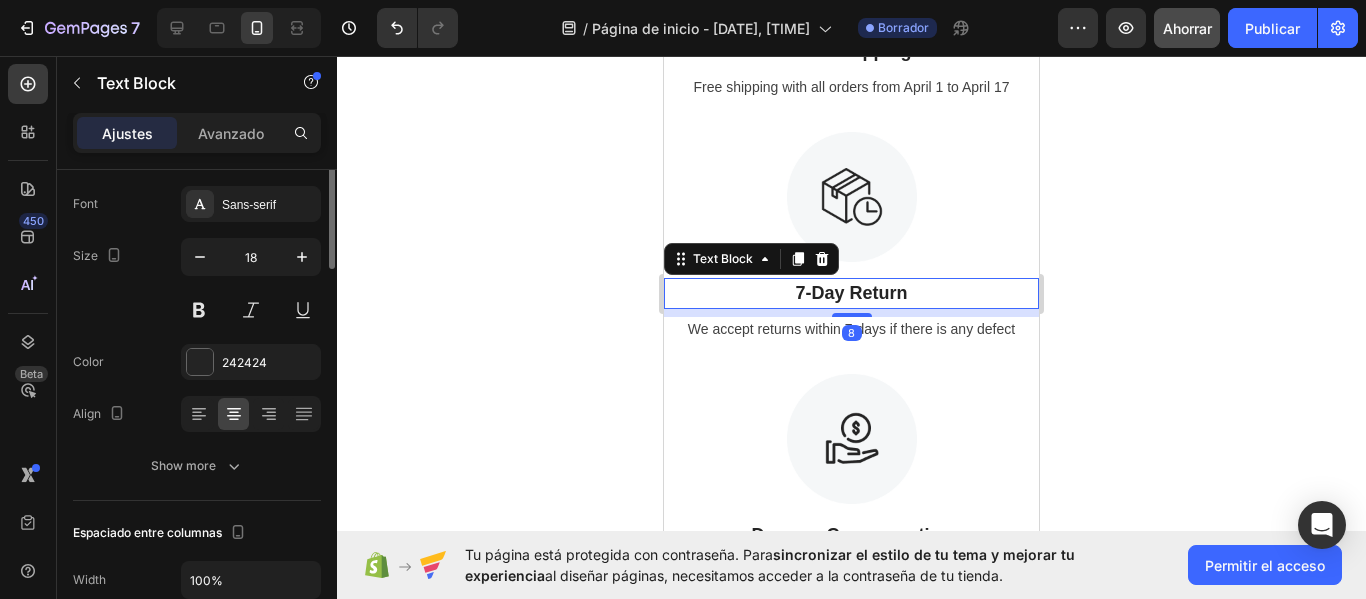 scroll, scrollTop: 0, scrollLeft: 0, axis: both 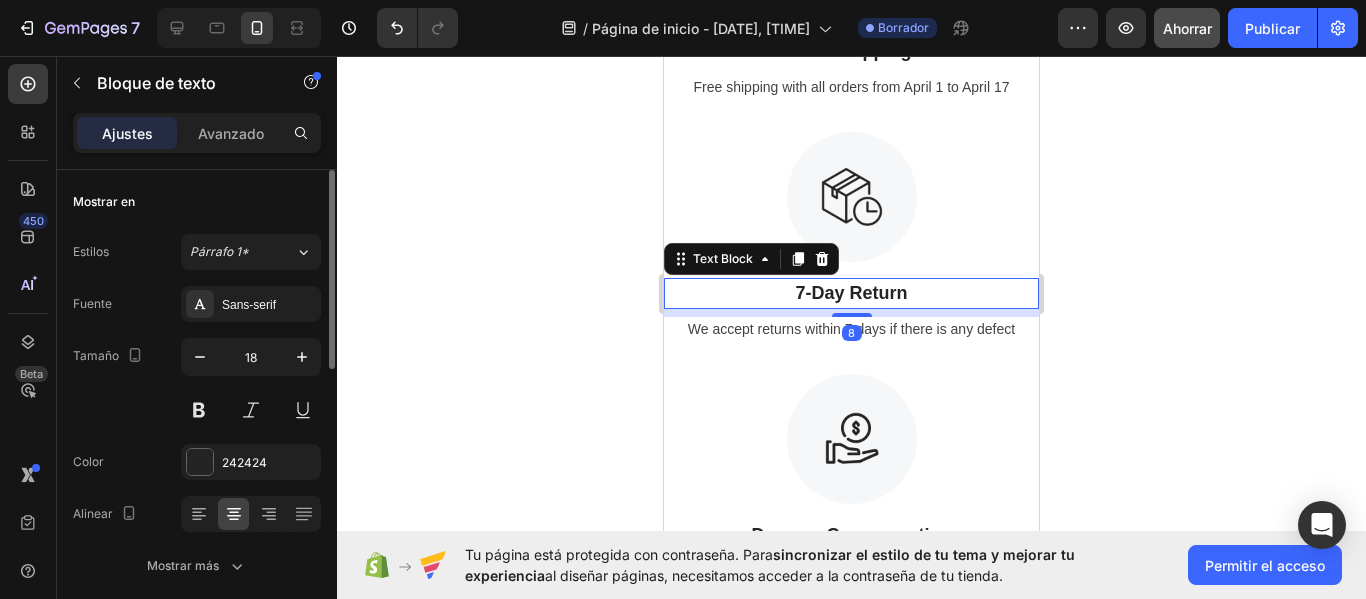 click on "Ajustes Avanzado" at bounding box center [197, 133] 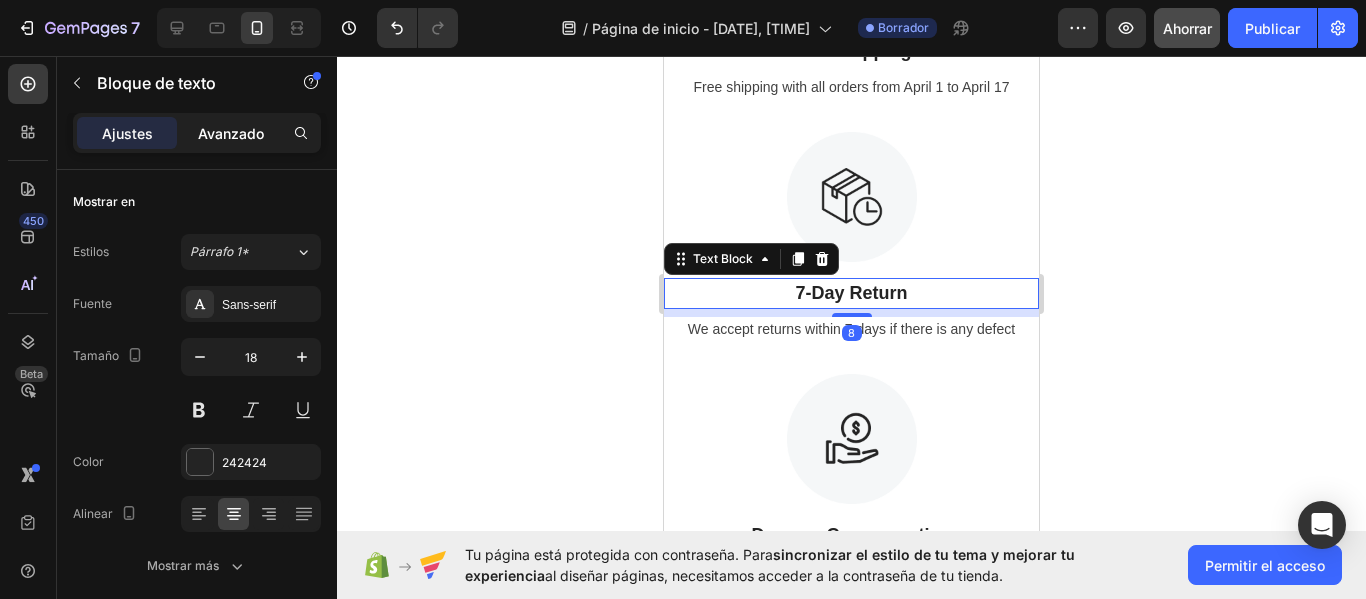 click on "Avanzado" at bounding box center [231, 133] 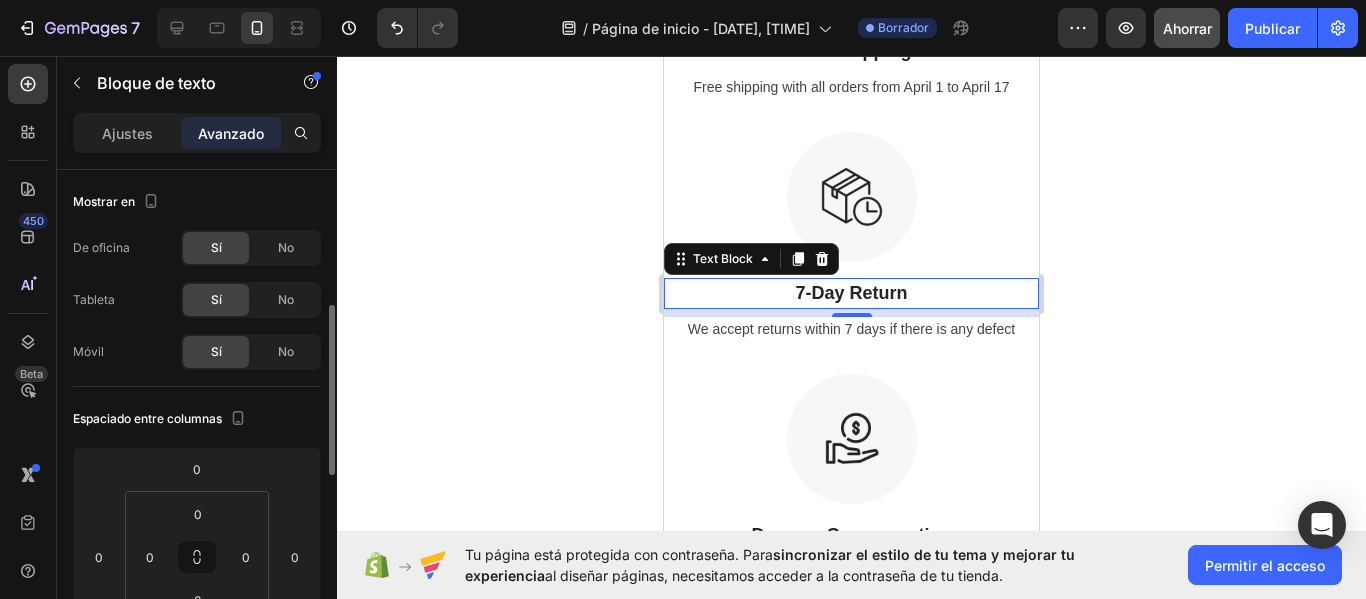scroll, scrollTop: 100, scrollLeft: 0, axis: vertical 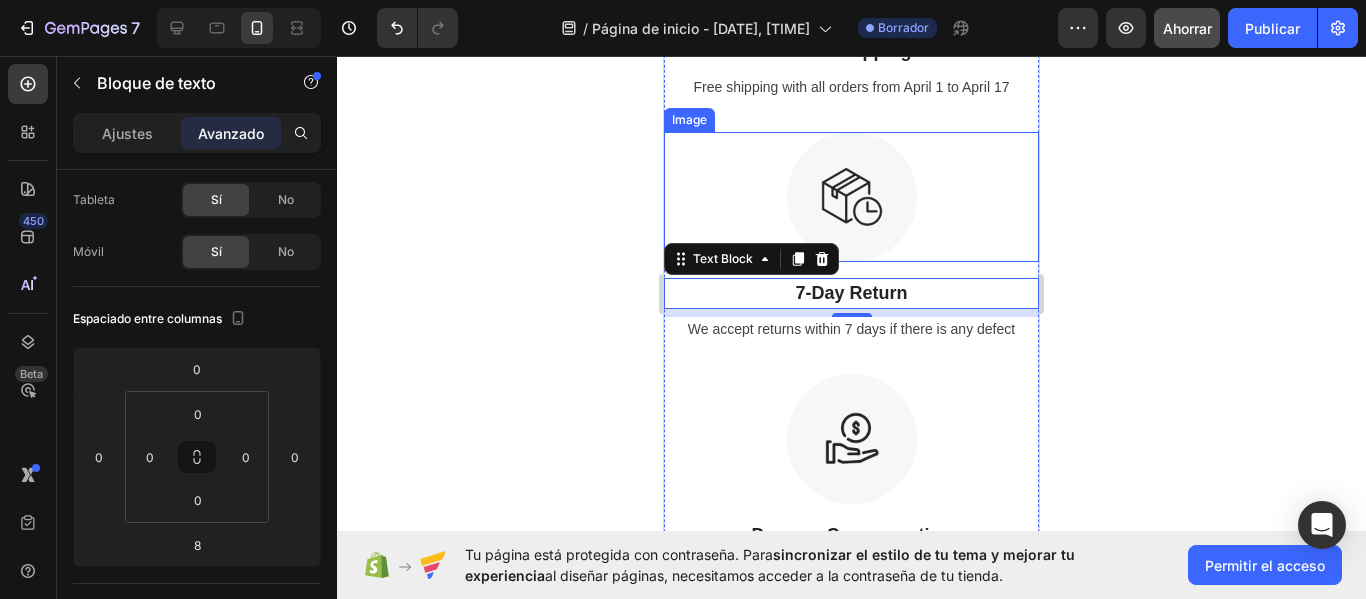 click at bounding box center (851, 197) 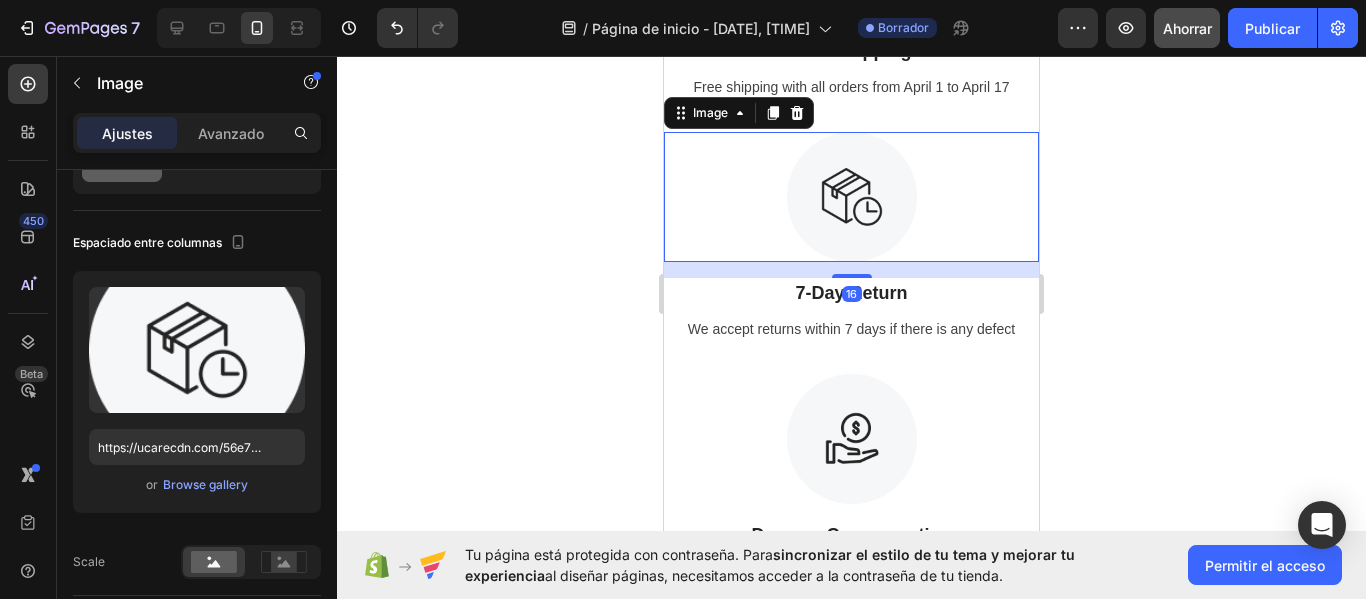 scroll, scrollTop: 0, scrollLeft: 0, axis: both 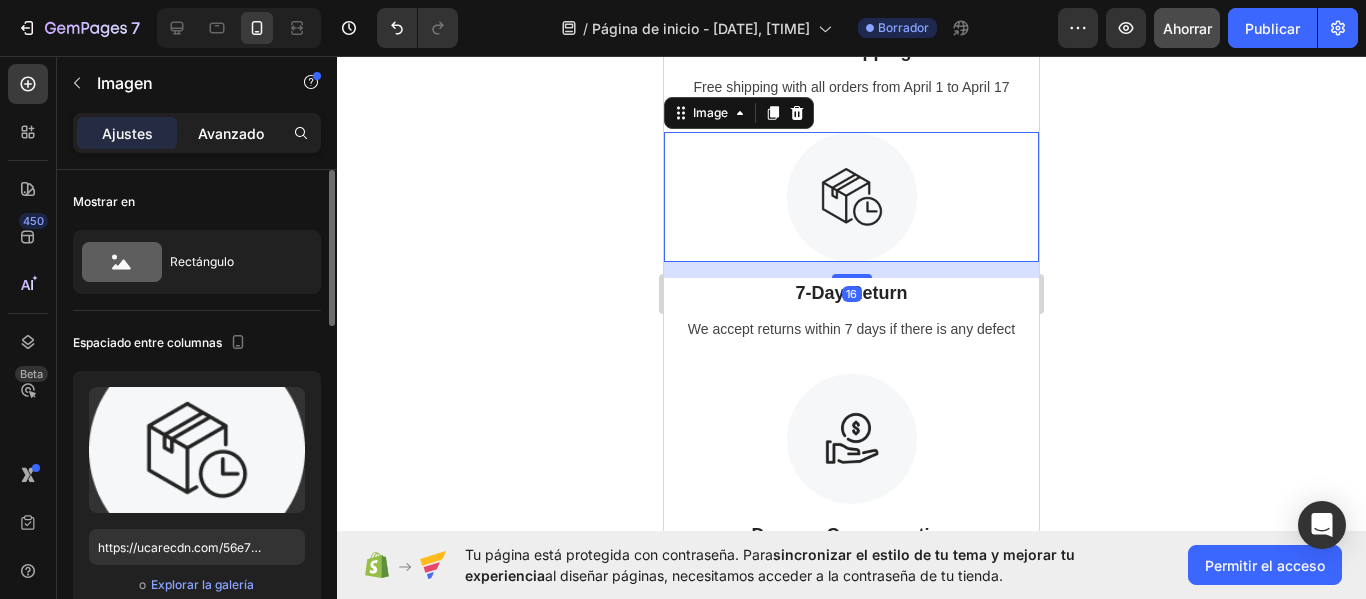 click on "Avanzado" at bounding box center (231, 133) 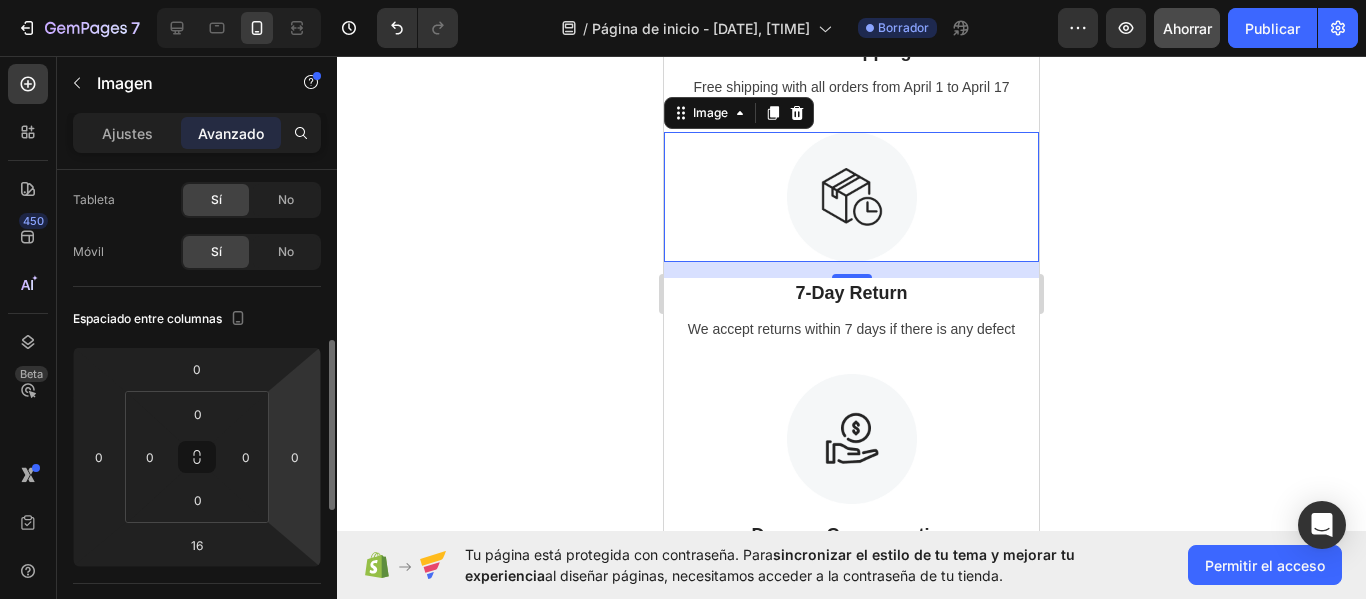 scroll, scrollTop: 200, scrollLeft: 0, axis: vertical 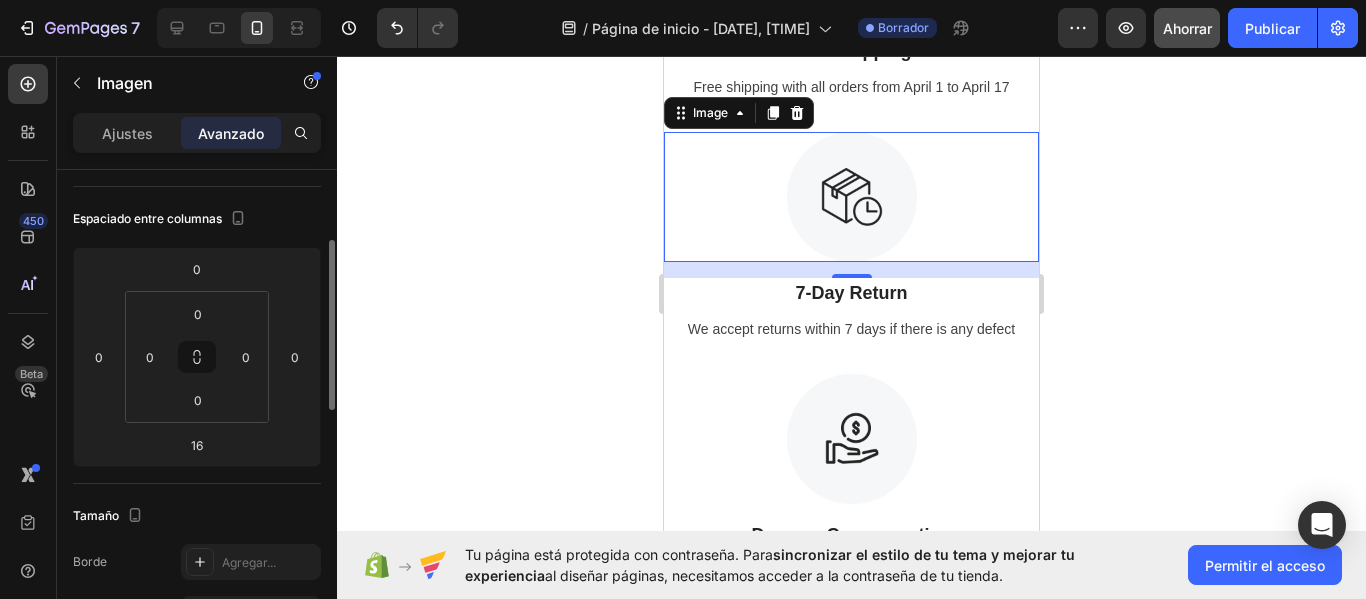 click on "Espaciado entre columnas 0 0 16 0 0 0 0 0" 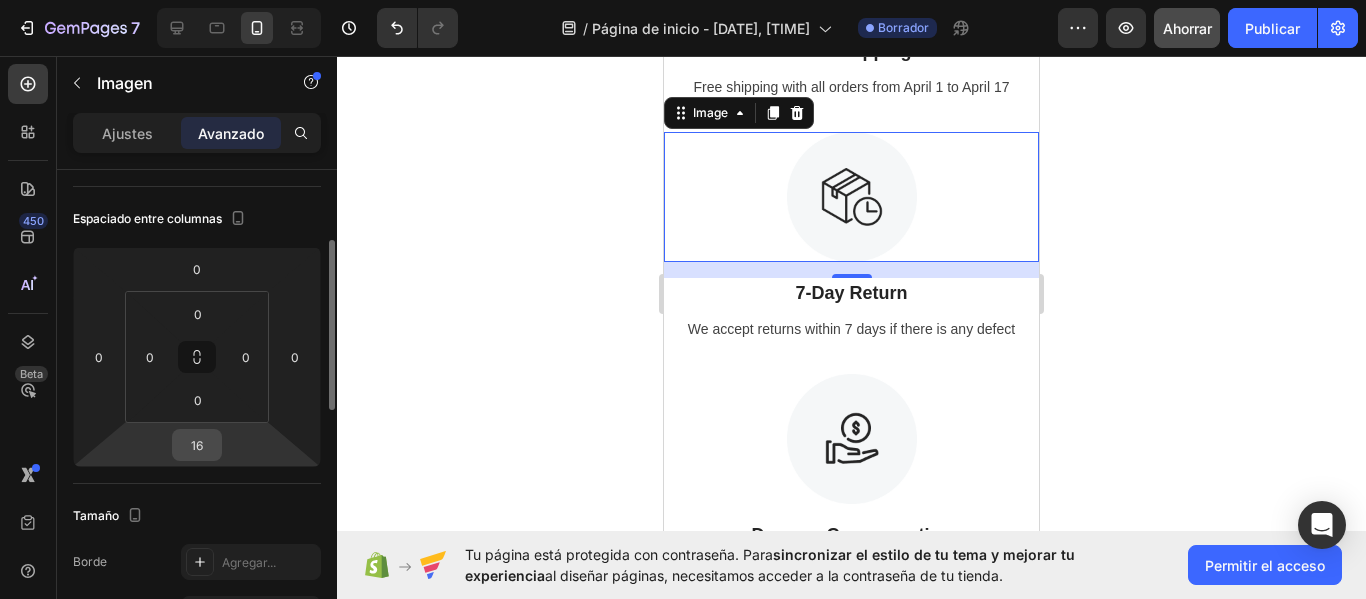 click on "16" at bounding box center (197, 445) 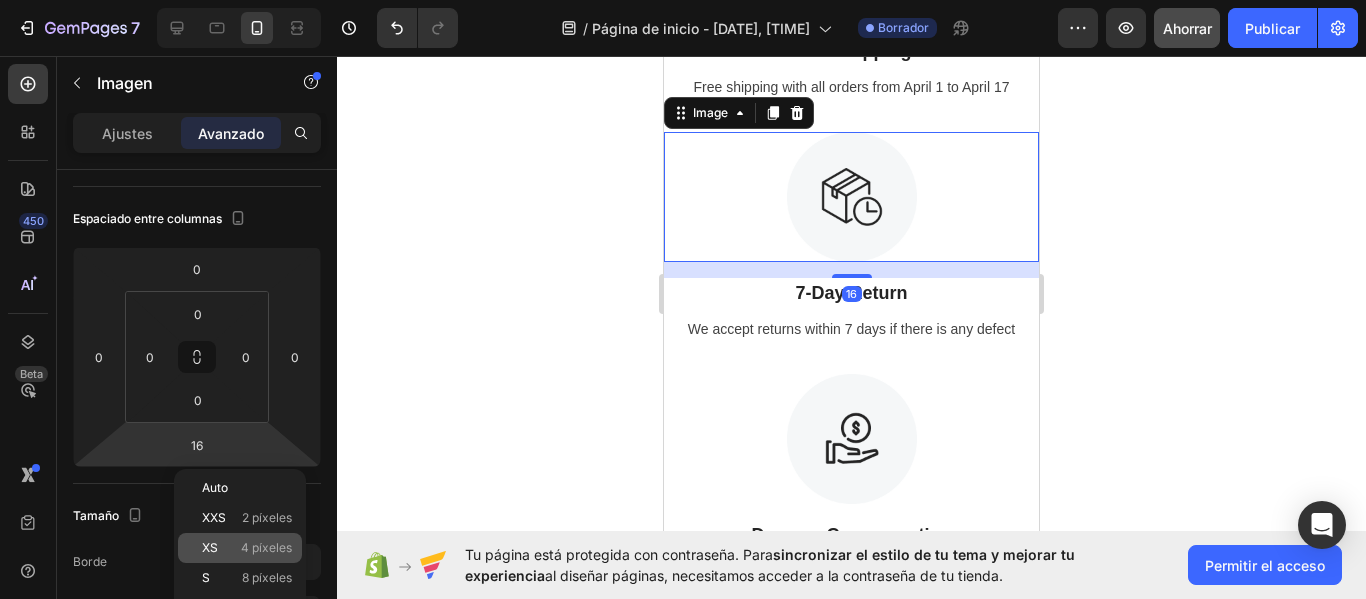click on "XS 4 píxeles" 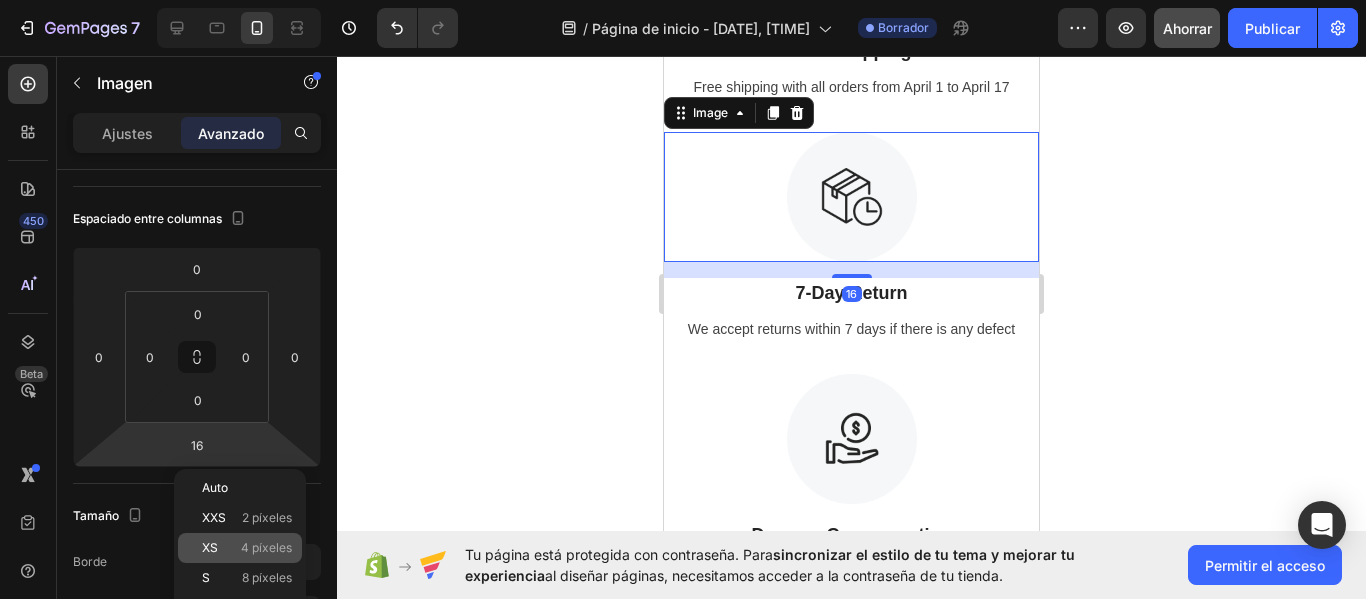 type on "4" 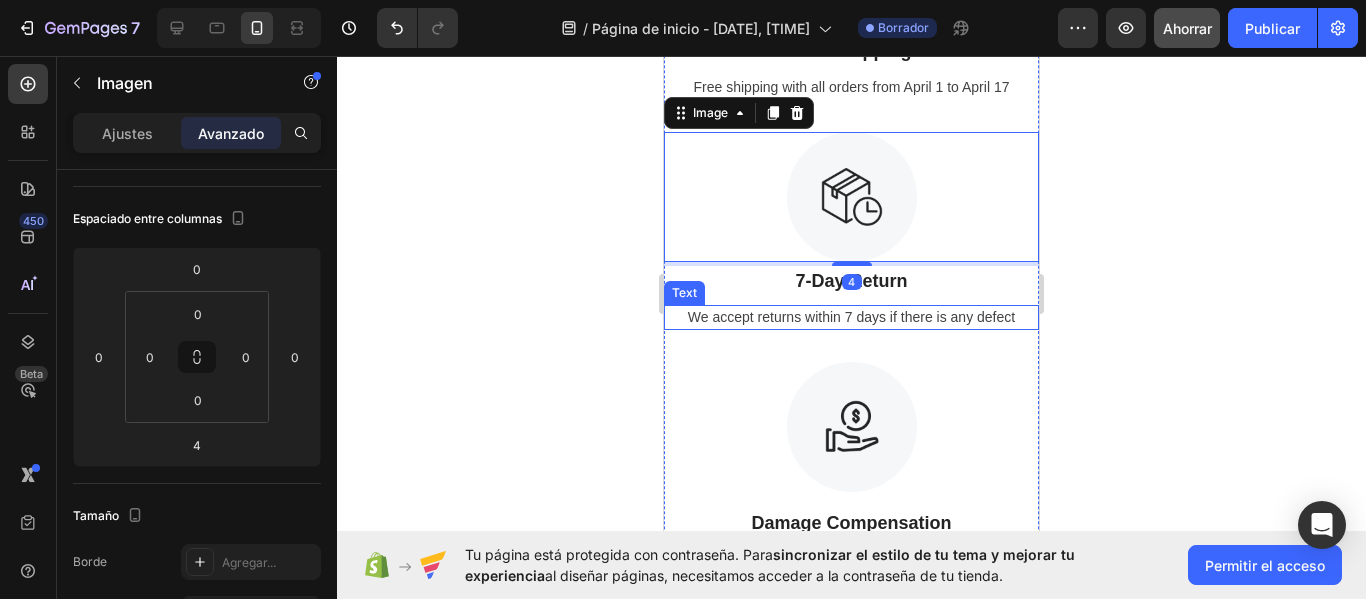 click on "We accept returns within 7 days
if there is any defect" at bounding box center [851, 317] 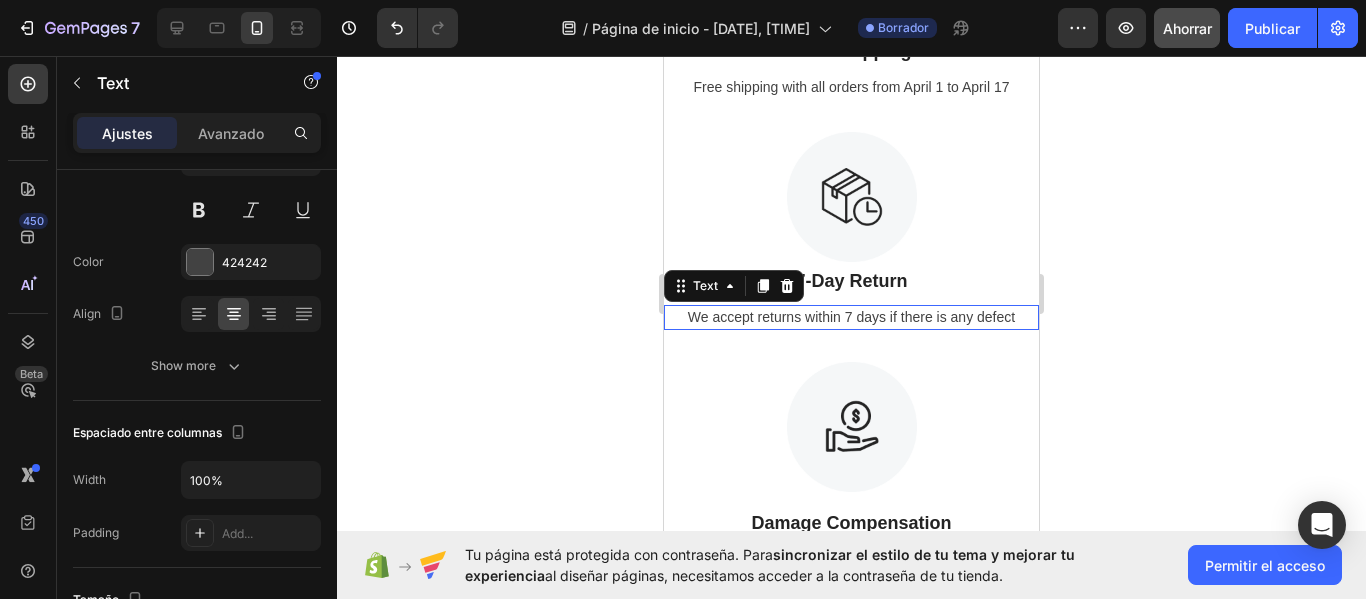 scroll, scrollTop: 0, scrollLeft: 0, axis: both 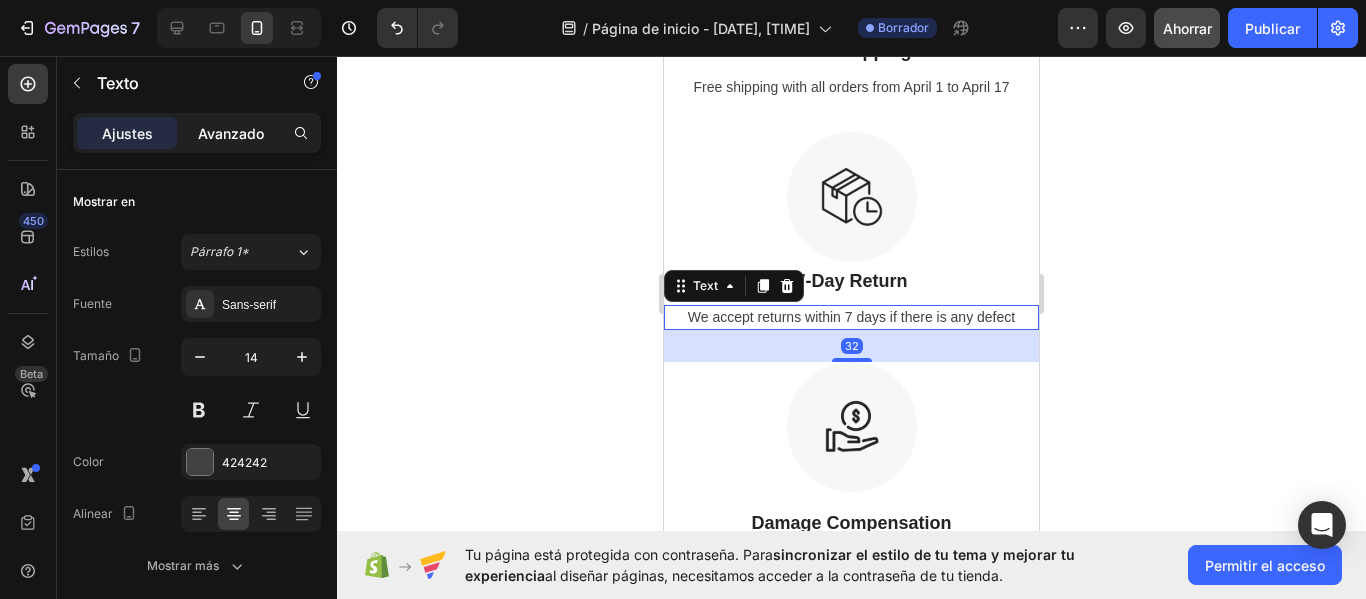 click on "Avanzado" at bounding box center (231, 133) 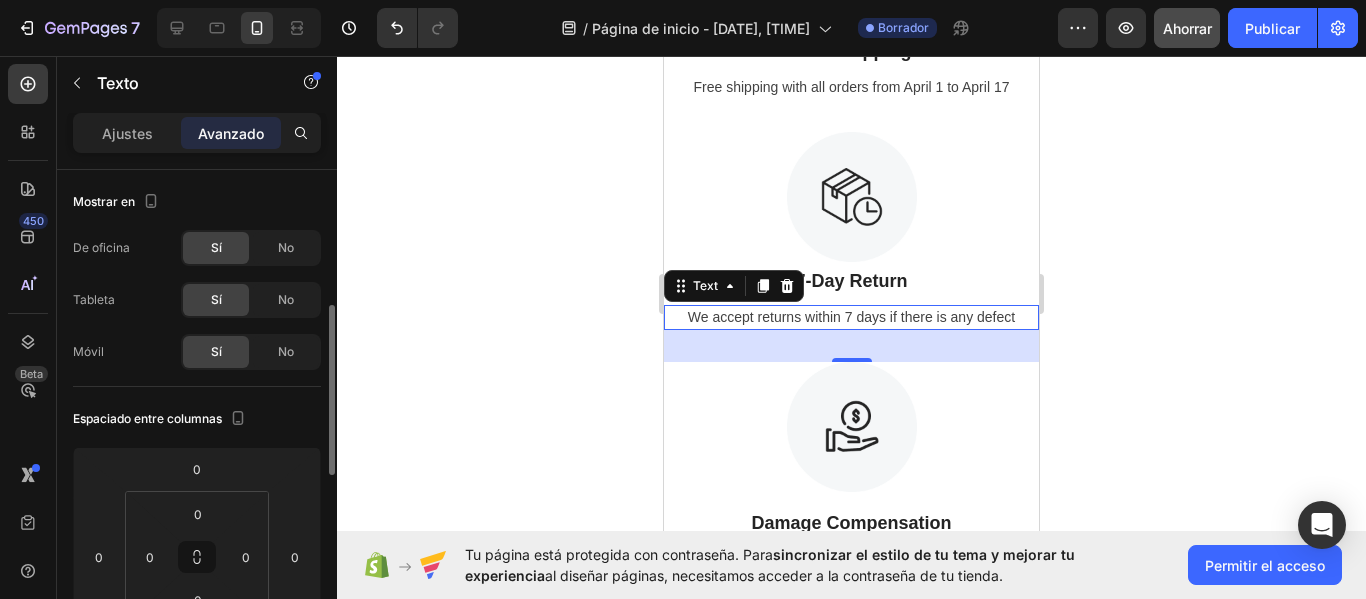 scroll, scrollTop: 200, scrollLeft: 0, axis: vertical 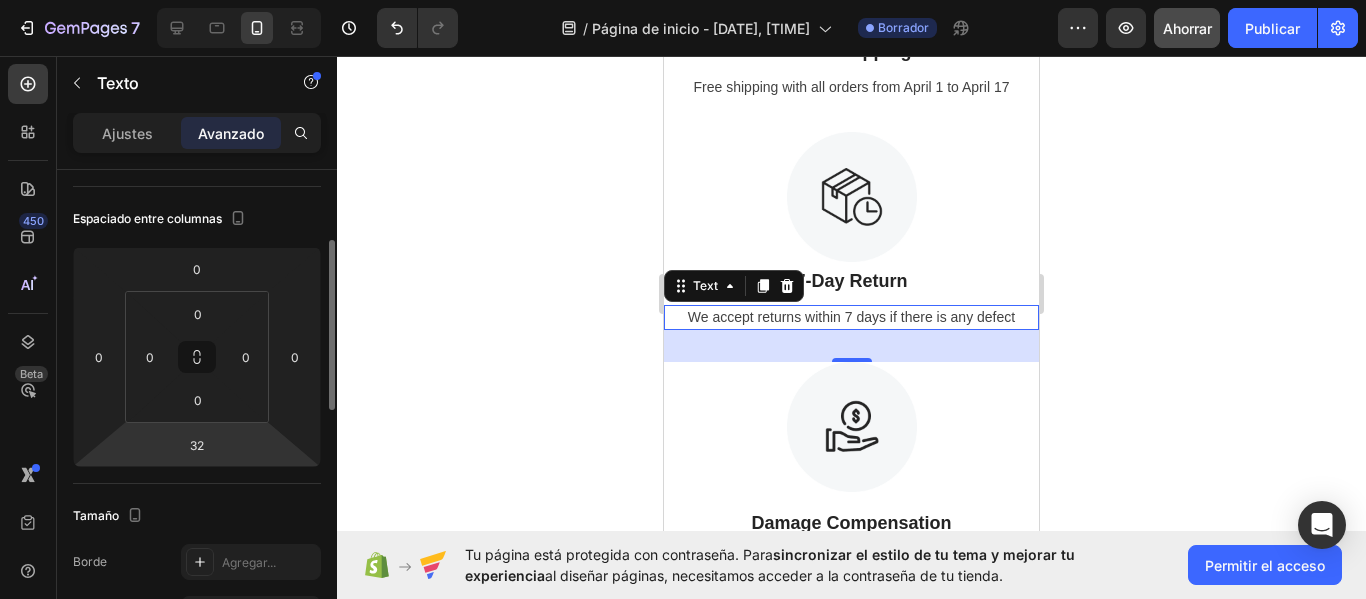 click on "[DATE] / Página de inicio - [DATE], [TIME] Borrador Avance Ahorrar Publicar 450 Beta Secciones(18) Elementos(83) Sección Elemento Hero Section Product Detail Brands Trusted Badges Guarantee Product Breakdown How to use Testimonials Compare Bundle FAQs Social Proof Brand Story Product List Collection Blog List Contact Sticky Add to Cart Custom Footer Explorar la biblioteca 450 Disposición
Fila
Fila
Fila
Fila
Fila Texto
Título
Bloque de texto Botón
Botón
Botón Medios de comunicación
Imagen" at bounding box center (683, 0) 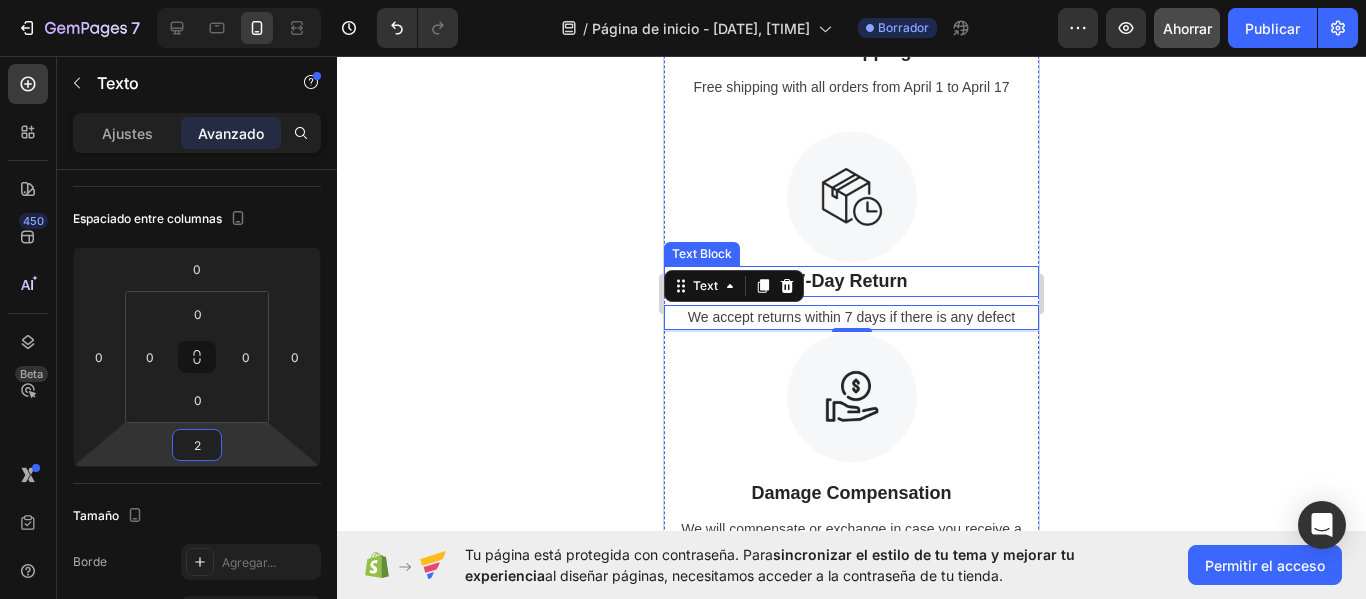 click on "7-Day Return" at bounding box center (851, 281) 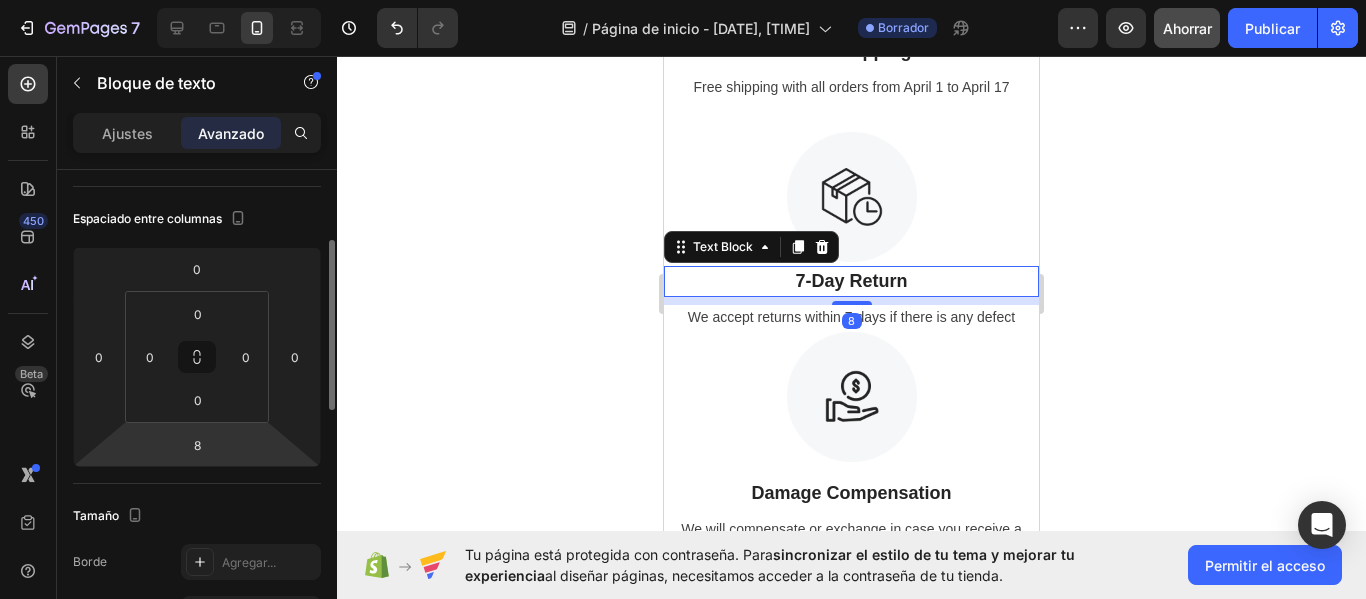 click on "[DATE] / Página de inicio - [DATE], [TIME] Borrador Avance Ahorrar Publicar 450 Beta Secciones(18) Elementos(83) Sección Elemento Hero Section Product Detail Brands Trusted Badges Guarantee Product Breakdown How to use Testimonials Compare Bundle FAQs Social Proof Brand Story Product List Collection Blog List Contact Sticky Add to Cart Custom Footer Explorar la biblioteca 450 Disposición
Fila
Fila
Fila
Fila
Fila Texto
Título
Bloque de texto Botón
Botón
Botón Medios de comunicación
Imagen" at bounding box center (683, 0) 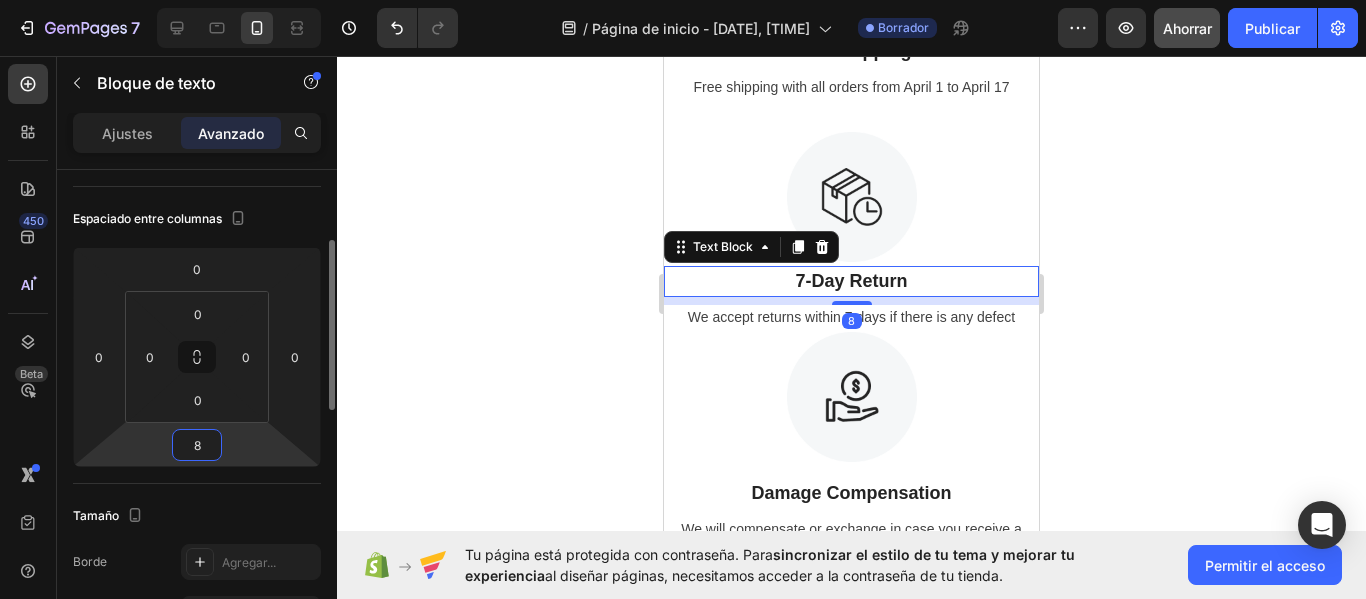 click on "8" at bounding box center (197, 445) 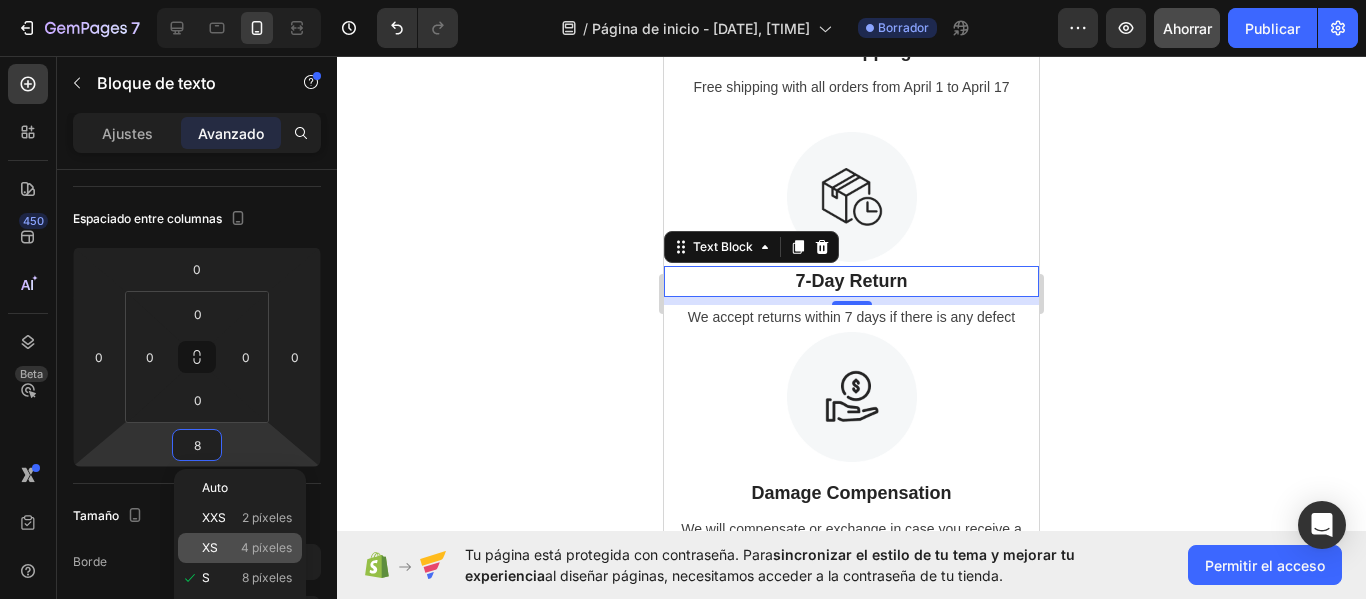 click on "4 píxeles" at bounding box center (266, 547) 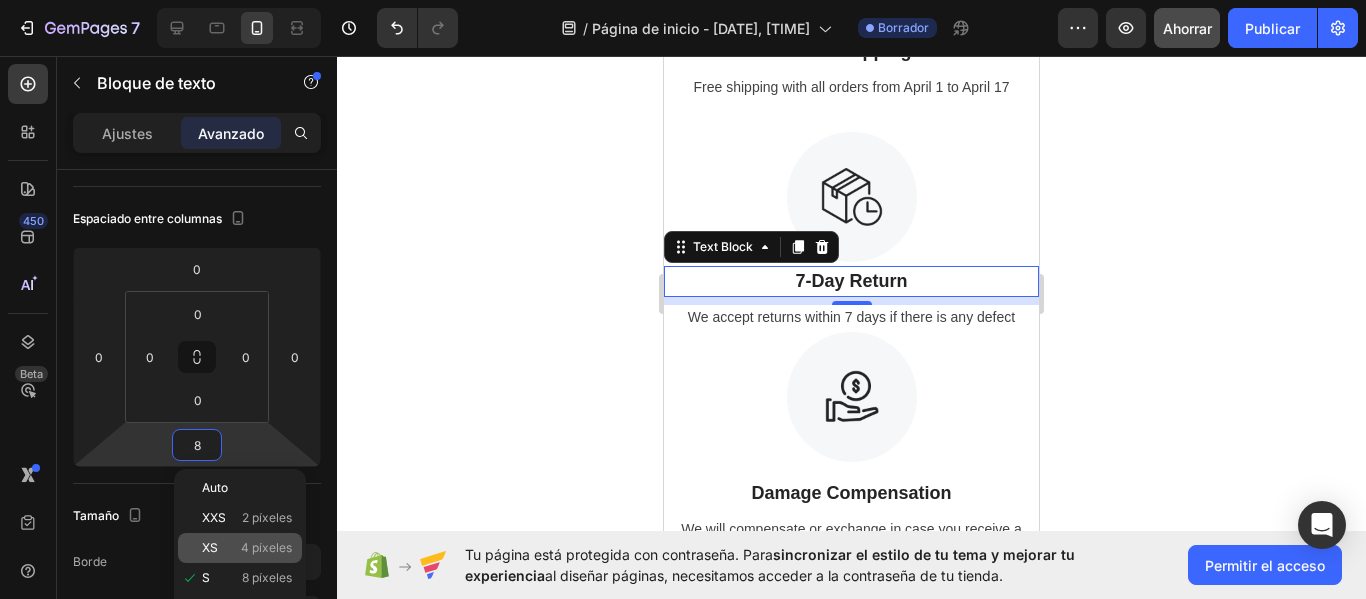 type on "4" 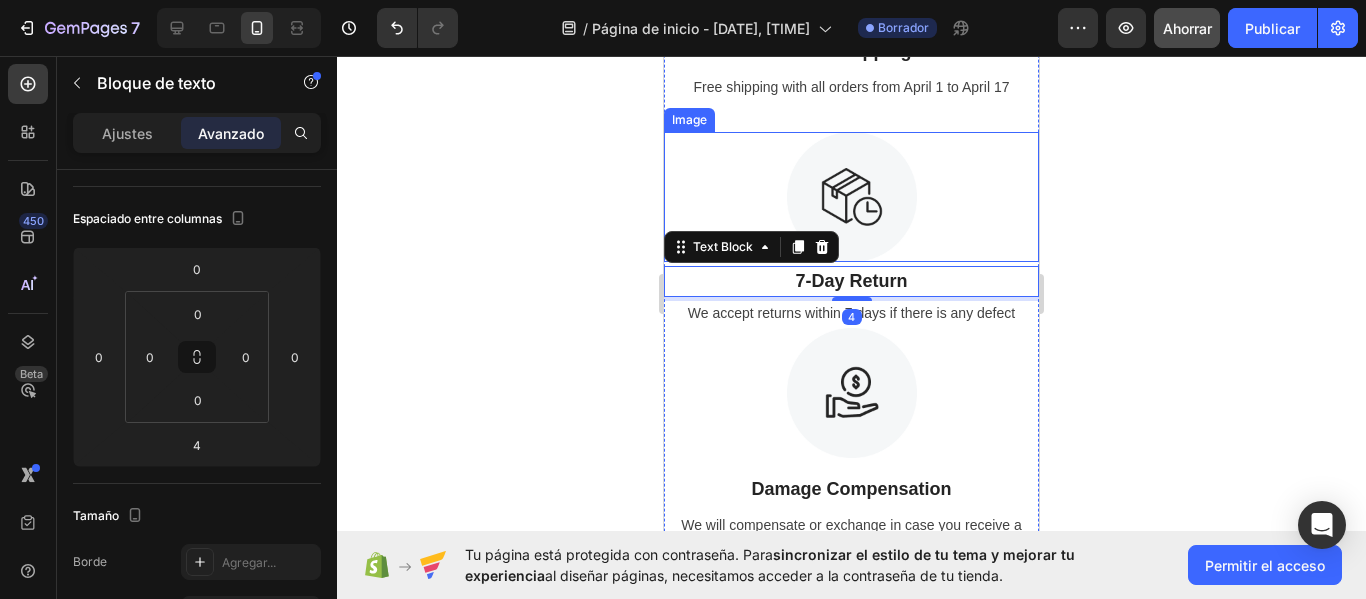 click at bounding box center [852, 197] 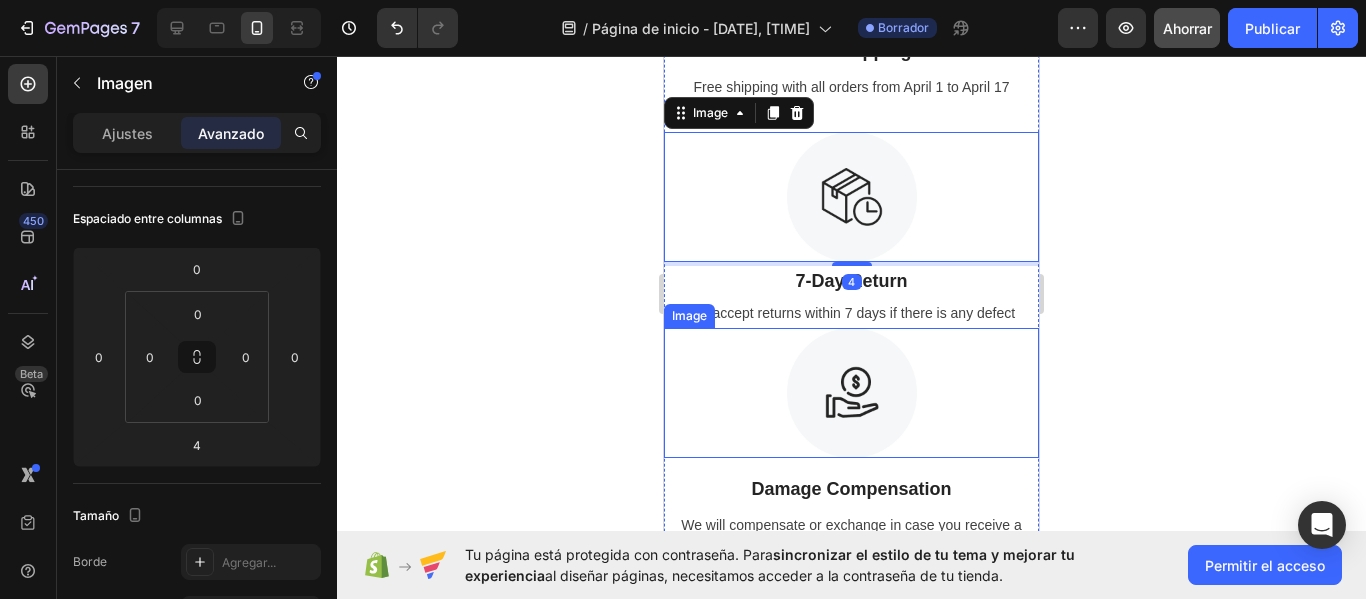 scroll, scrollTop: 0, scrollLeft: 0, axis: both 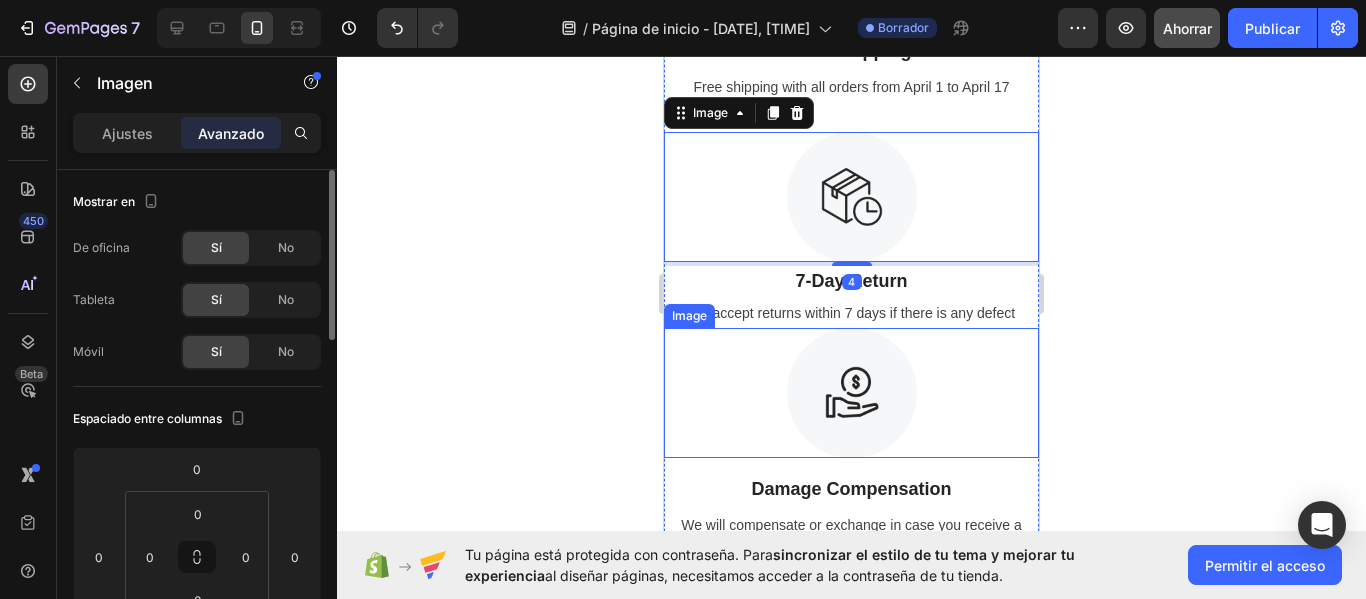 click at bounding box center (851, 393) 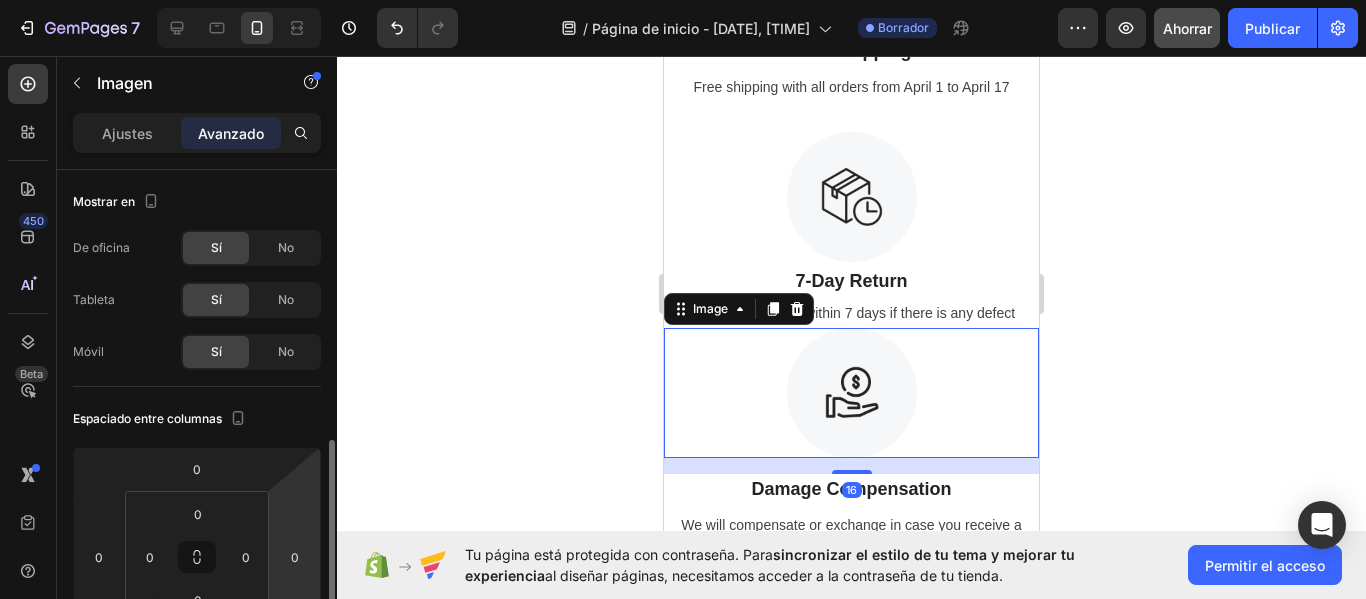 scroll, scrollTop: 200, scrollLeft: 0, axis: vertical 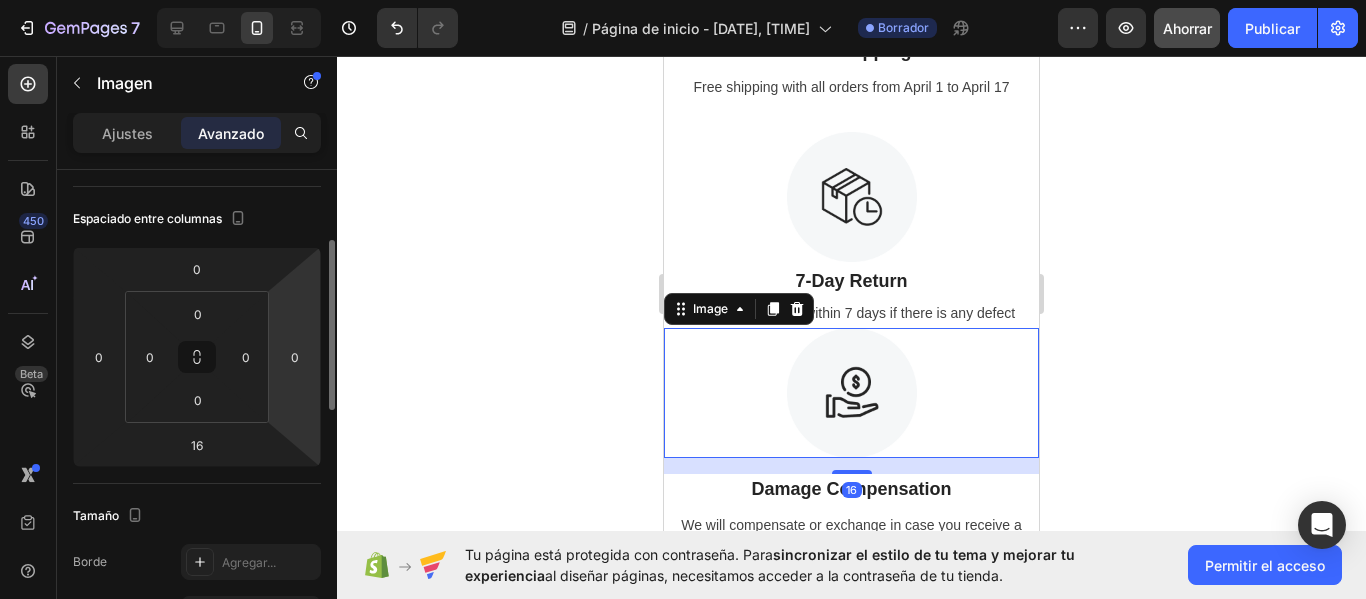 click on "Espaciado entre columnas 0 0 16 0 0 0 0 0" 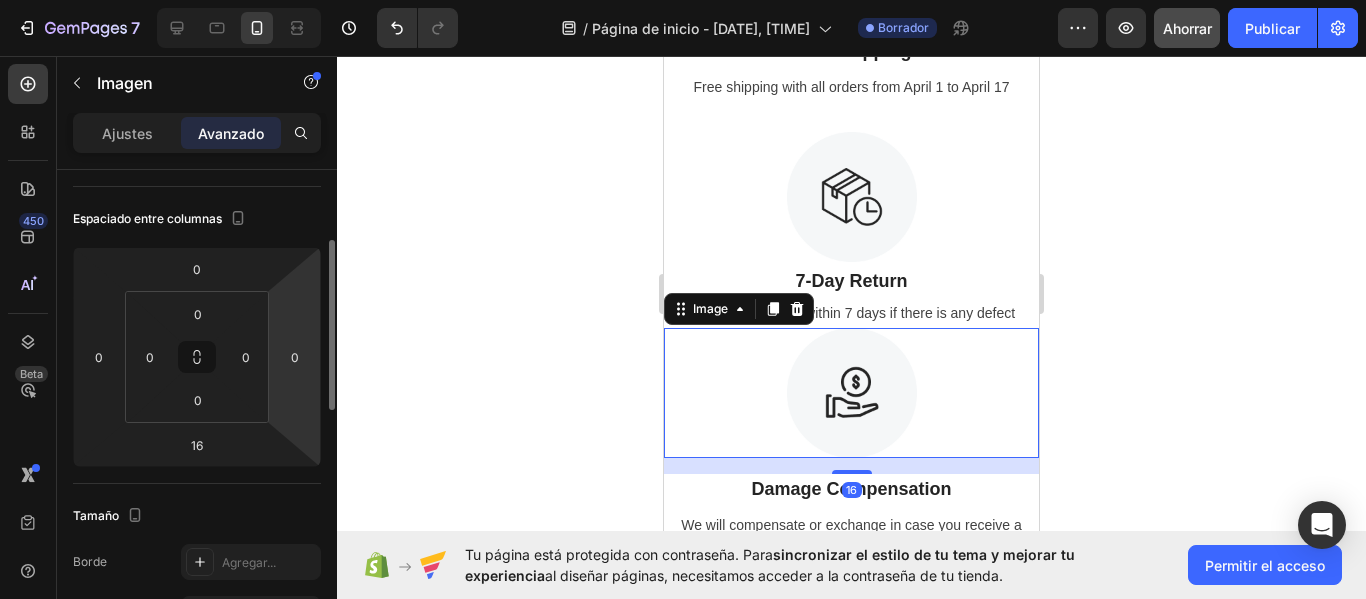 click on "[DATE] / Página de inicio - [DATE], [TIME] Borrador Avance Ahorrar Publicar 450 Beta Secciones(18) Elementos(83) Sección Elemento Hero Section Product Detail Brands Trusted Badges Guarantee Product Breakdown How to use Testimonials Compare Bundle FAQs Social Proof Brand Story Product List Collection Blog List Contact Sticky Add to Cart Custom Footer Explorar la biblioteca 450 Disposición
Fila
Fila
Fila
Fila
Fila Texto
Título
Bloque de texto Botón
Botón
Botón Medios de comunicación
Imagen" at bounding box center [683, 0] 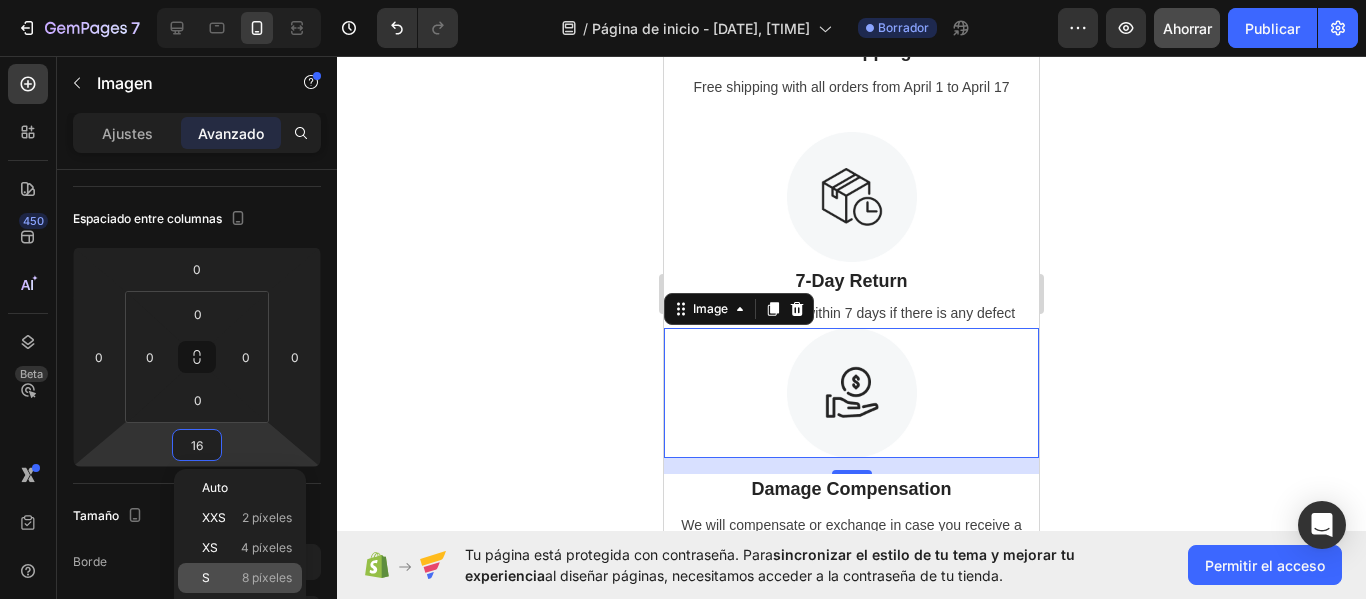 click on "8 píxeles" at bounding box center [267, 577] 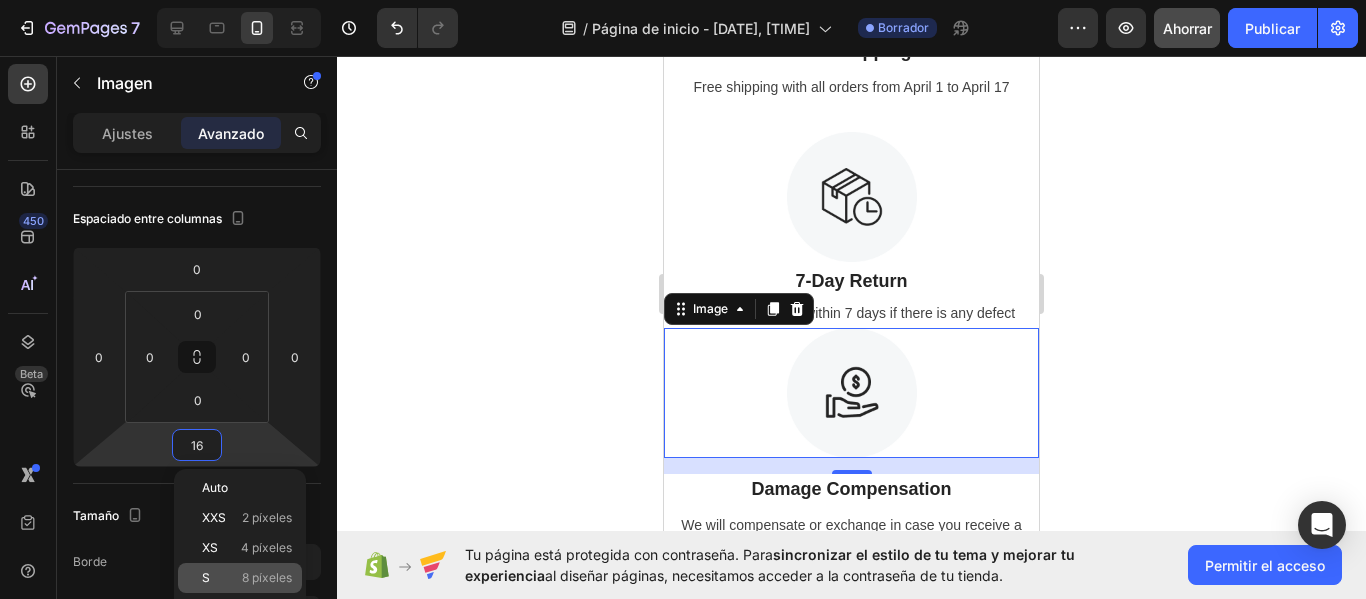 type on "8" 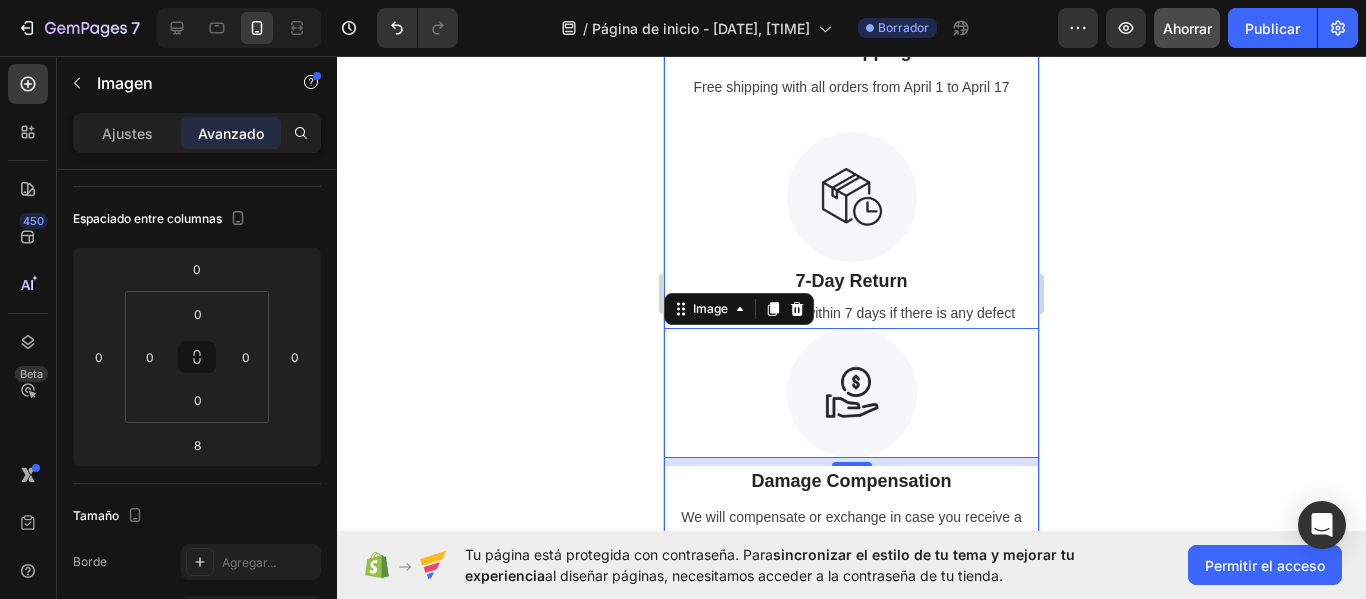 click on "Free shipping with all orders
from April 1 to April 17" at bounding box center [851, 87] 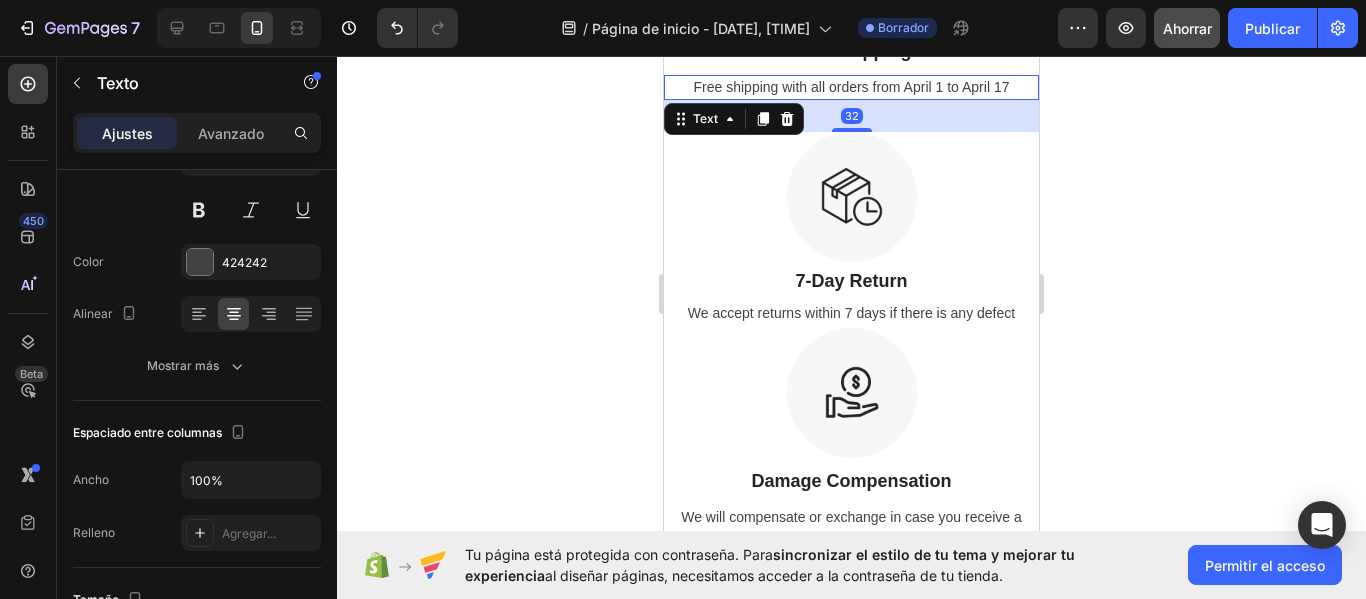 scroll, scrollTop: 0, scrollLeft: 0, axis: both 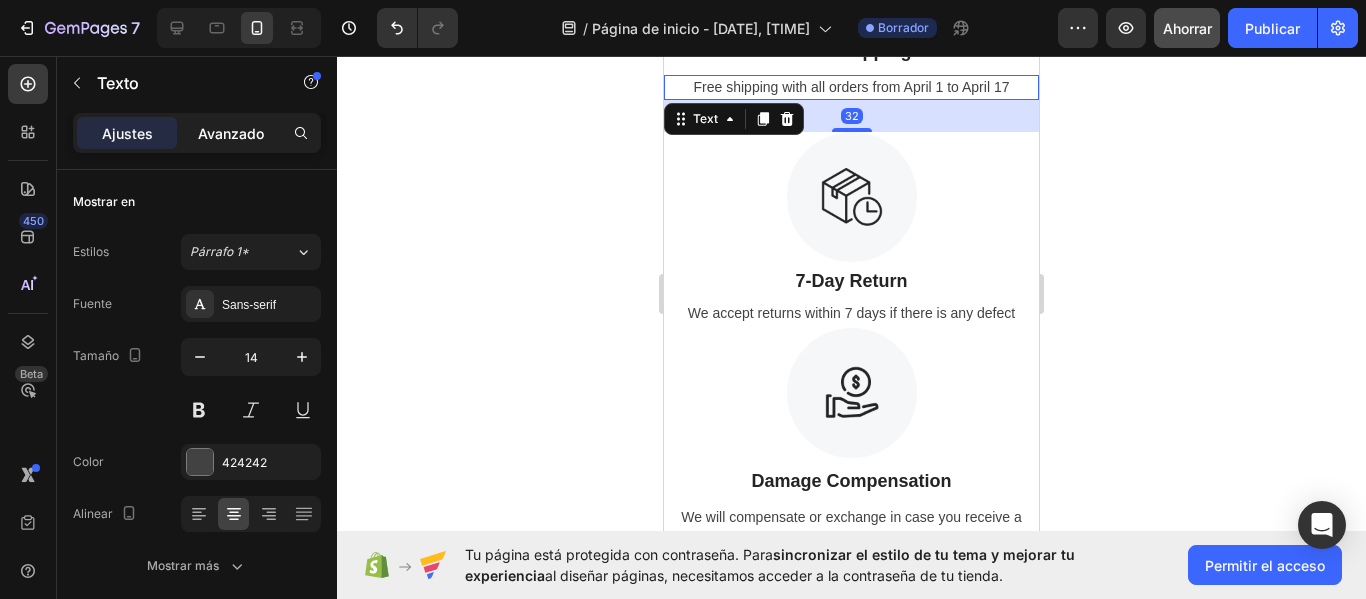 click on "Avanzado" at bounding box center [231, 133] 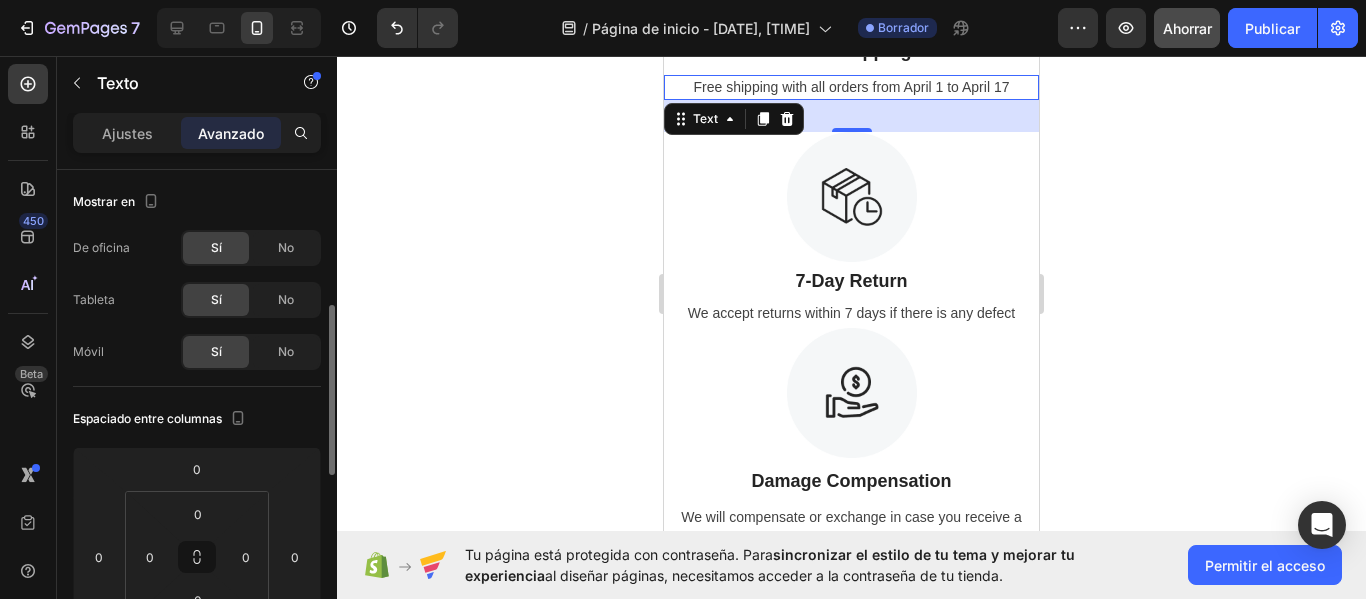 scroll, scrollTop: 100, scrollLeft: 0, axis: vertical 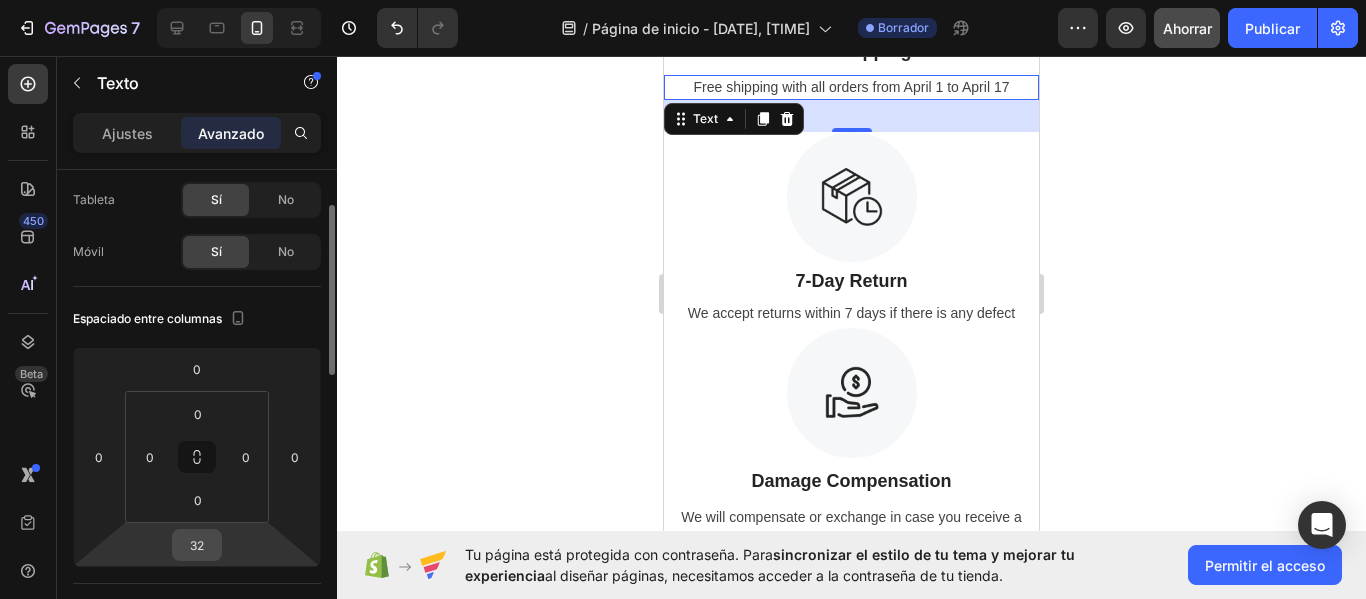 click on "32" at bounding box center [197, 545] 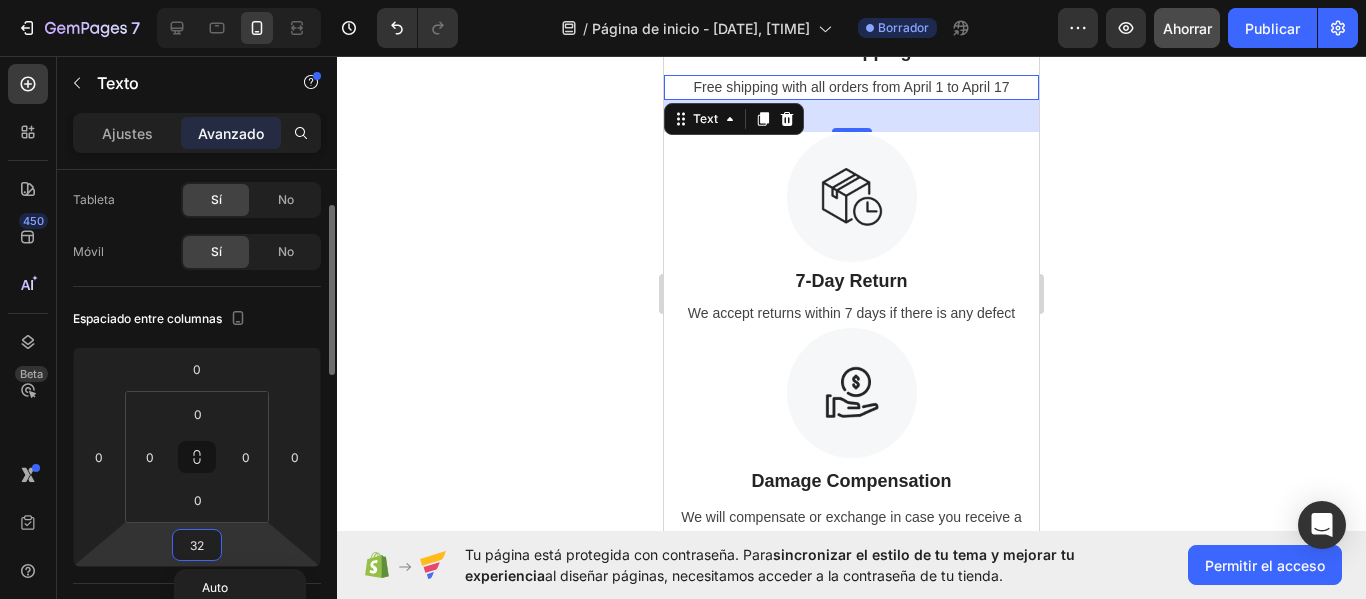 type on "4" 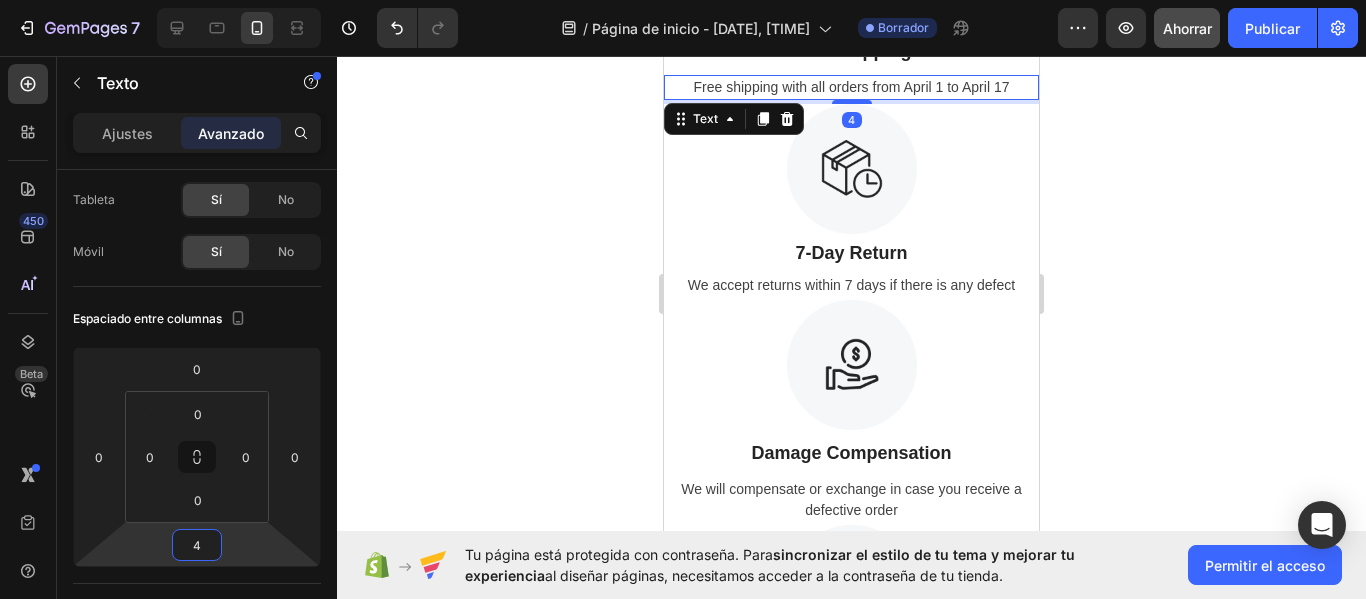 click 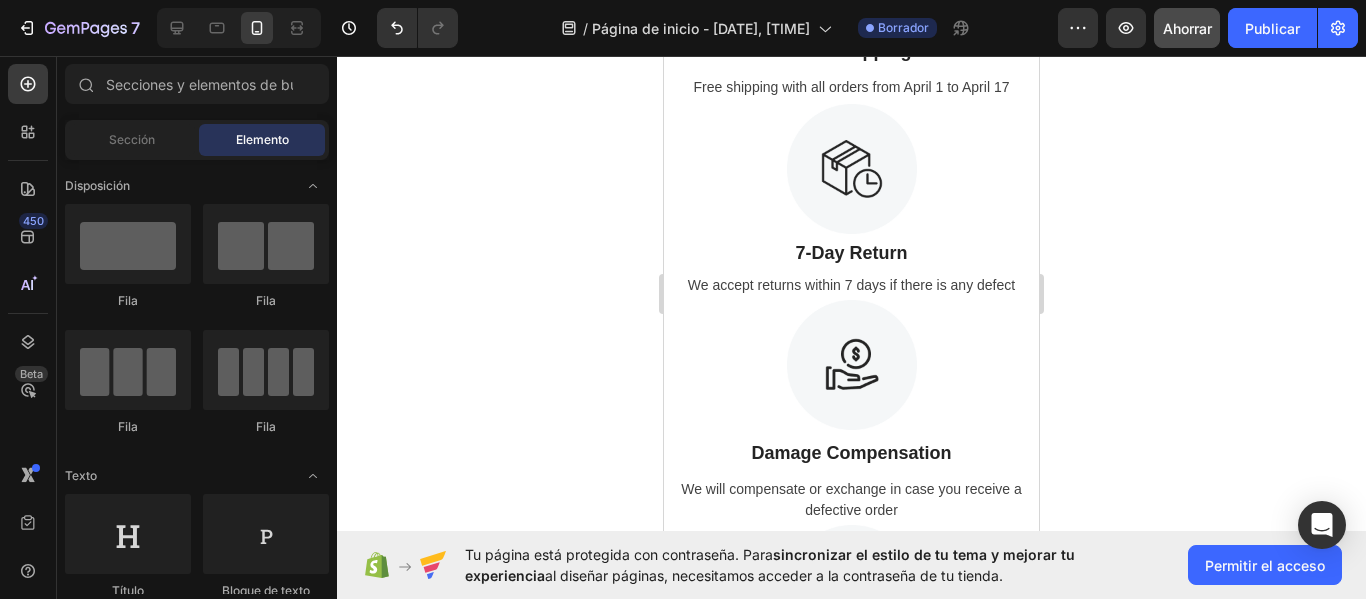 click 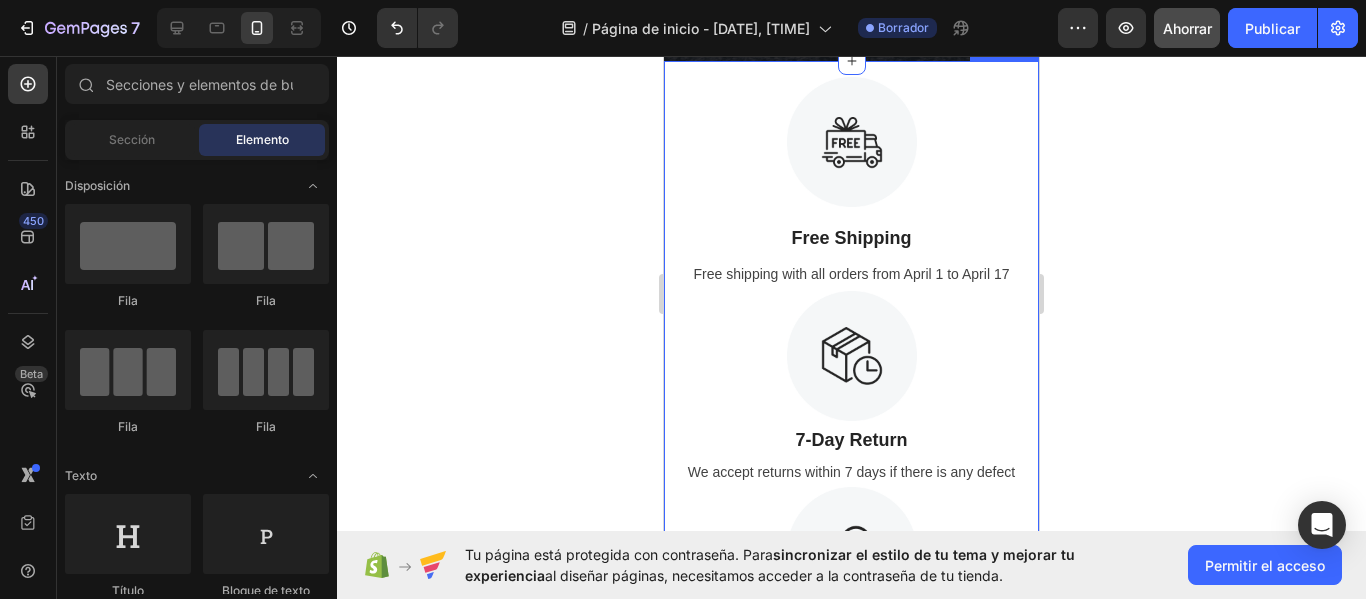 scroll, scrollTop: 503, scrollLeft: 0, axis: vertical 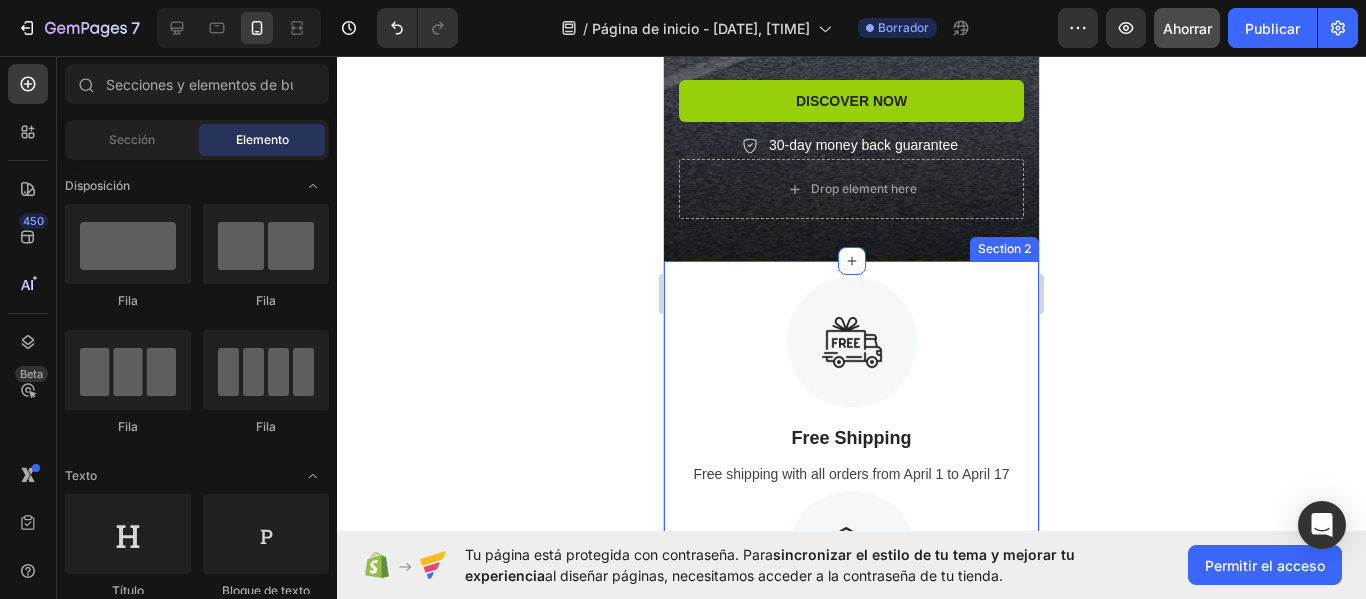 click on "Icon Icon Icon Icon Icon Icon List 2000+ 5-Star Reviews Text Block Row Discover Speed: Shop Road Bikes Heading From sleek designs to cutting-edge performance, find your perfect ride with us. Text Block Discover Now Button
30-day money back guarantee Item List Row
Drop element here Row" at bounding box center (851, 56) 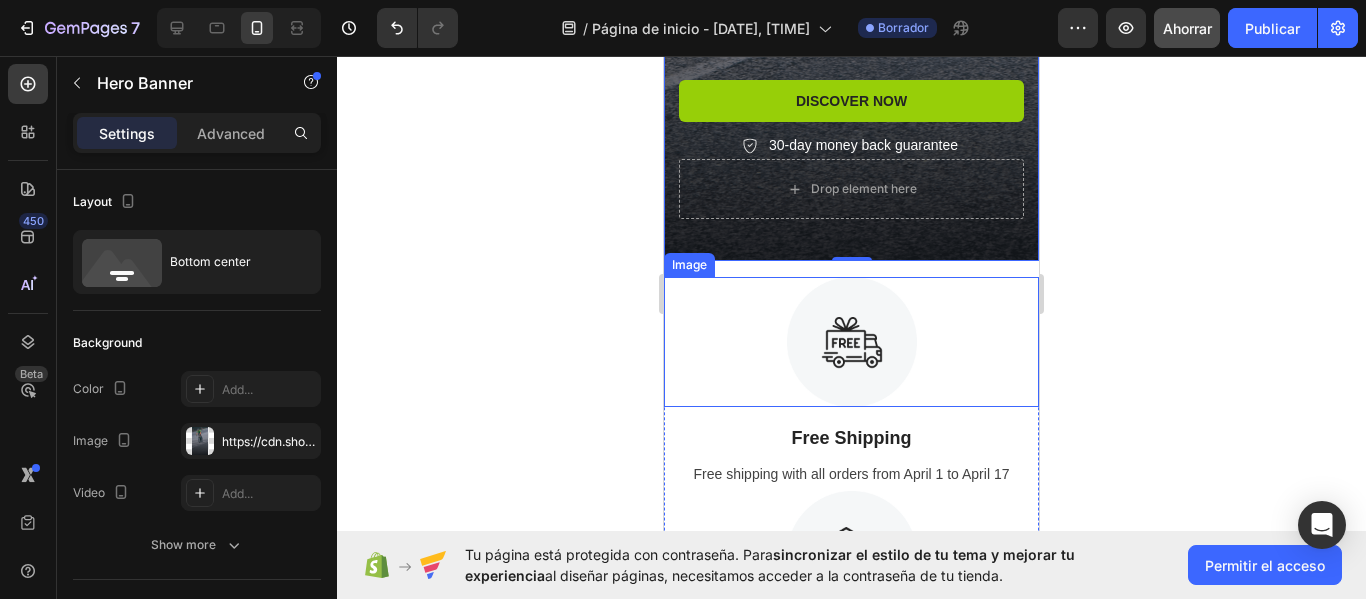 click at bounding box center (851, 342) 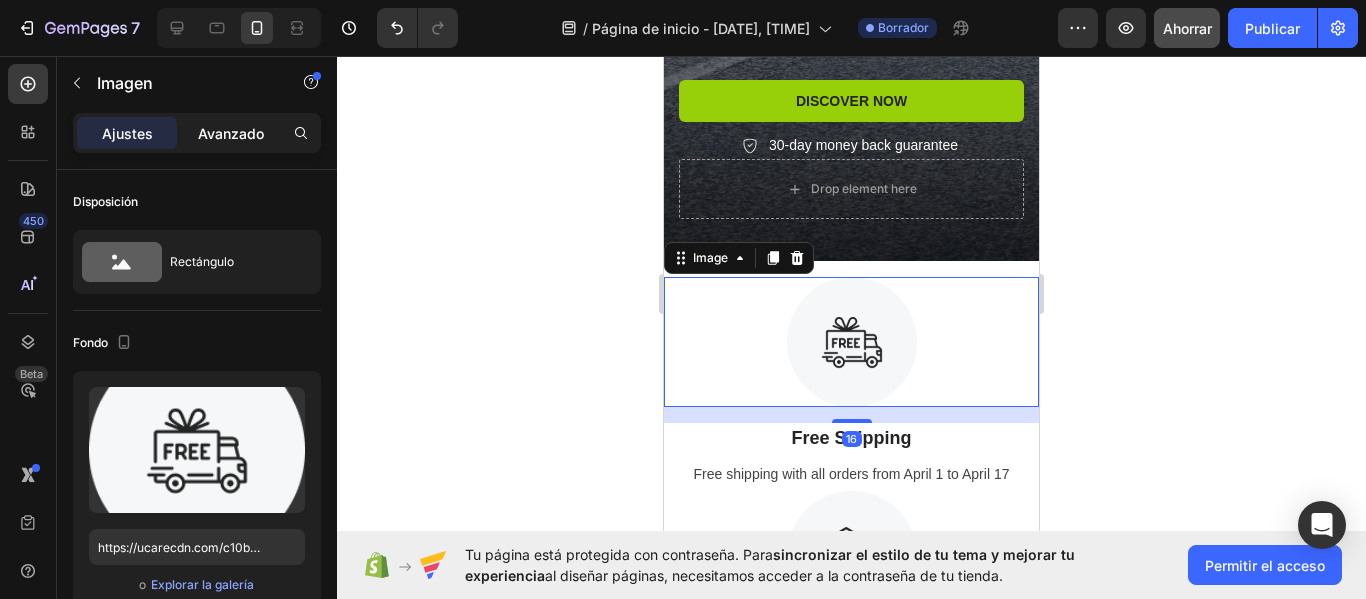 click on "Avanzado" 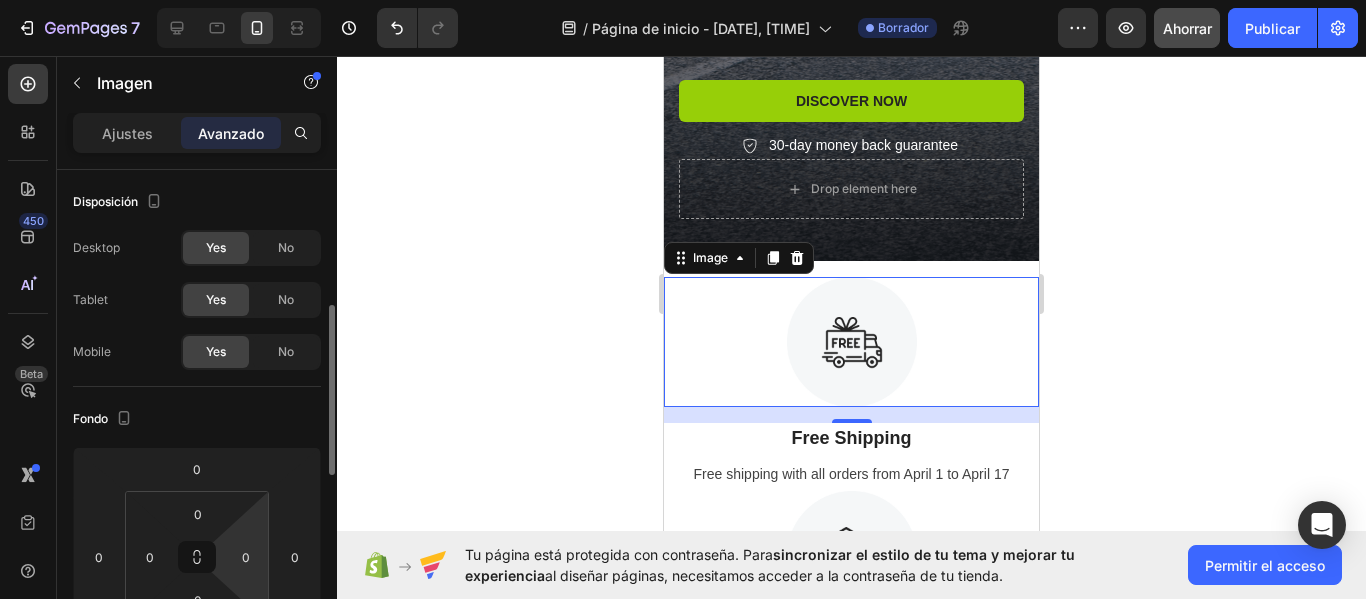 scroll, scrollTop: 100, scrollLeft: 0, axis: vertical 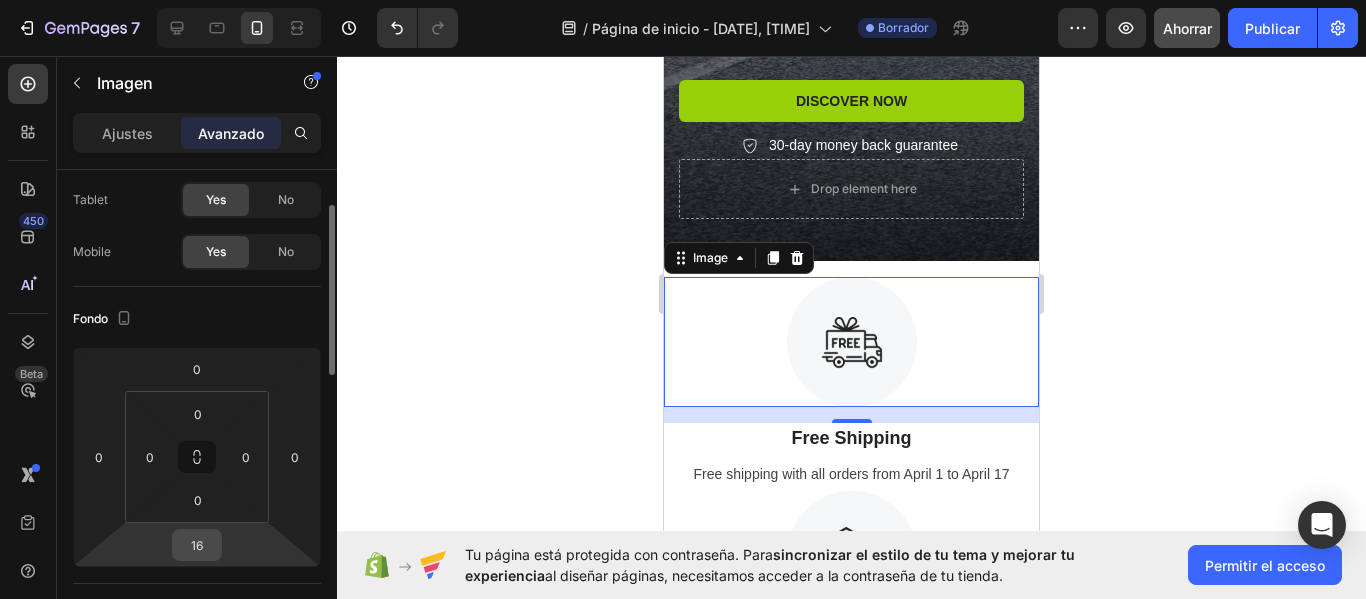 click on "16" at bounding box center (197, 545) 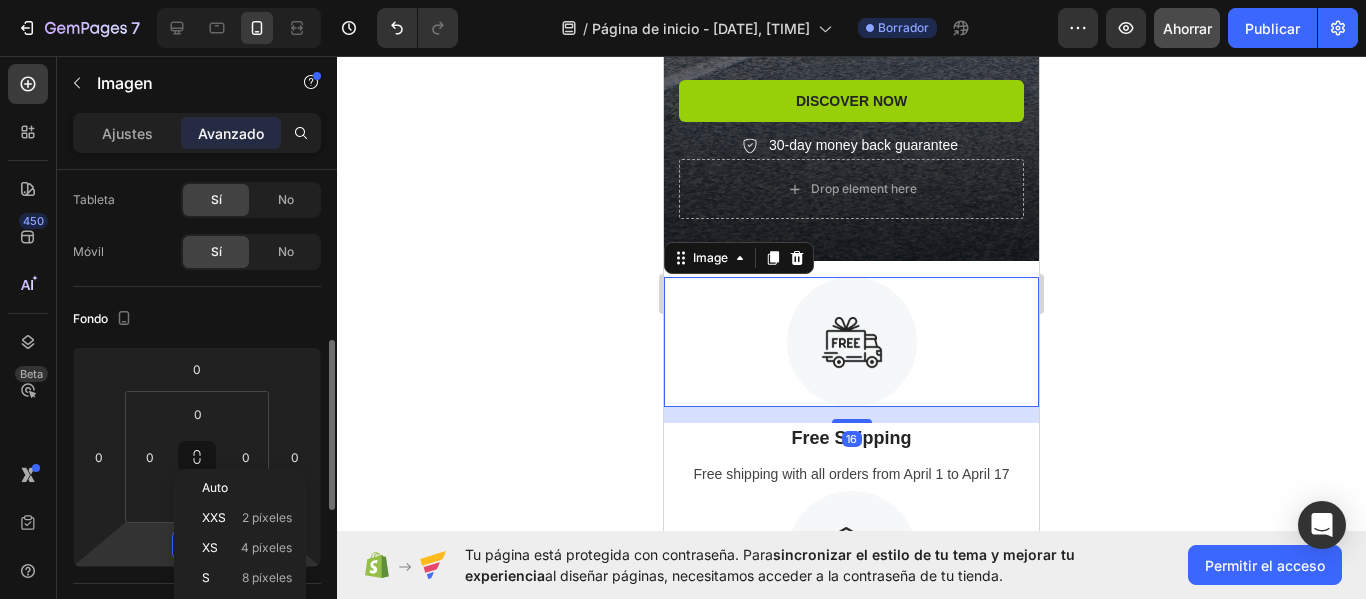 scroll, scrollTop: 200, scrollLeft: 0, axis: vertical 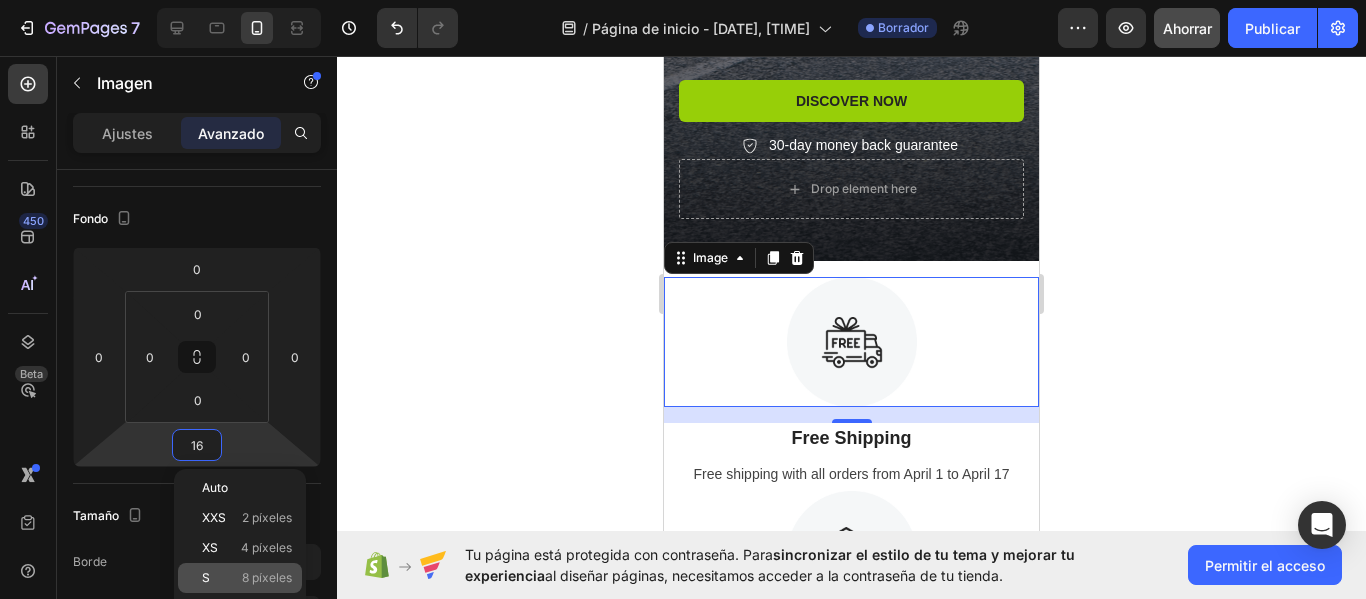 click on "S 8 píxeles" at bounding box center [247, 578] 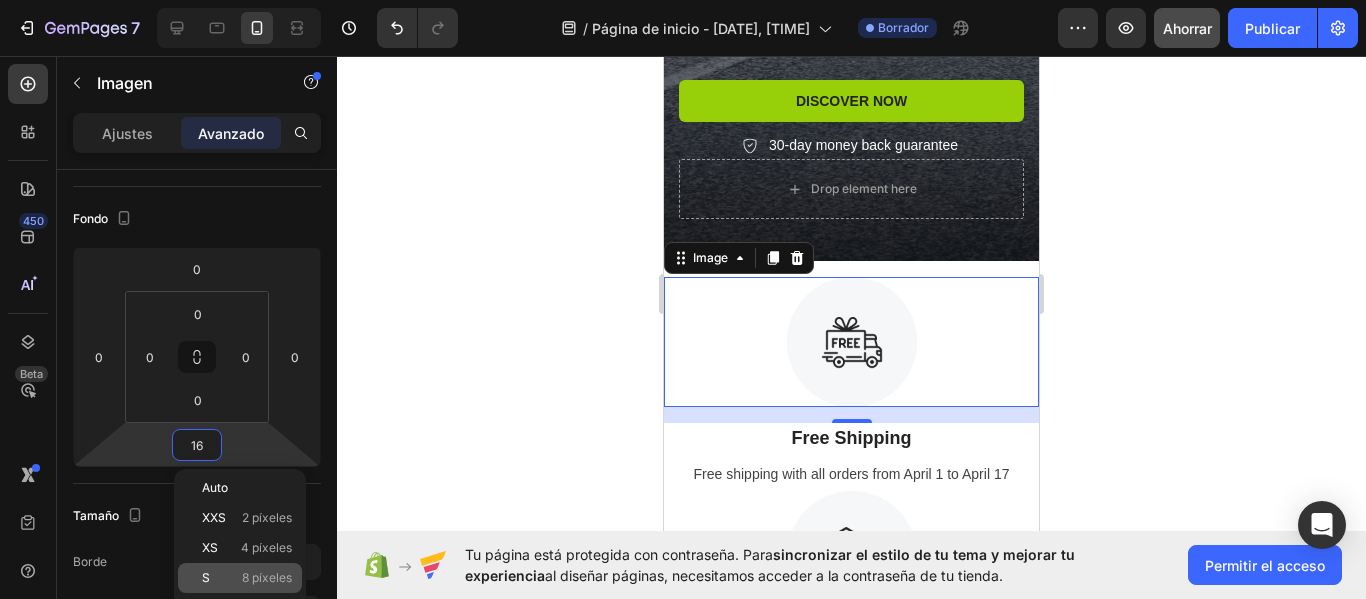 type on "8" 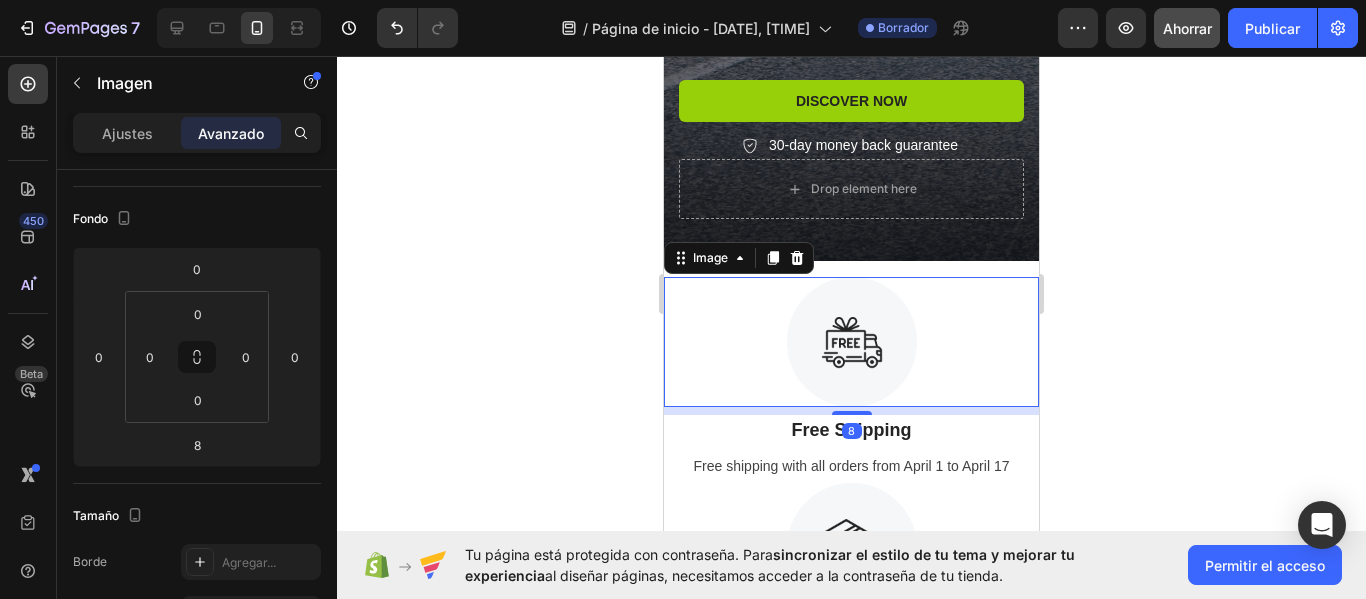 click 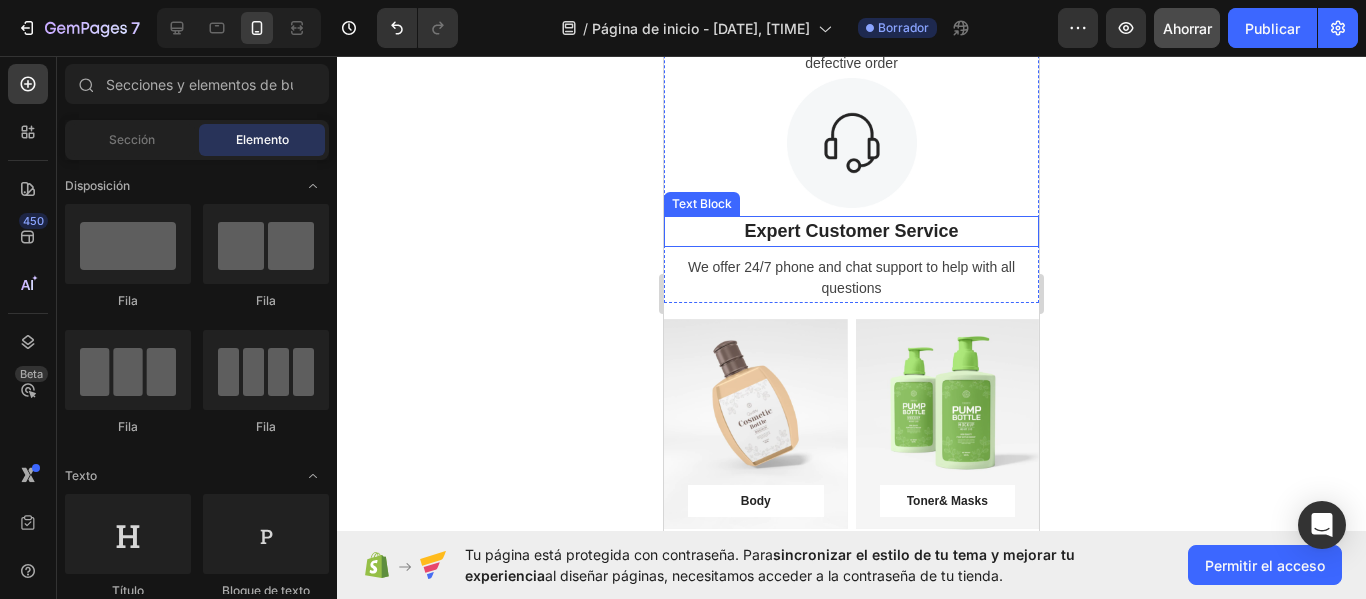 scroll, scrollTop: 1303, scrollLeft: 0, axis: vertical 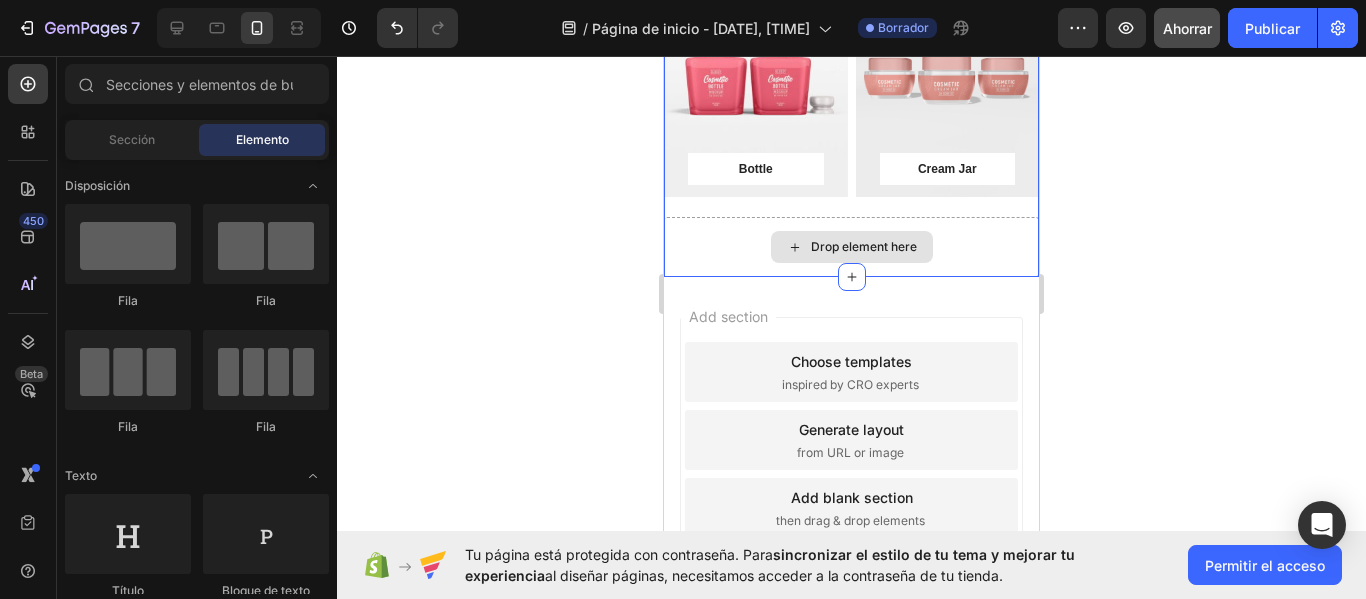 click on "Drop element here" at bounding box center (864, 247) 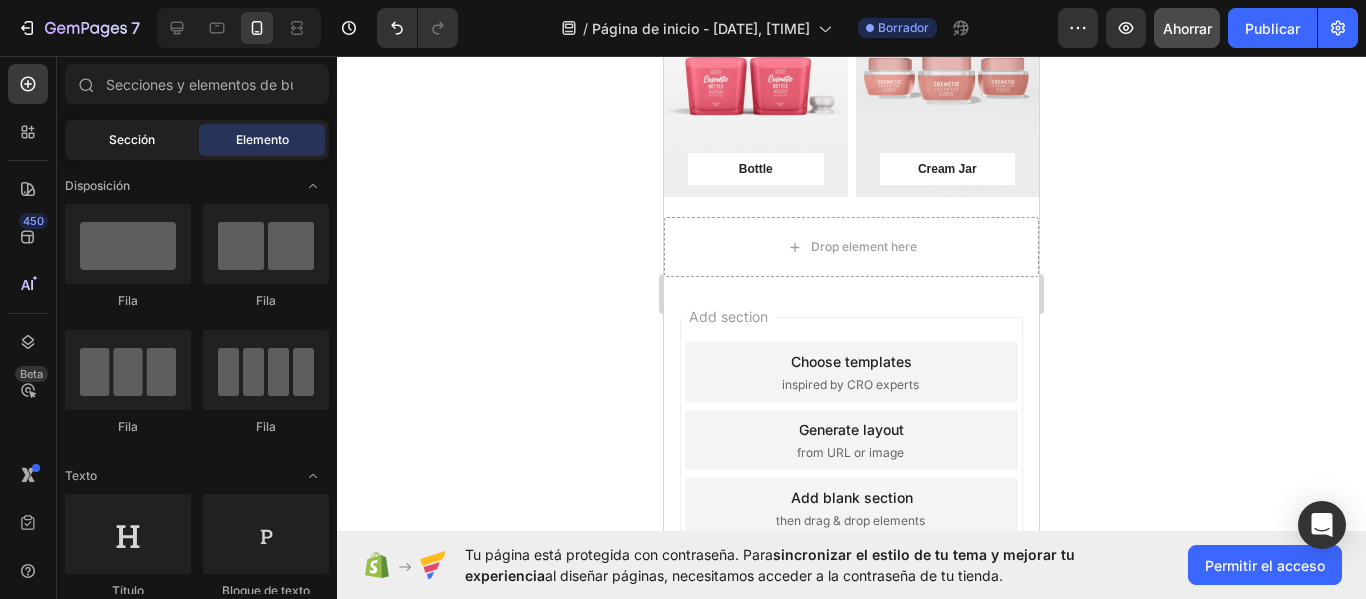 click on "Sección" 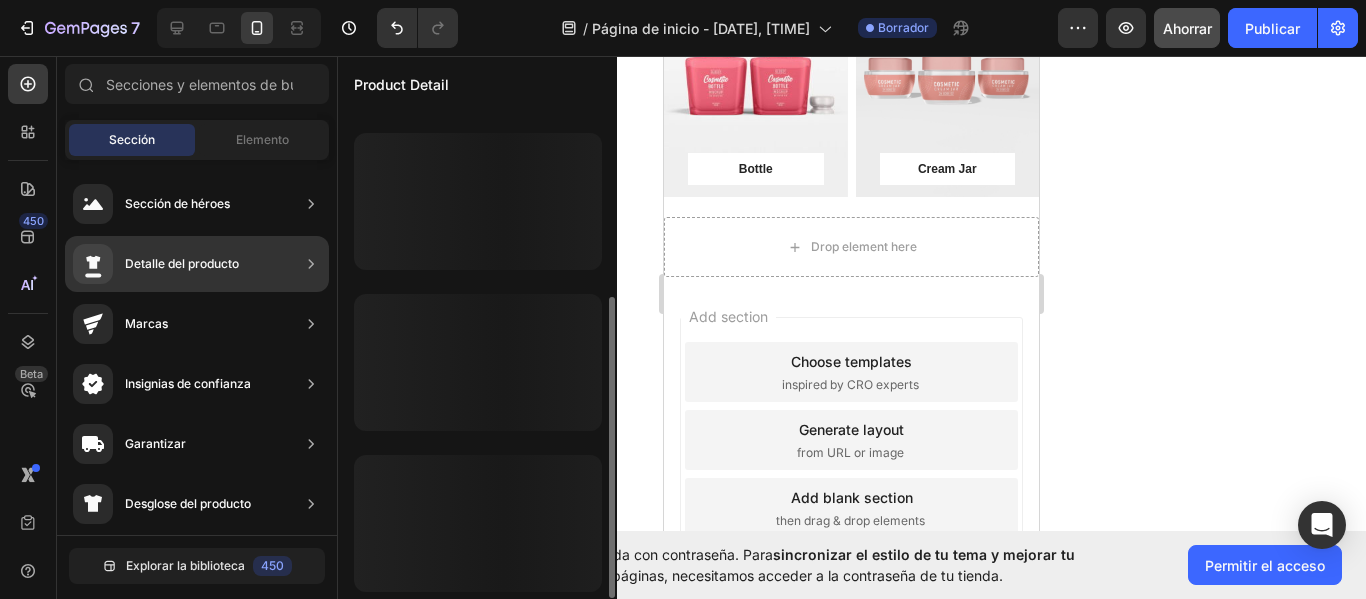 scroll, scrollTop: 304, scrollLeft: 0, axis: vertical 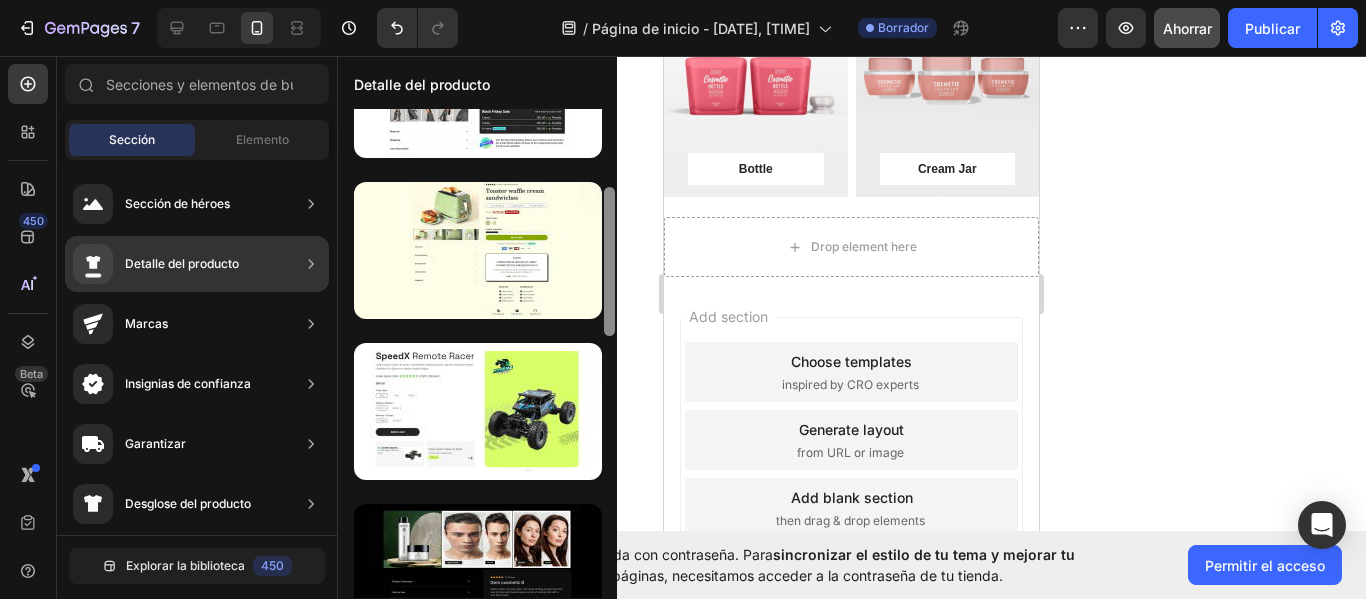 drag, startPoint x: 607, startPoint y: 286, endPoint x: 231, endPoint y: 271, distance: 376.29907 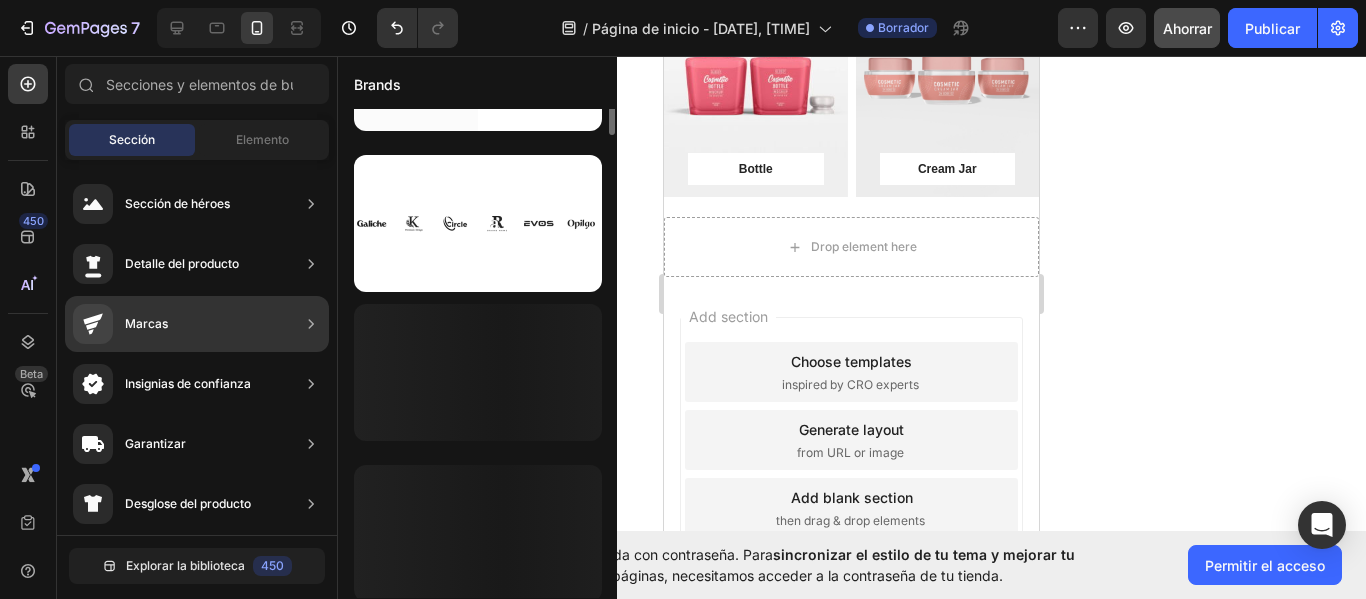 scroll, scrollTop: 1109, scrollLeft: 0, axis: vertical 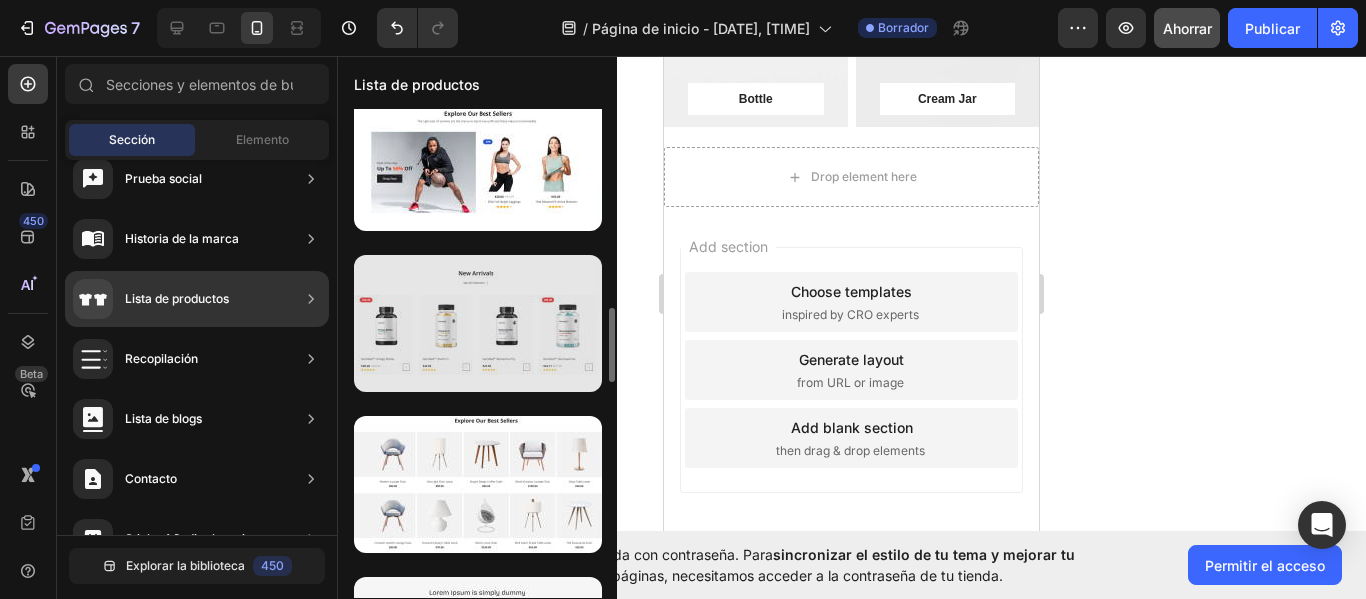 click at bounding box center (478, 323) 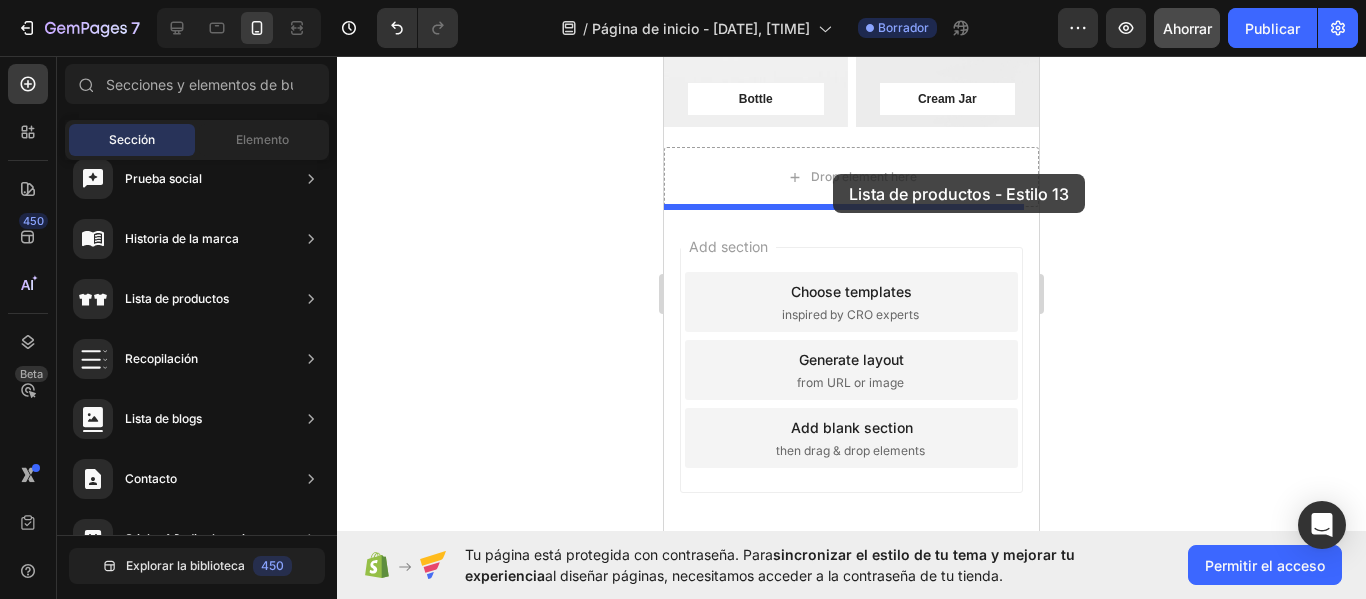 drag, startPoint x: 1168, startPoint y: 396, endPoint x: 833, endPoint y: 175, distance: 401.3303 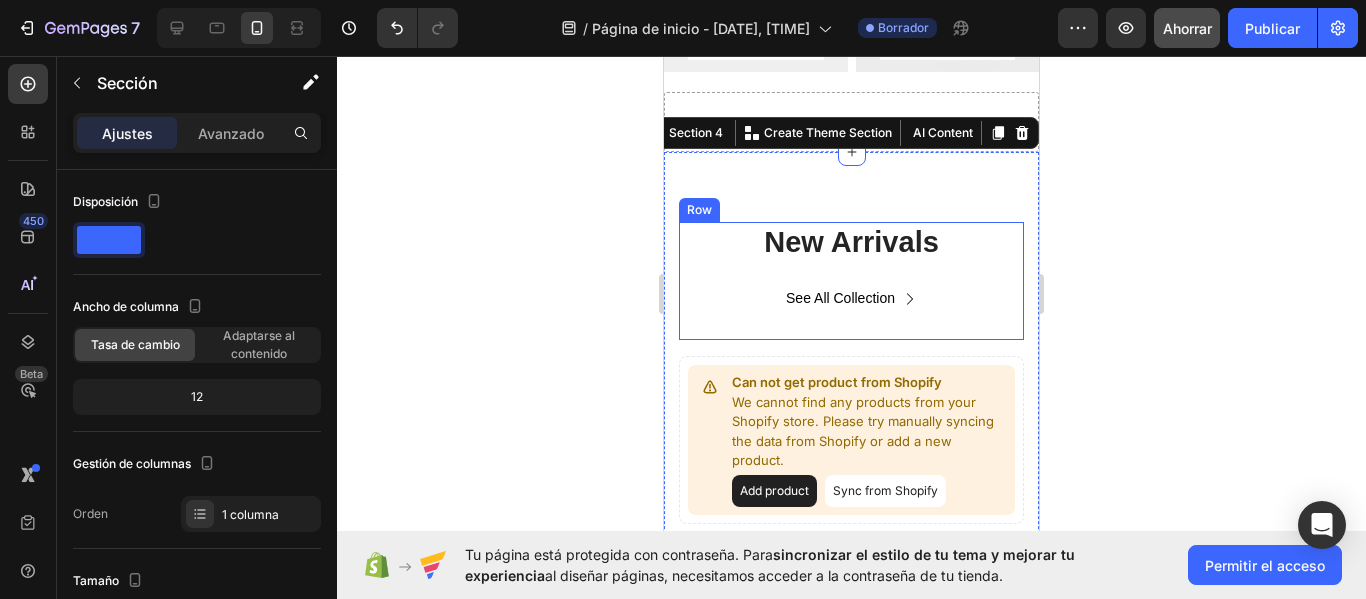 scroll, scrollTop: 2275, scrollLeft: 0, axis: vertical 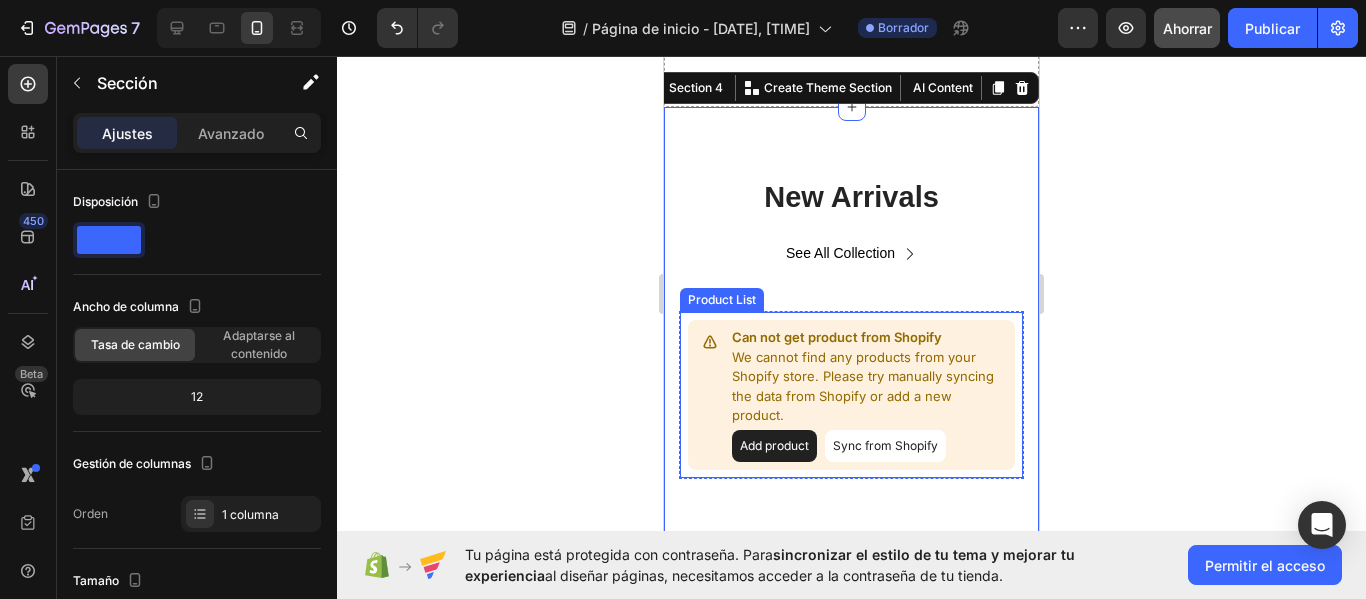 click on "Add product" at bounding box center (774, 446) 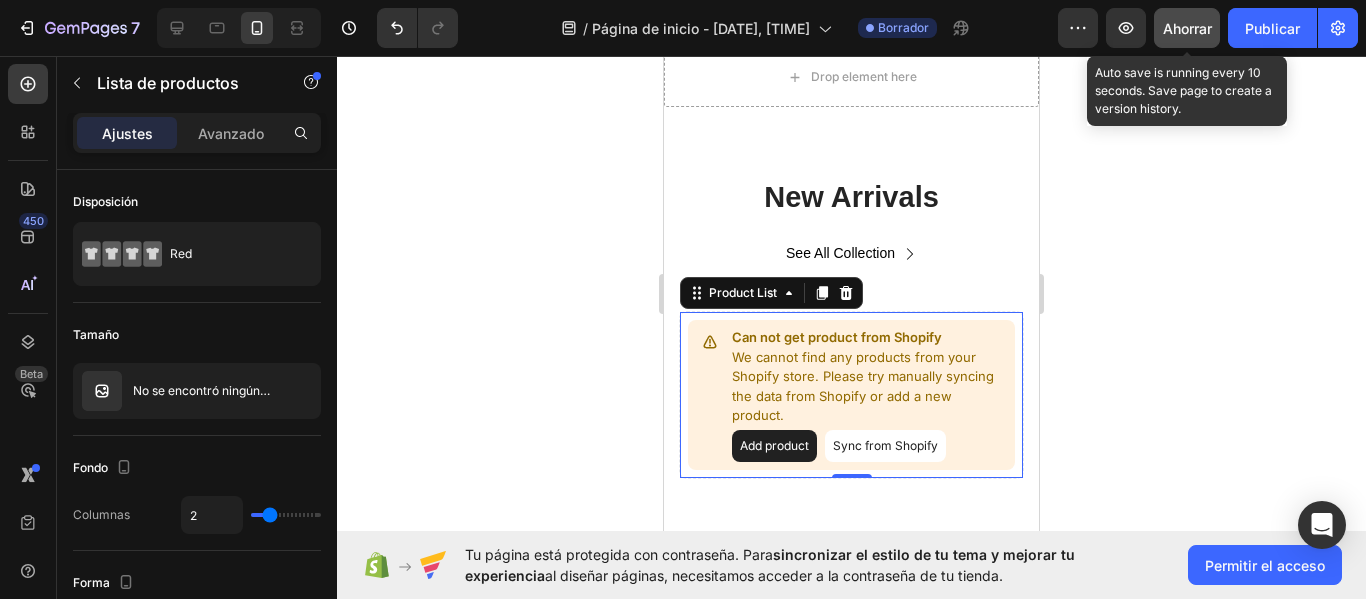 click on "Ahorrar" at bounding box center [1187, 28] 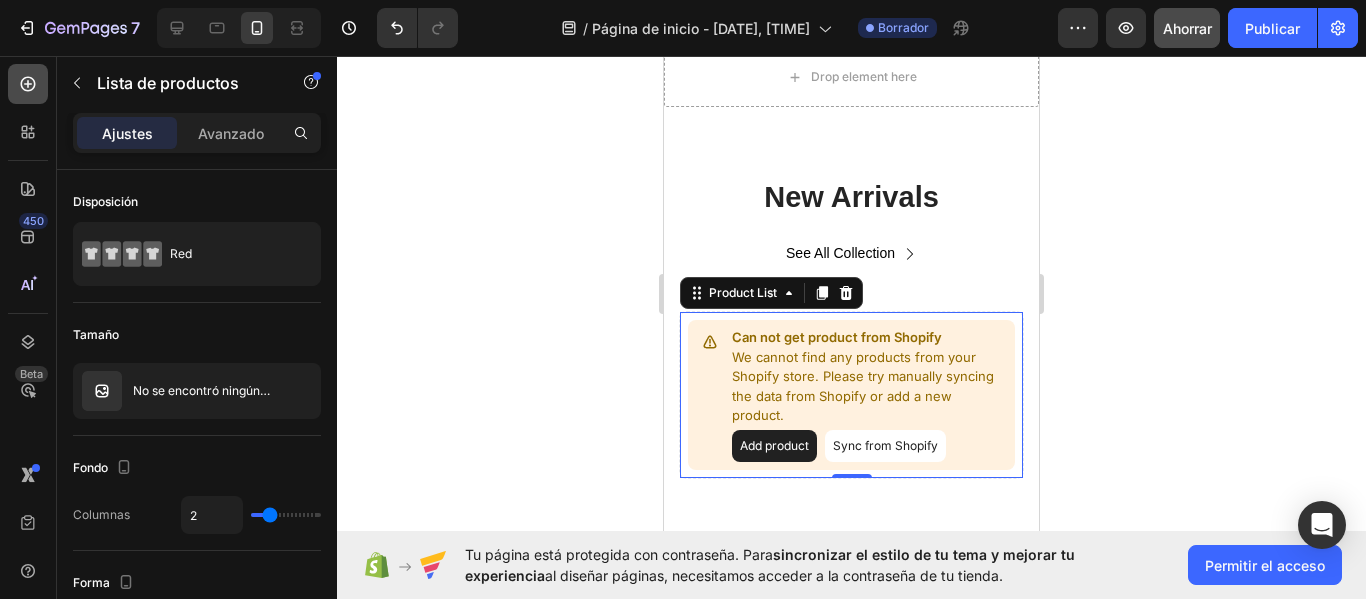 click 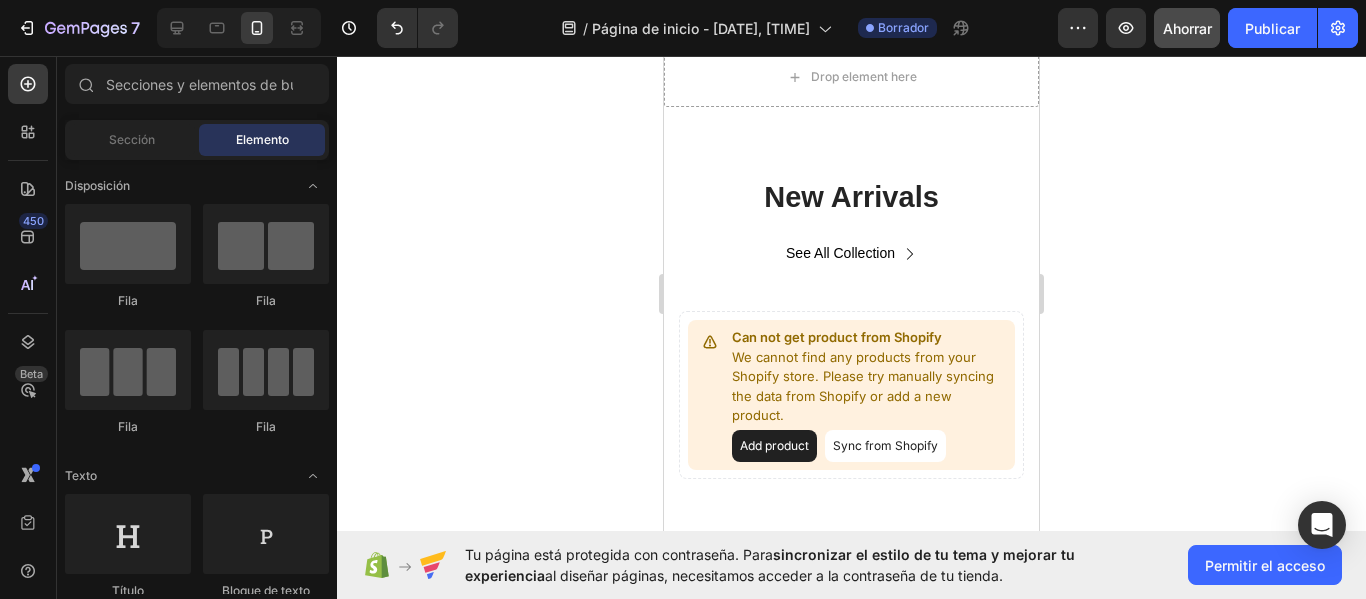 click 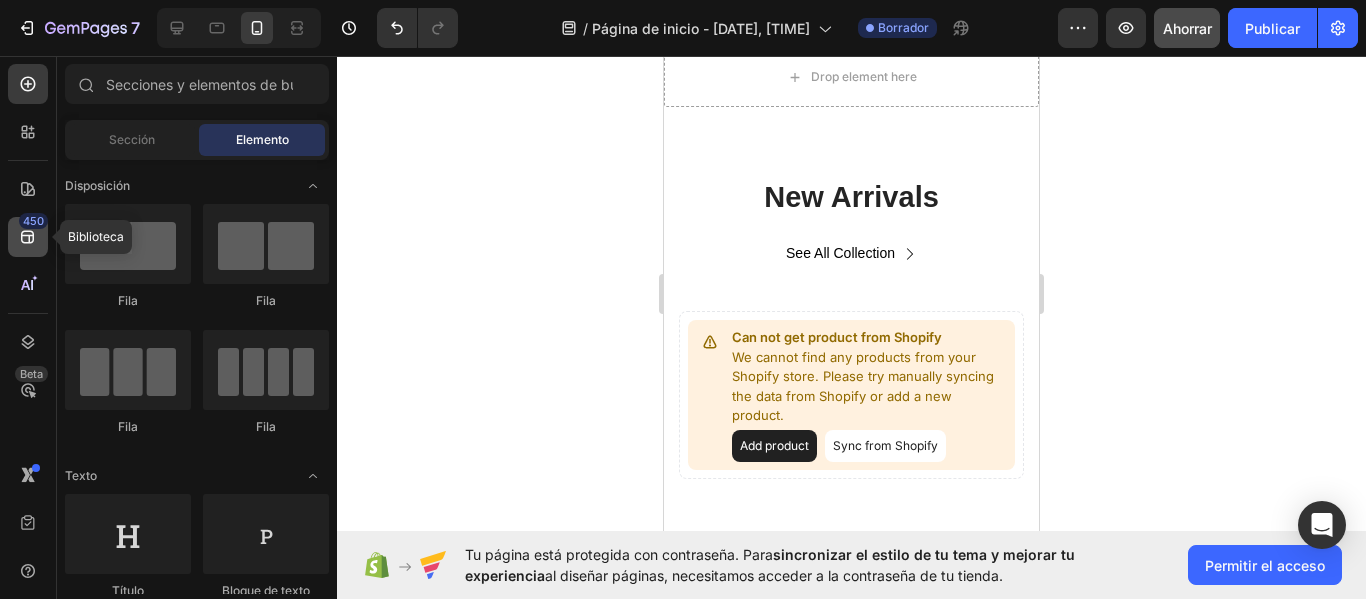 click 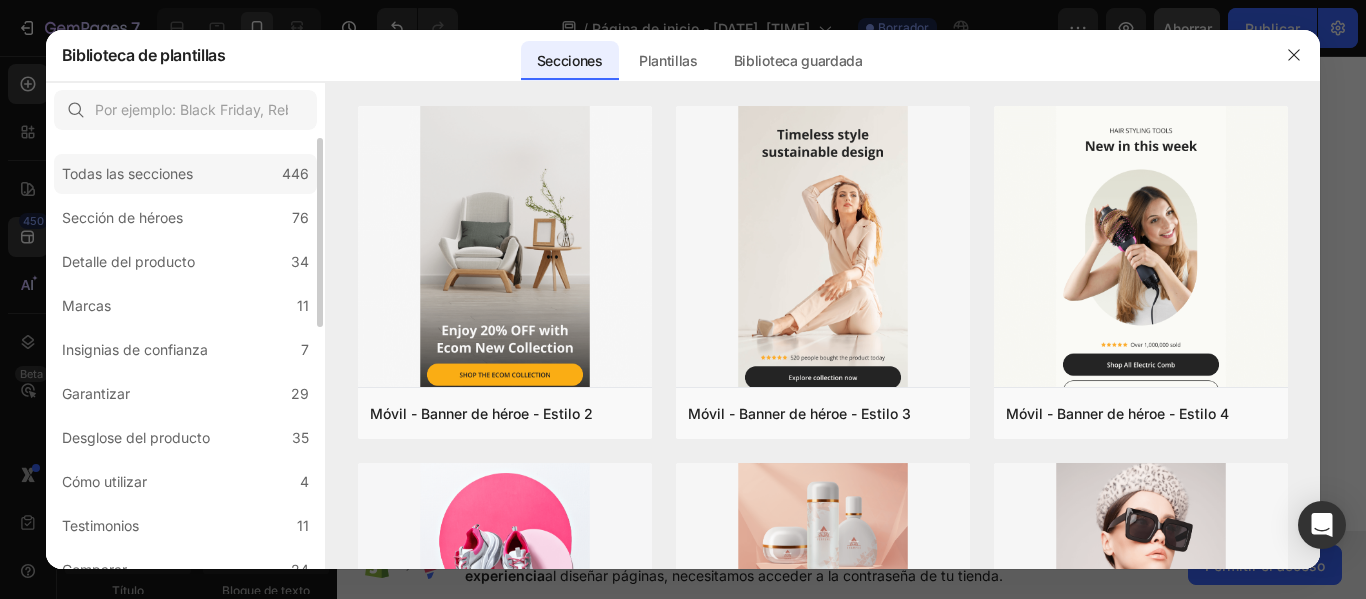 click on "Todas las secciones" at bounding box center (127, 174) 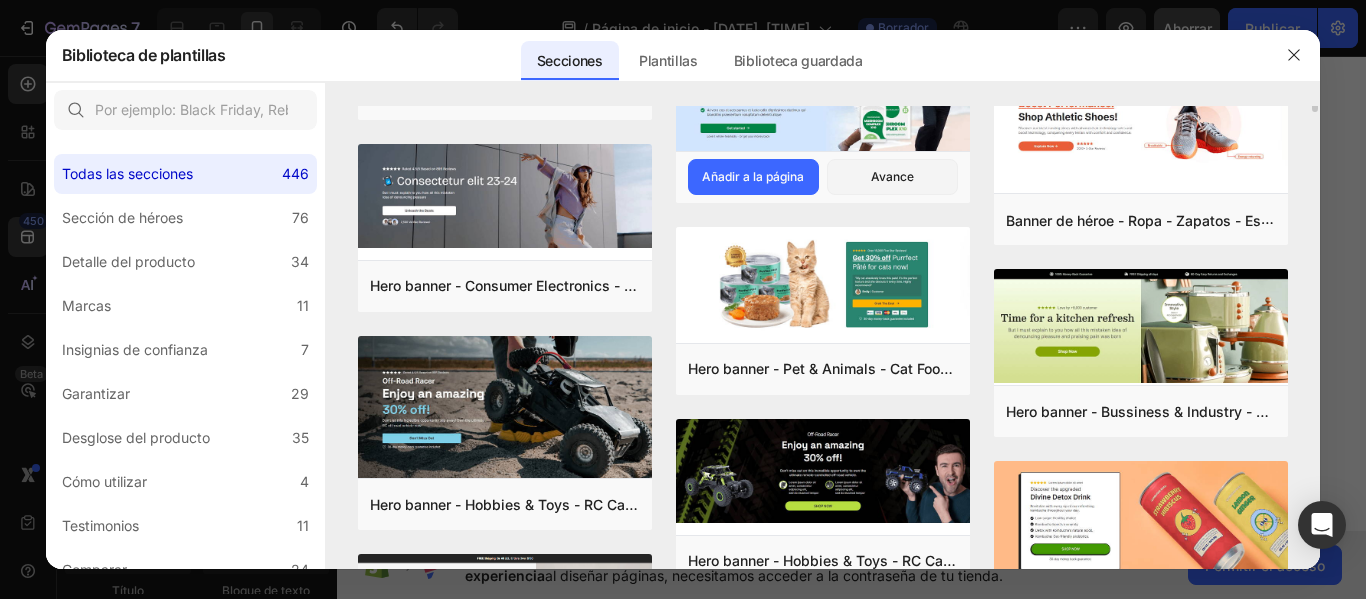 scroll, scrollTop: 9075, scrollLeft: 0, axis: vertical 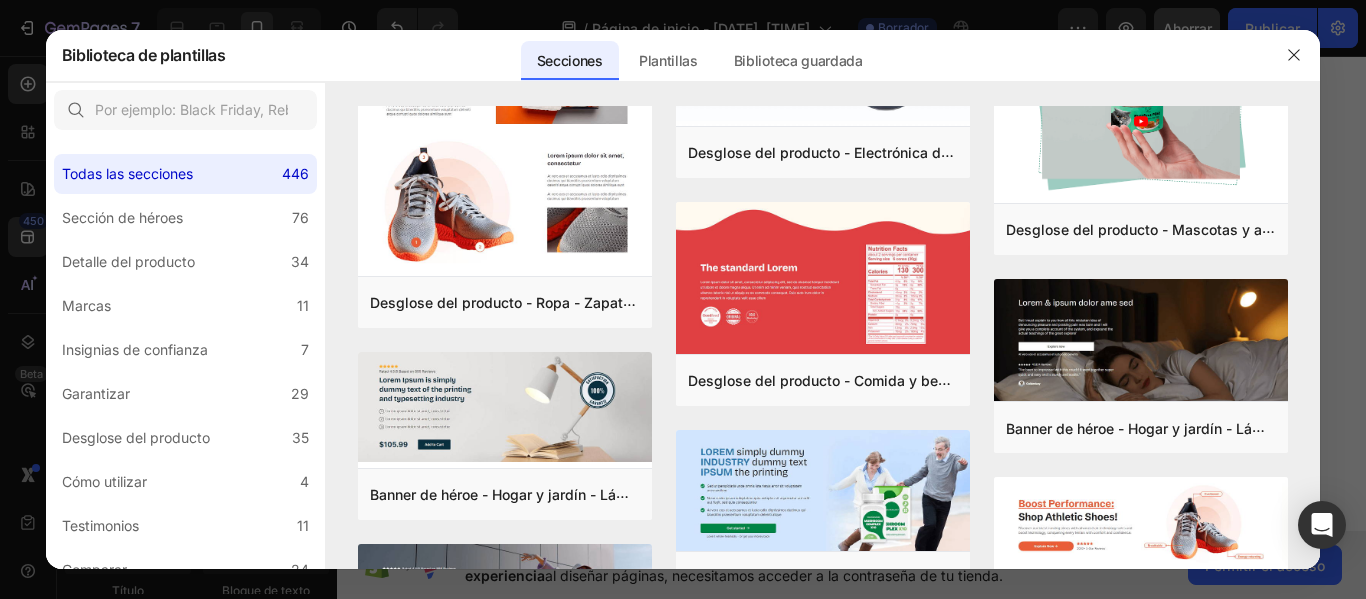 click on "Biblioteca de plantillas" at bounding box center (144, 55) 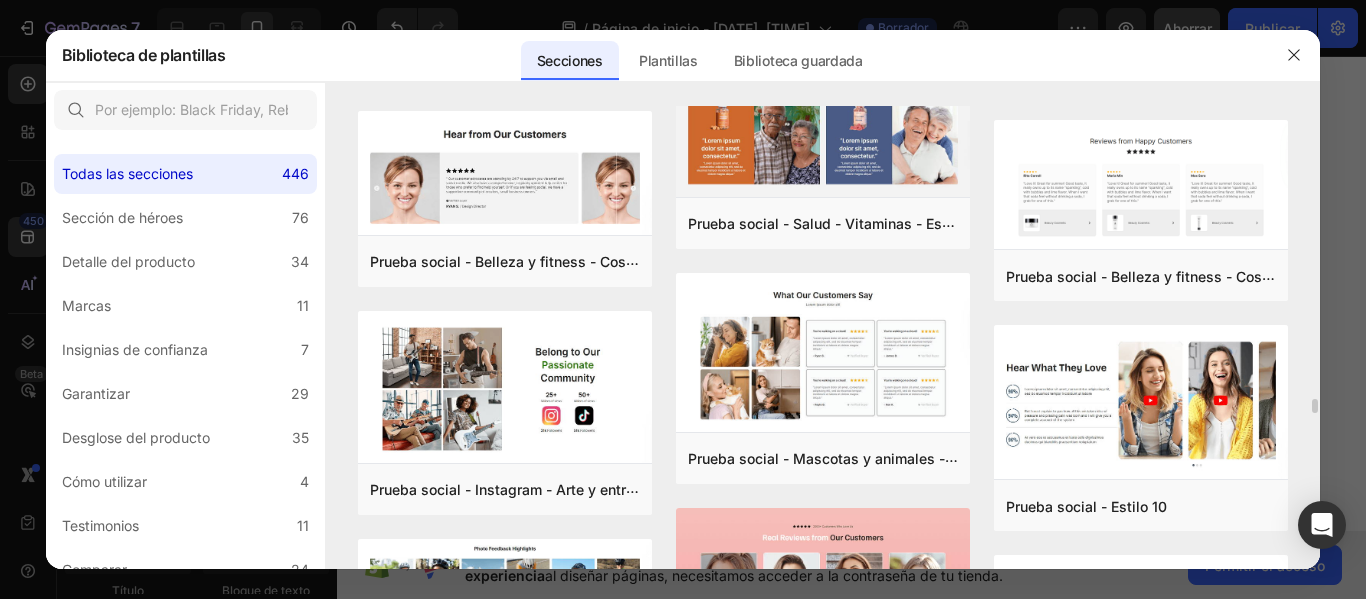 scroll, scrollTop: 12637, scrollLeft: 0, axis: vertical 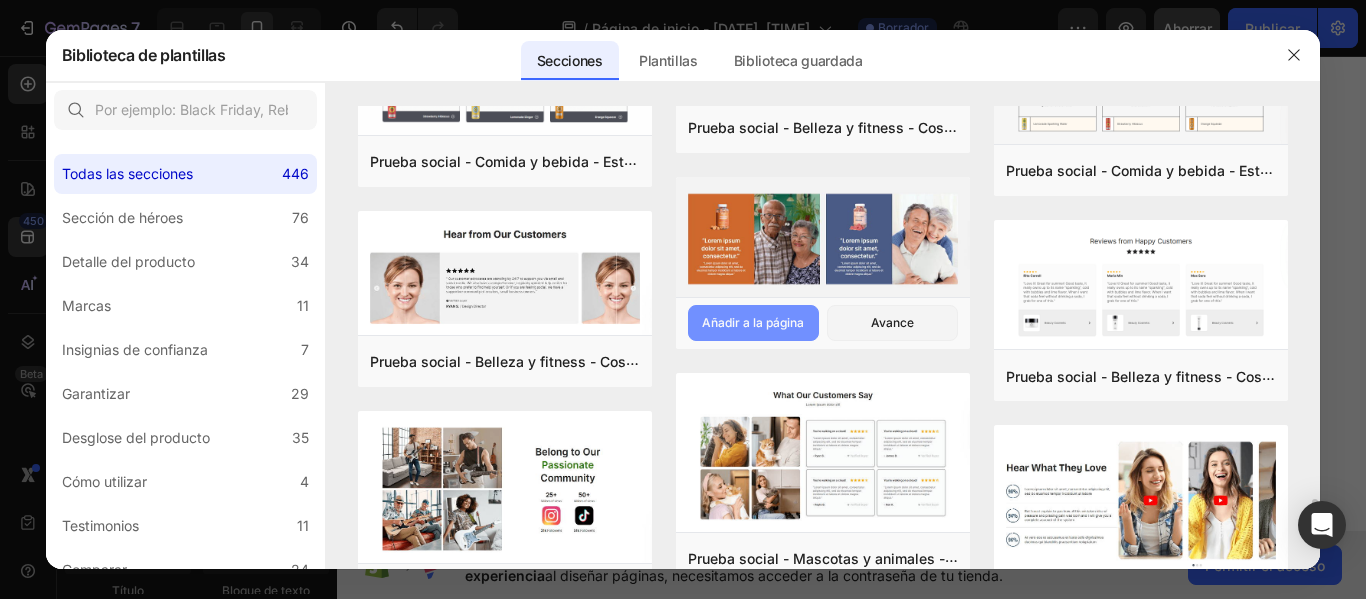 click on "Añadir a la página" at bounding box center [753, 322] 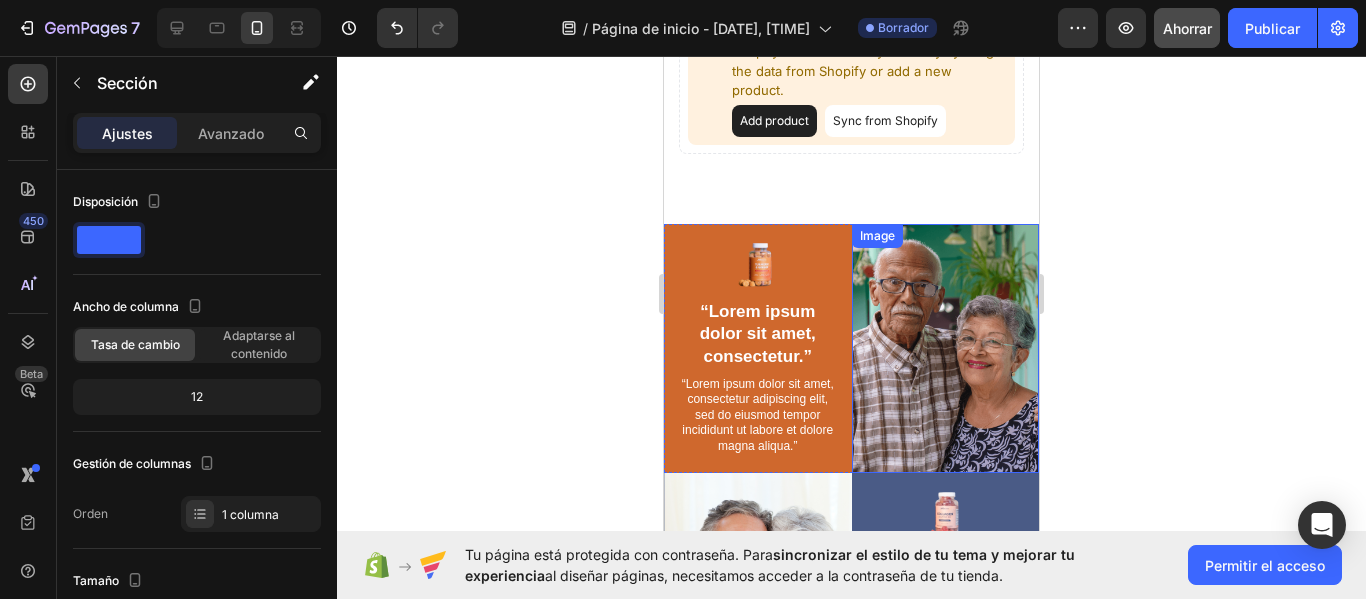 scroll, scrollTop: 2568, scrollLeft: 0, axis: vertical 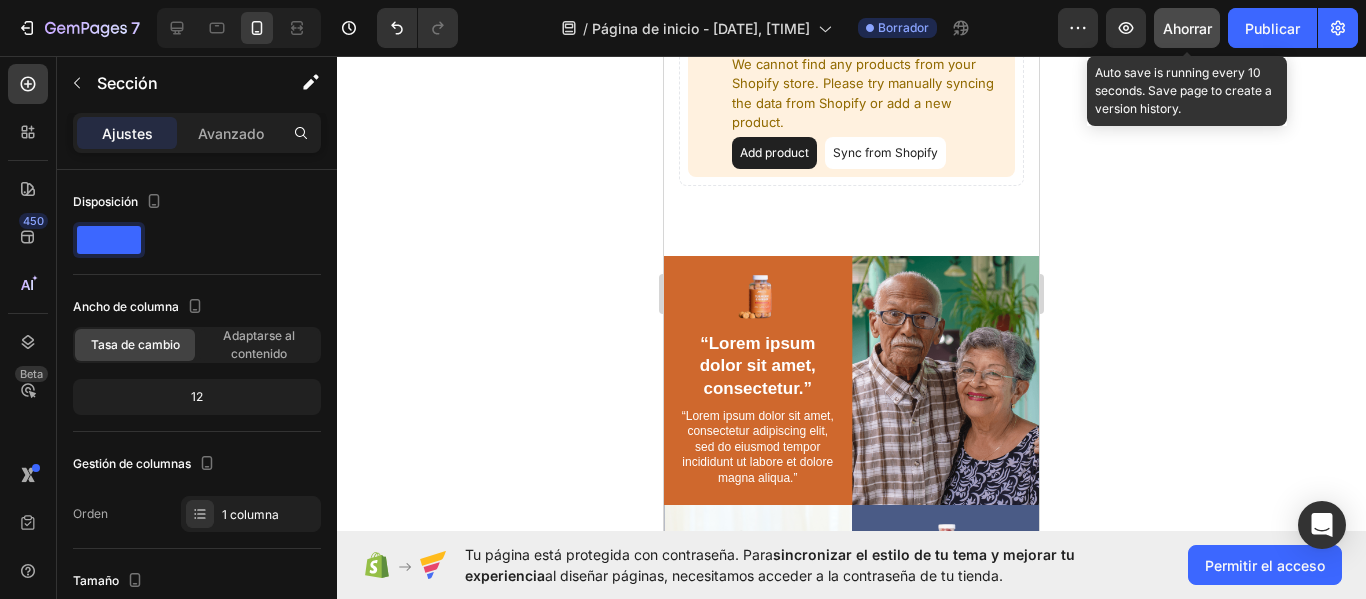 click on "Ahorrar" 